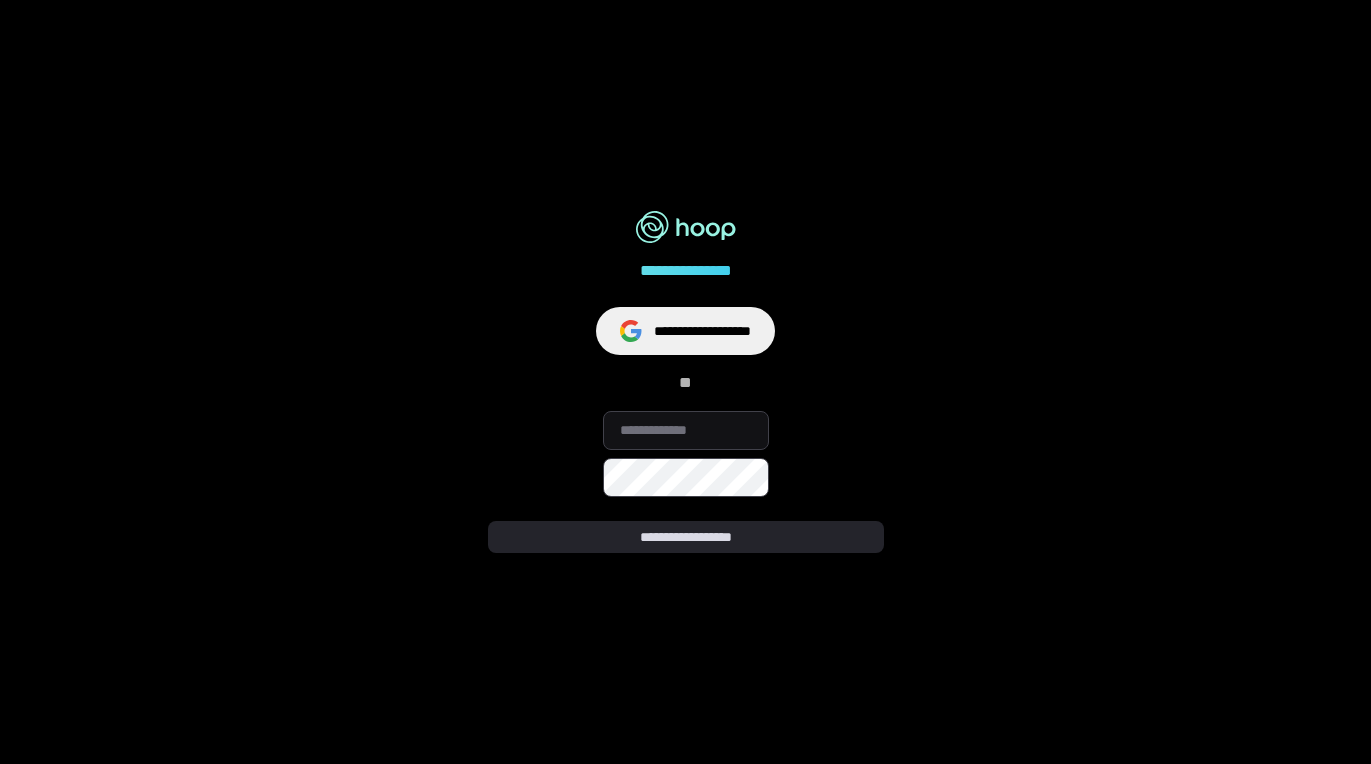 scroll, scrollTop: 0, scrollLeft: 0, axis: both 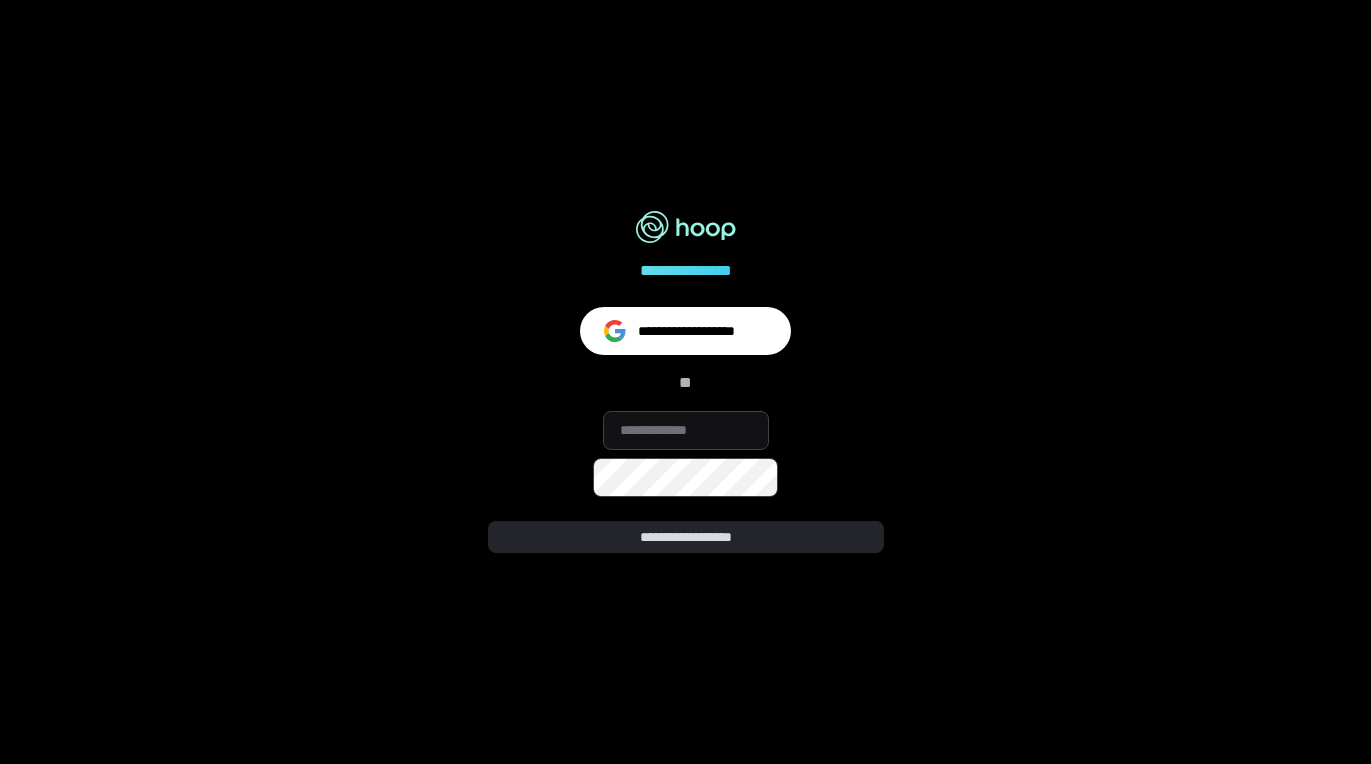click on "**********" at bounding box center [702, 331] 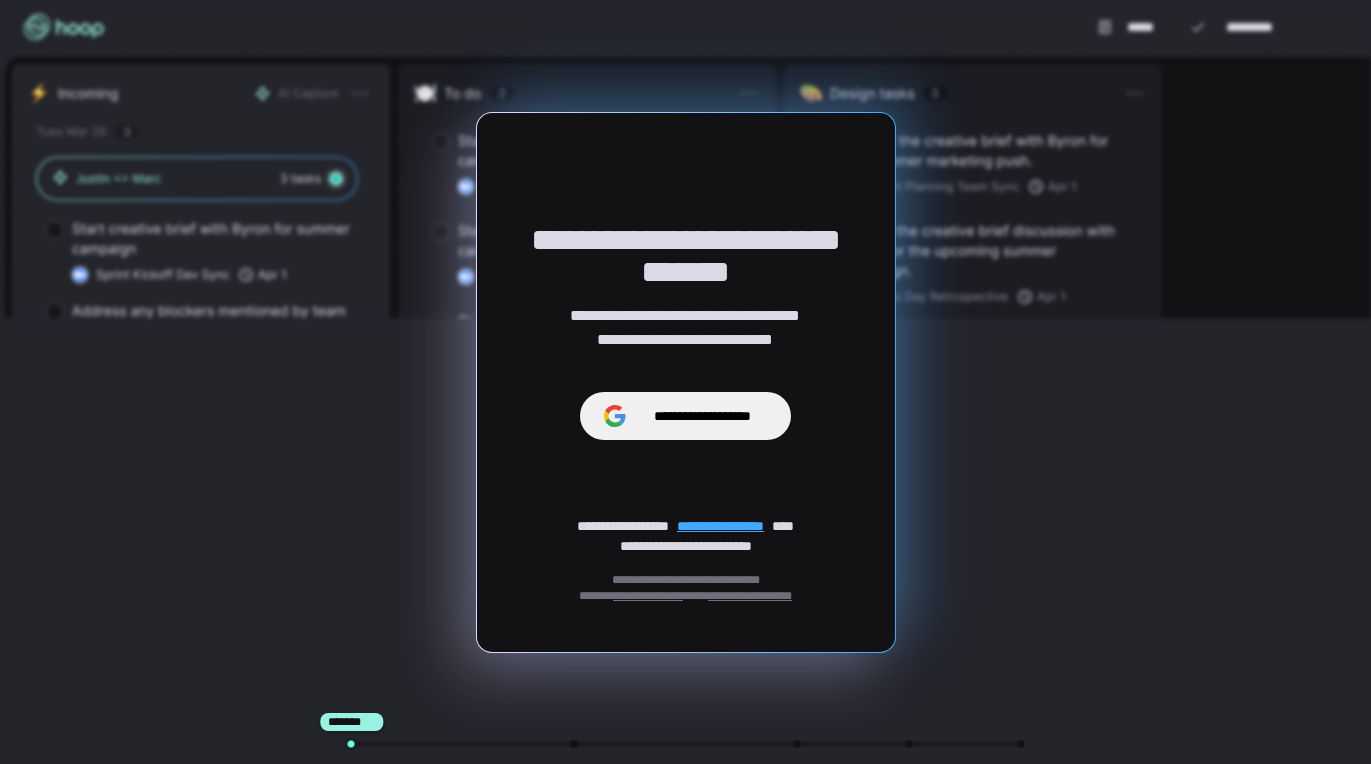 scroll, scrollTop: 0, scrollLeft: 0, axis: both 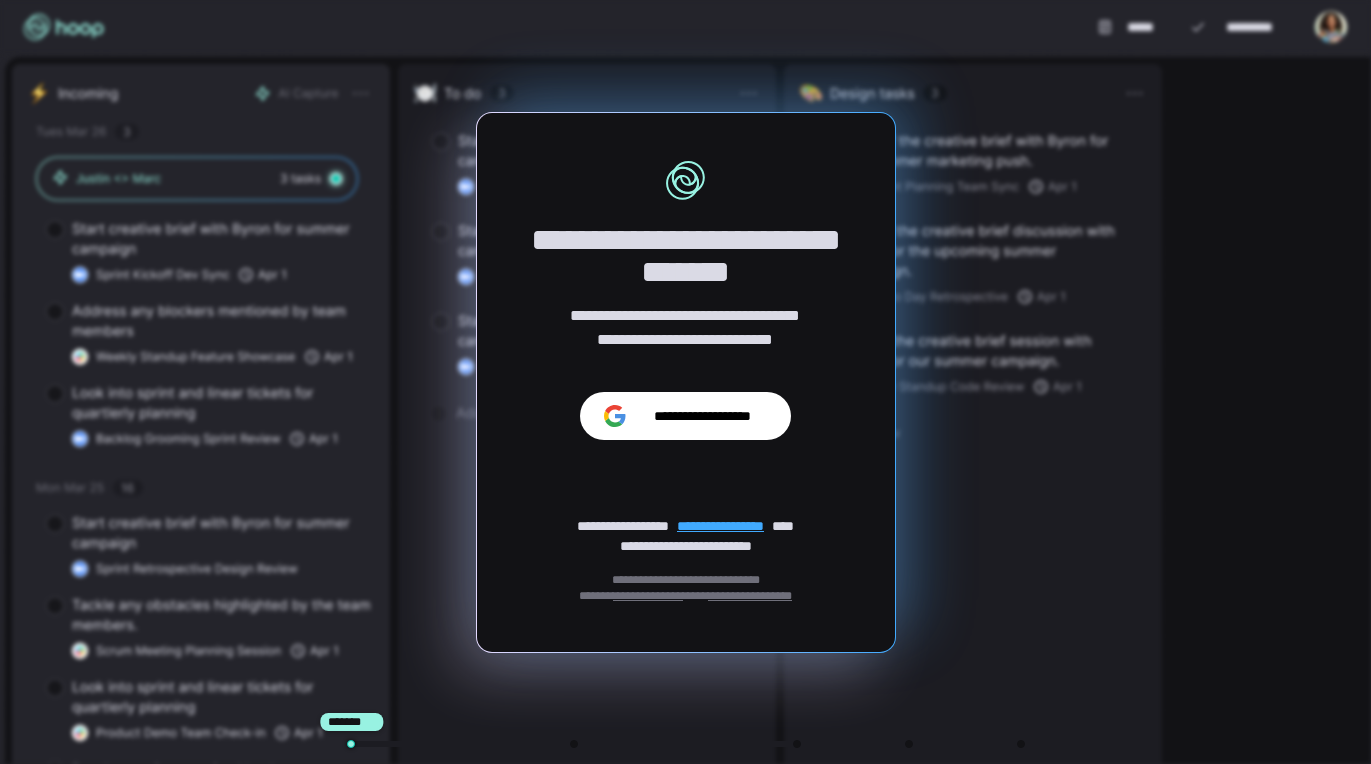 click on "**********" at bounding box center (702, 416) 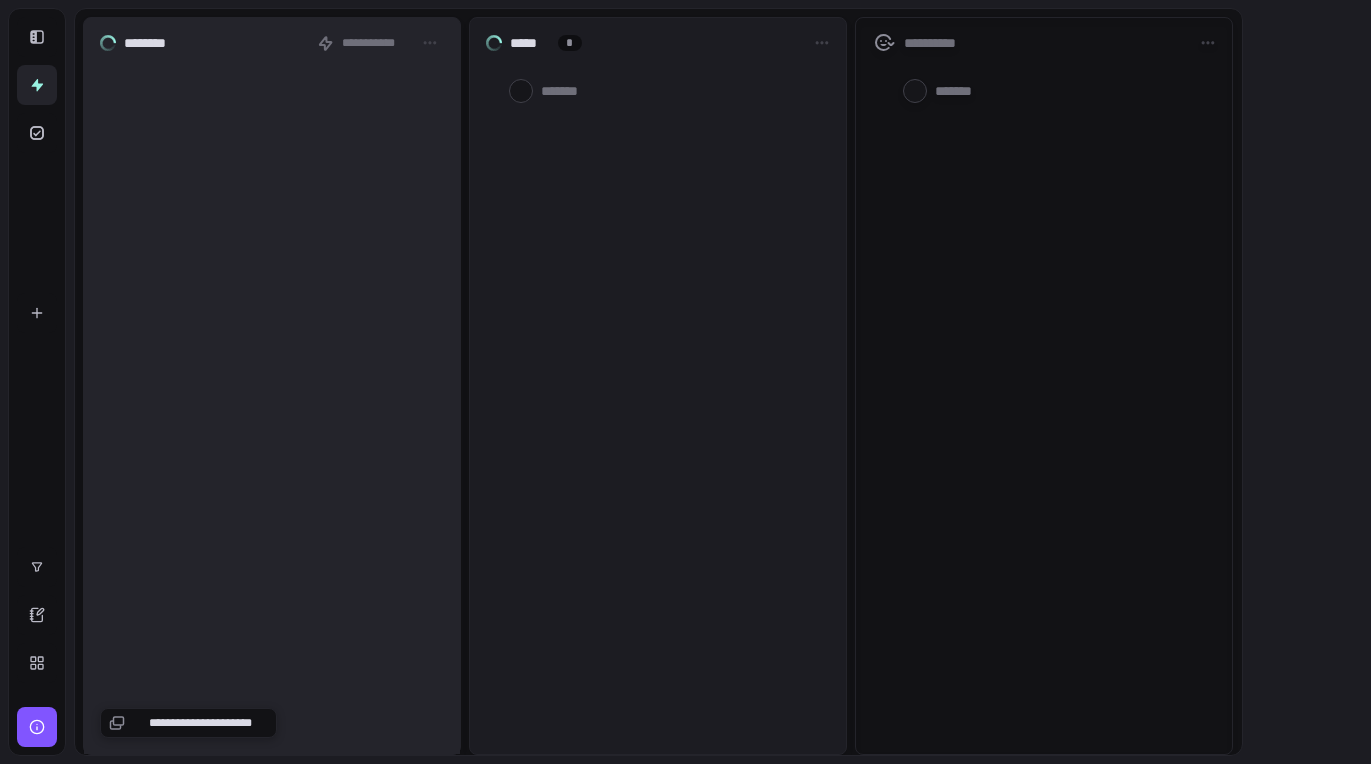 scroll, scrollTop: 0, scrollLeft: 0, axis: both 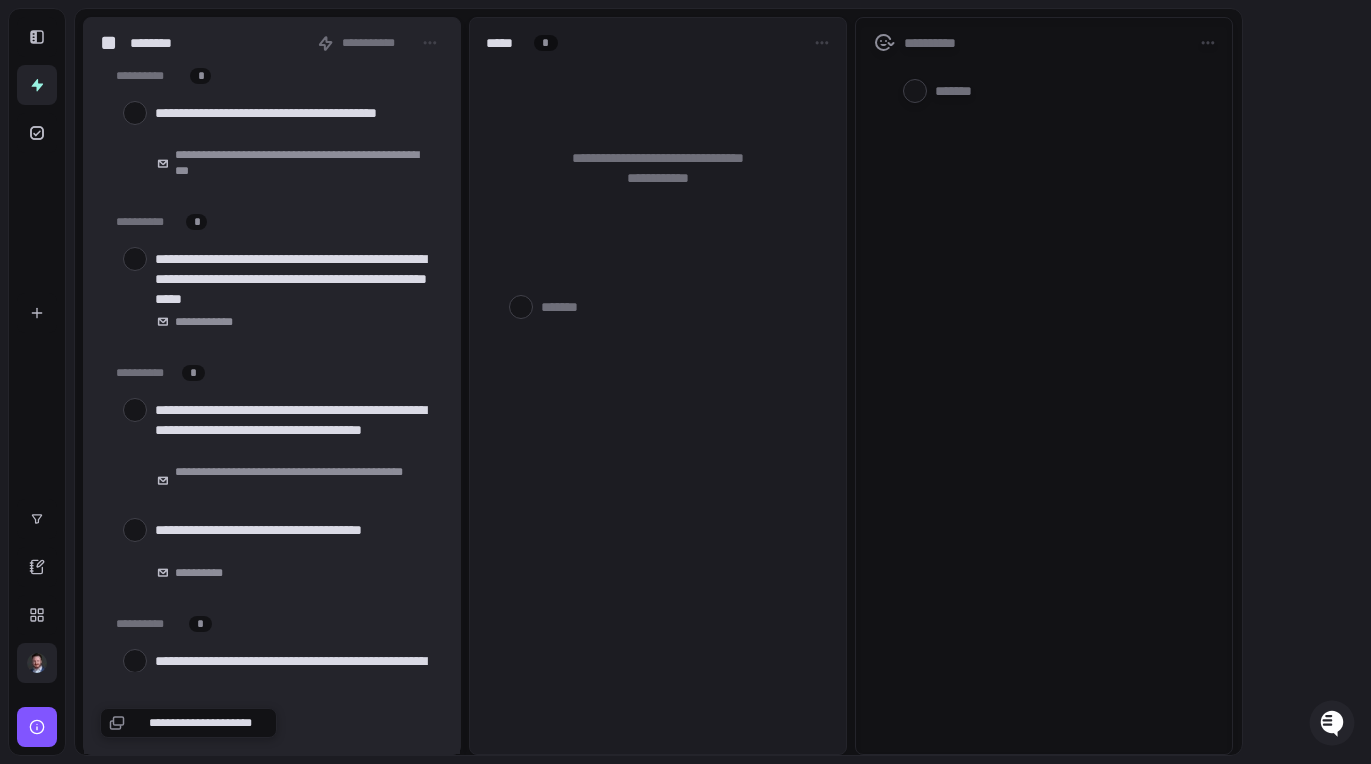 click at bounding box center (37, 663) 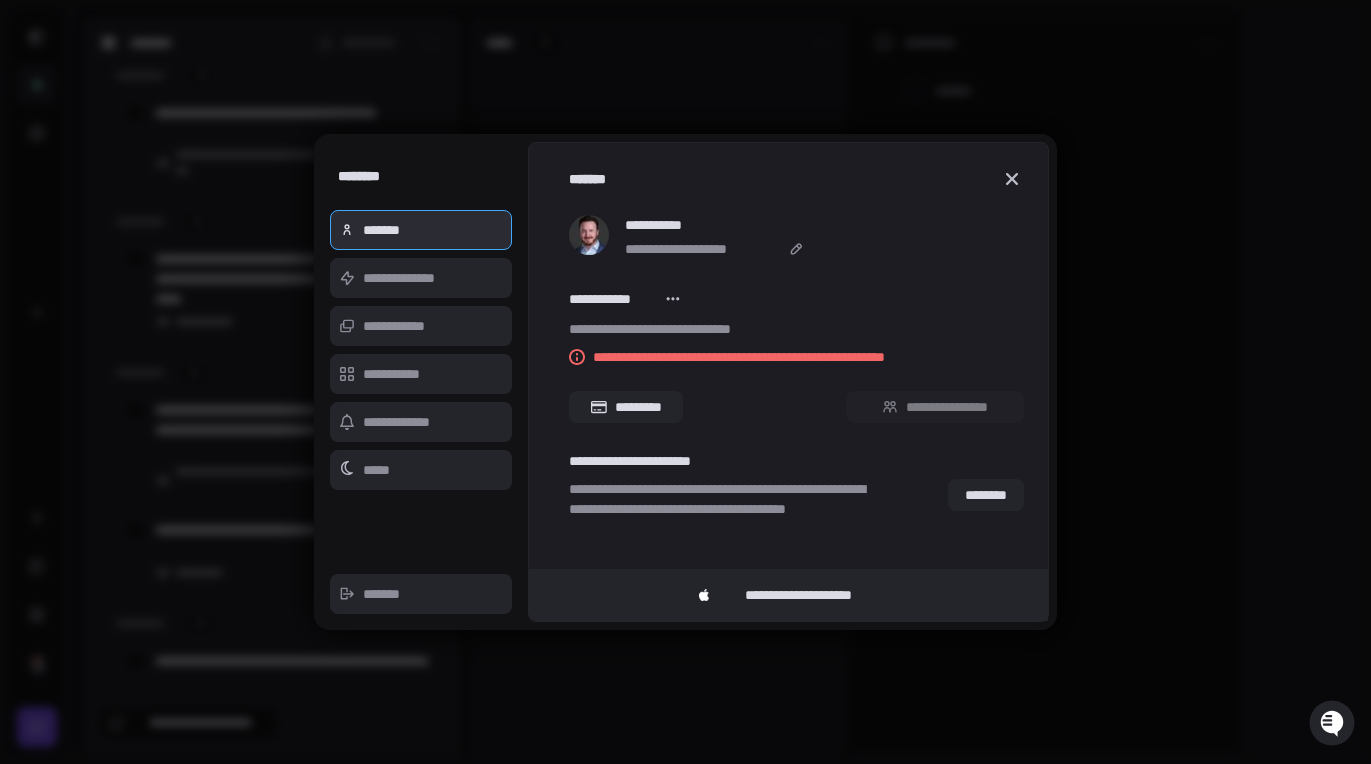 click at bounding box center (674, 299) 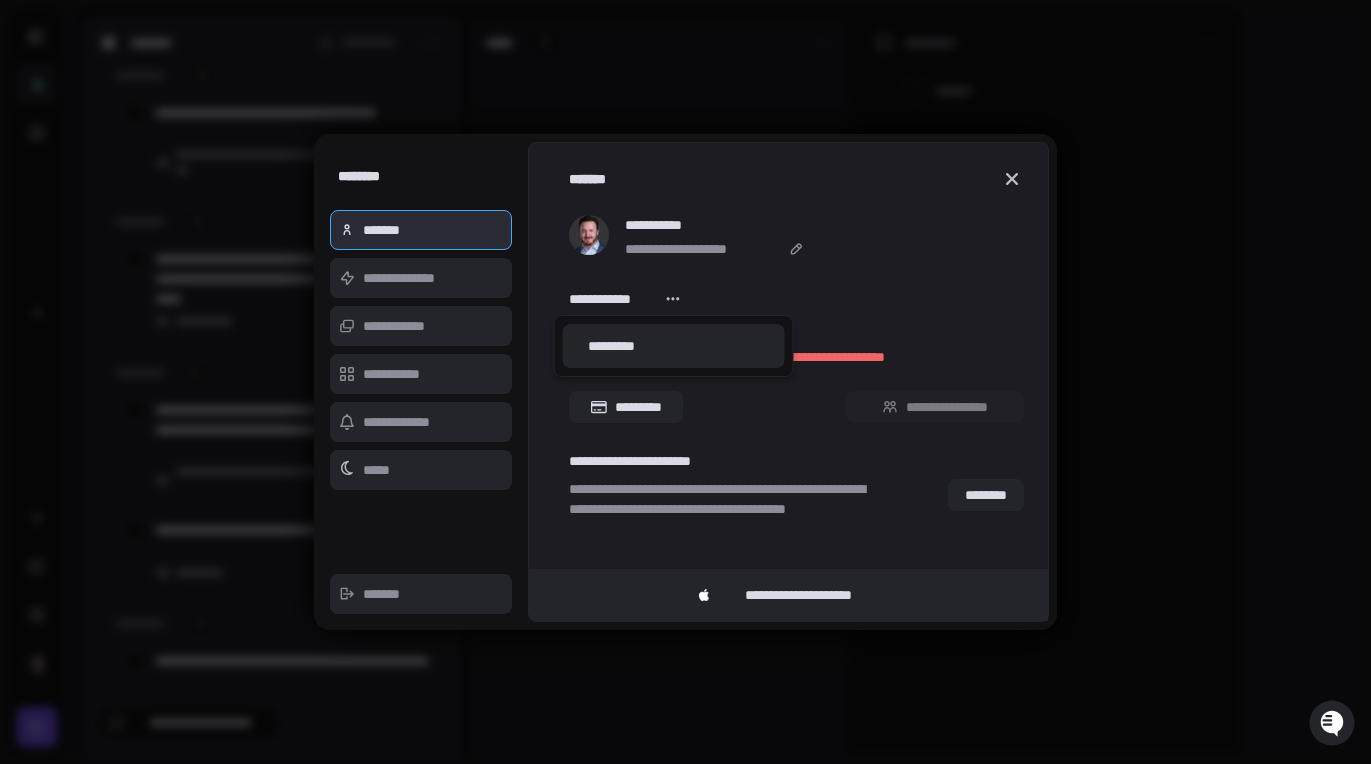 click at bounding box center [685, 382] 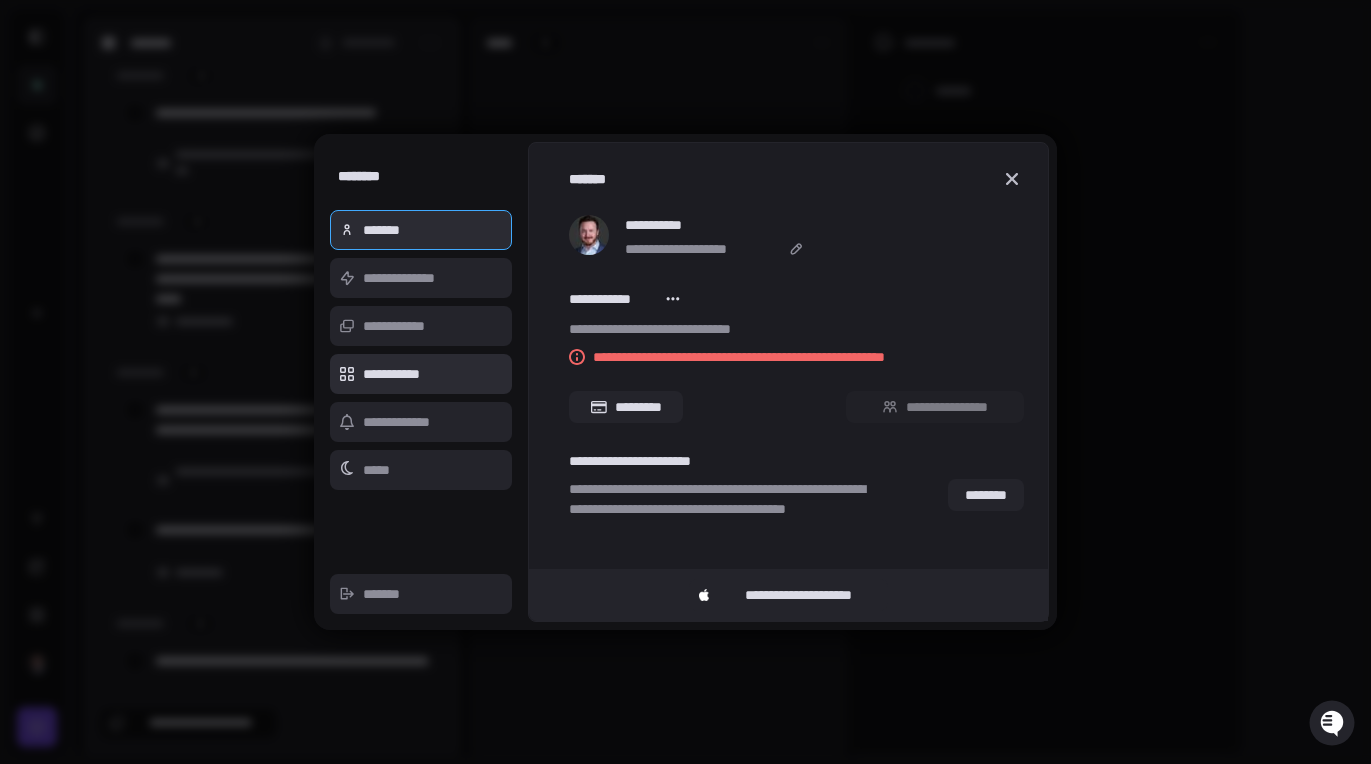 click on "**********" at bounding box center (421, 374) 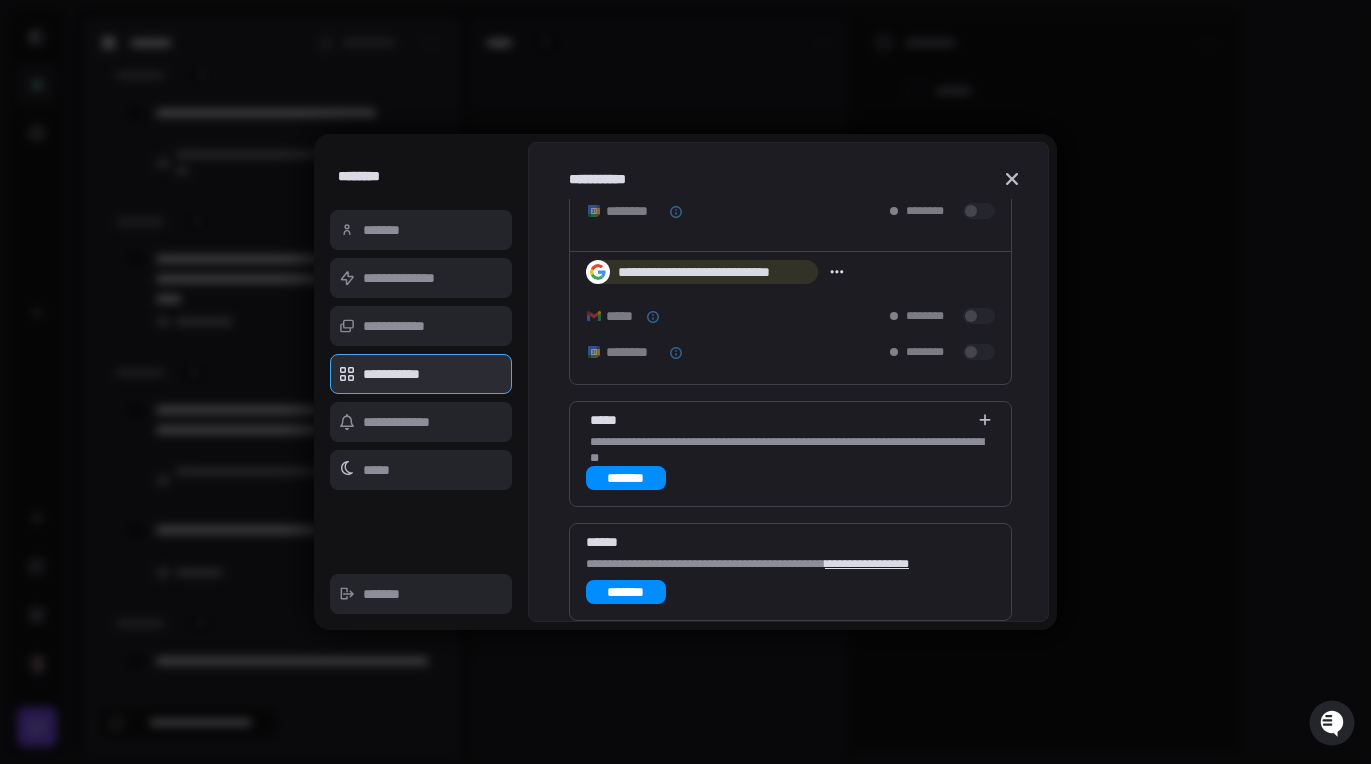 scroll, scrollTop: 0, scrollLeft: 0, axis: both 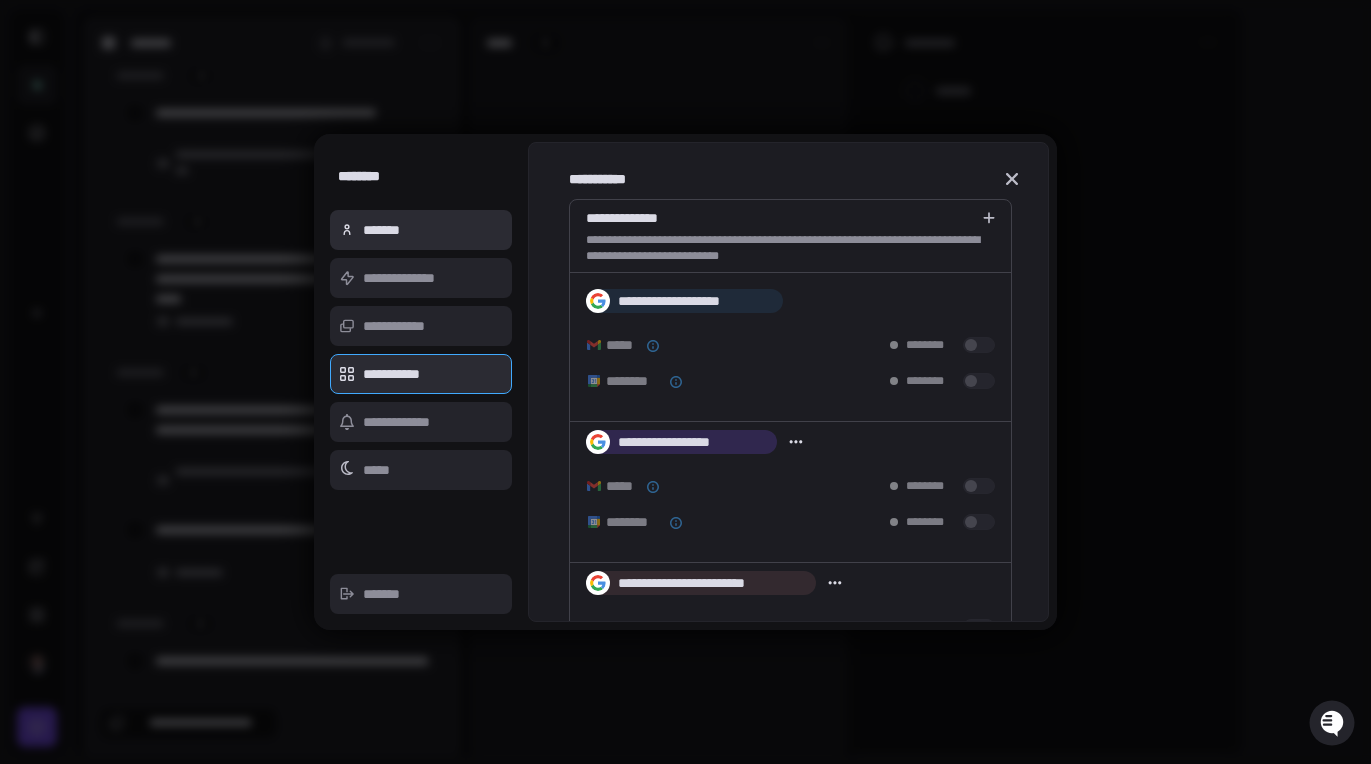 click on "*******" at bounding box center (421, 230) 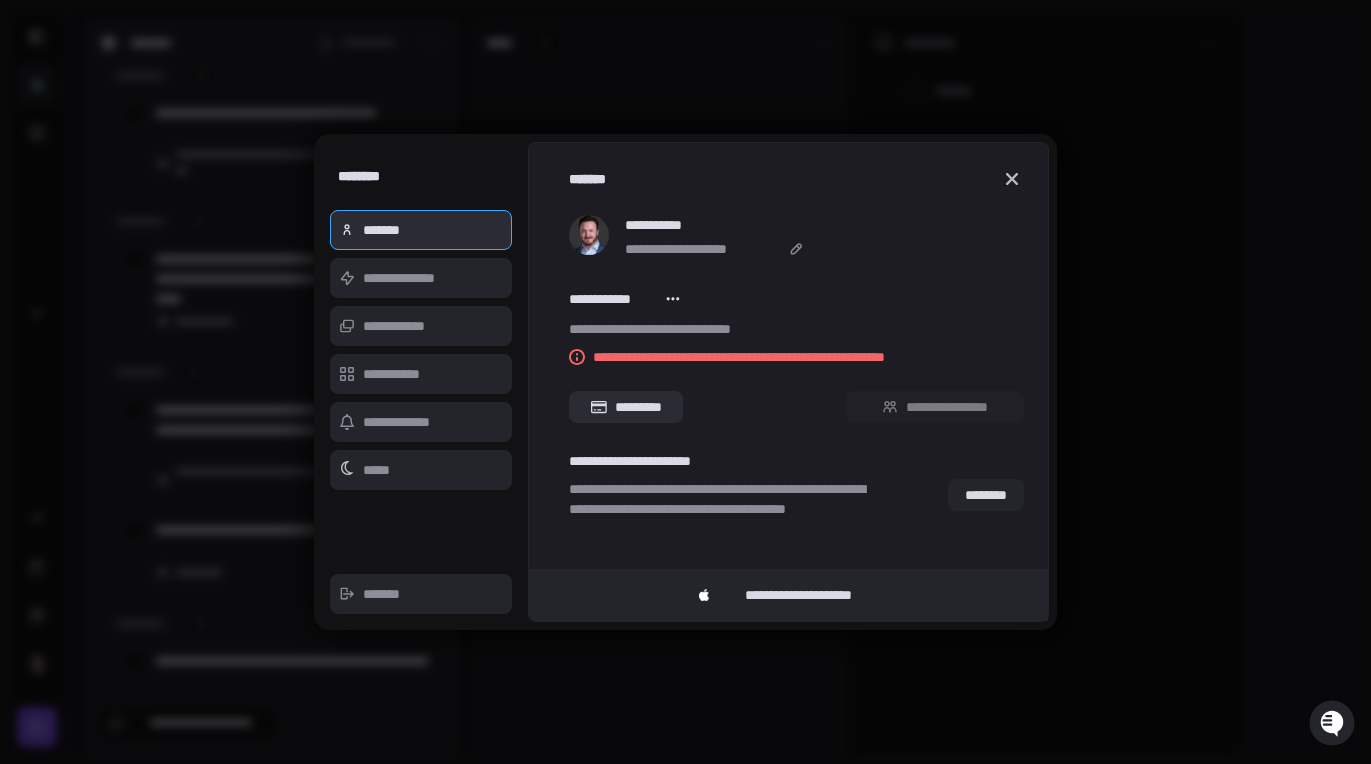 click on "*********" at bounding box center (626, 407) 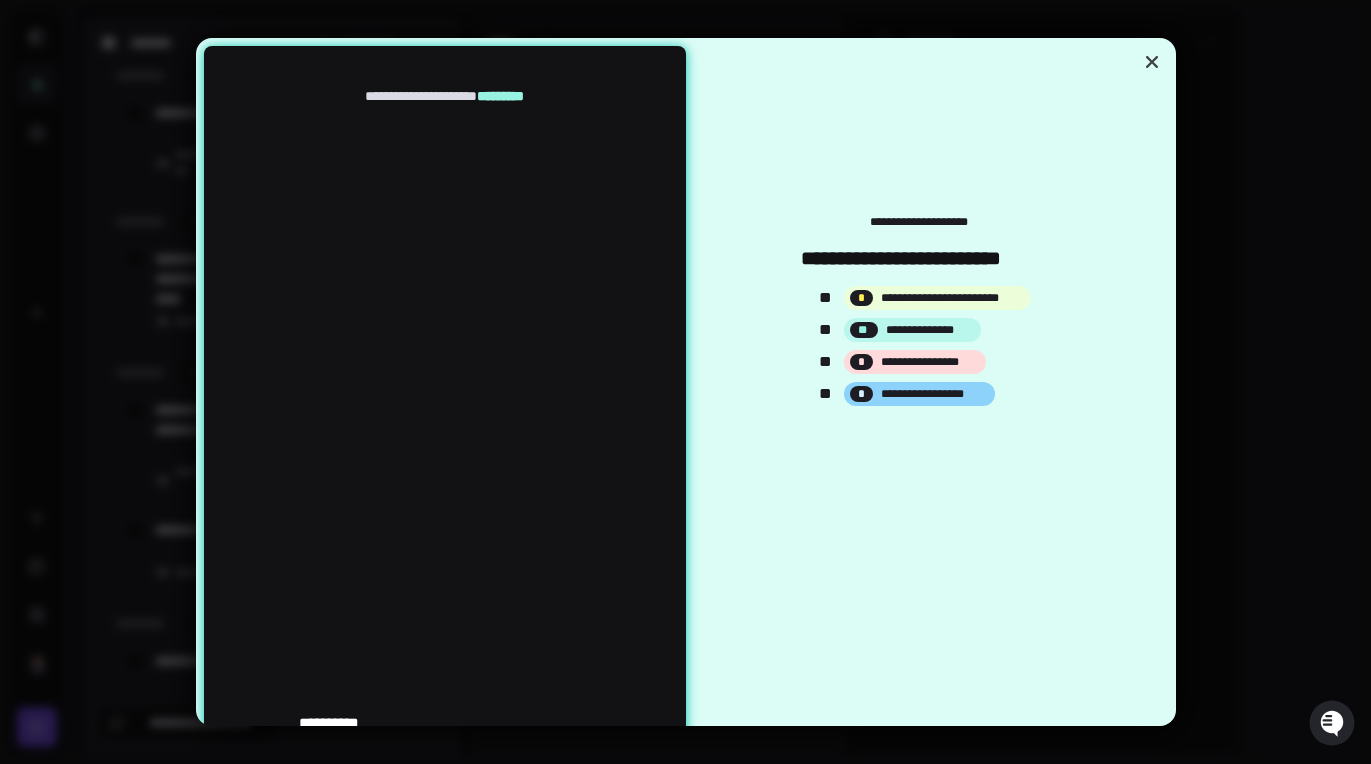 click on "**********" at bounding box center (445, 458) 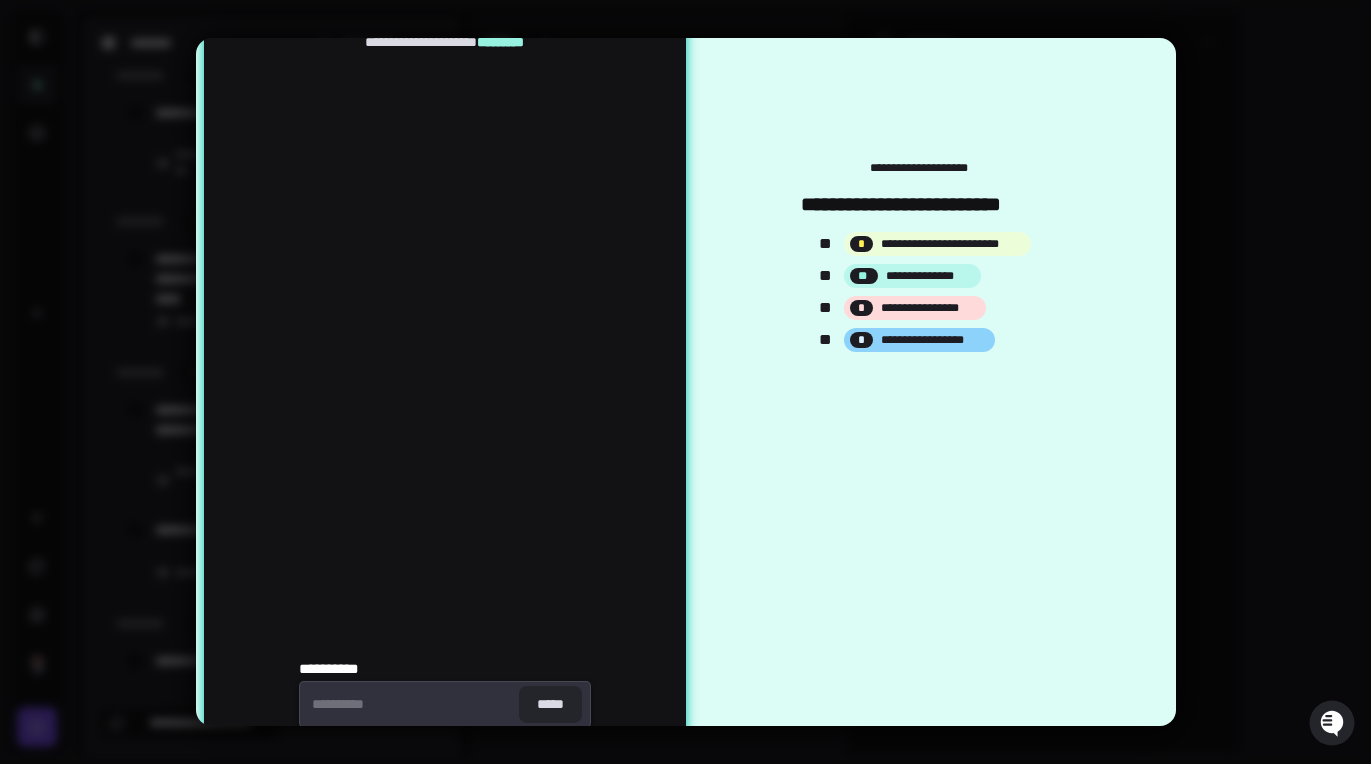scroll, scrollTop: 152, scrollLeft: 0, axis: vertical 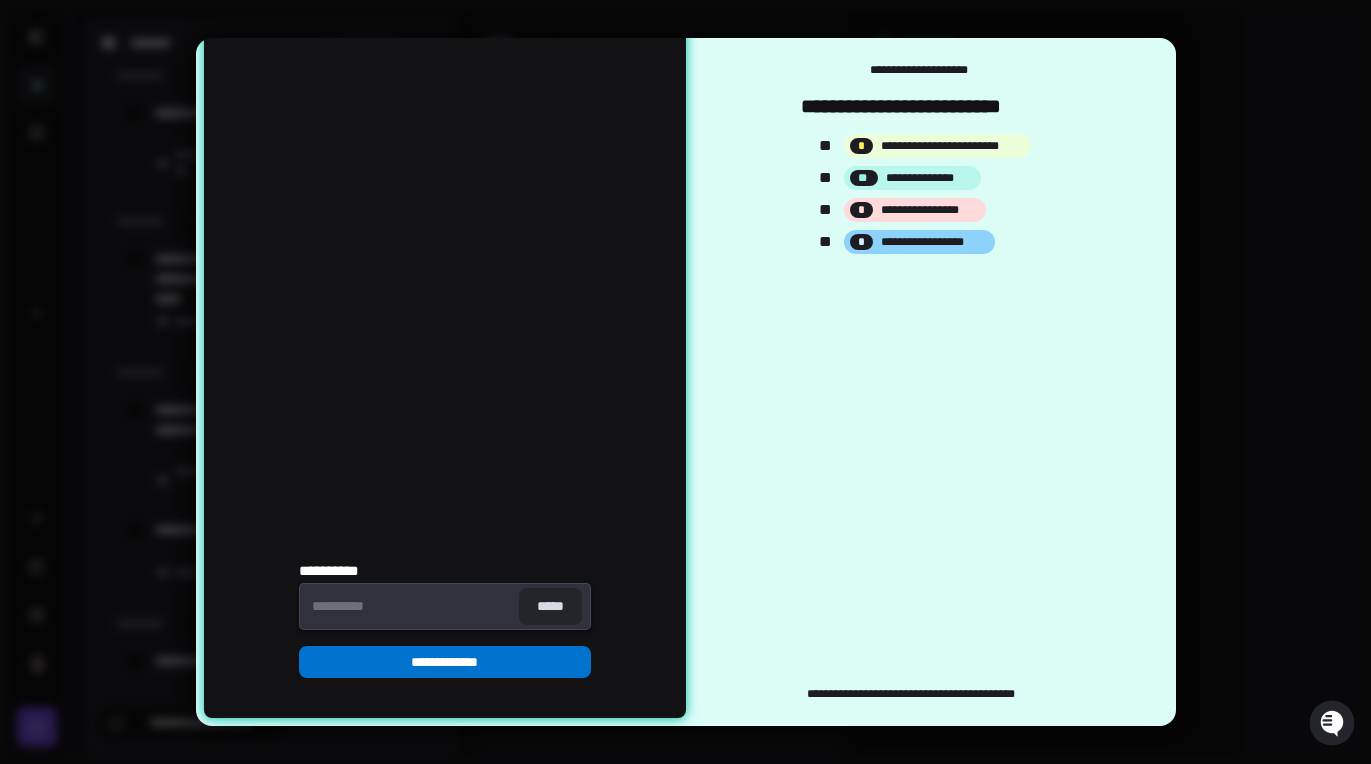 click on "**********" at bounding box center [445, 662] 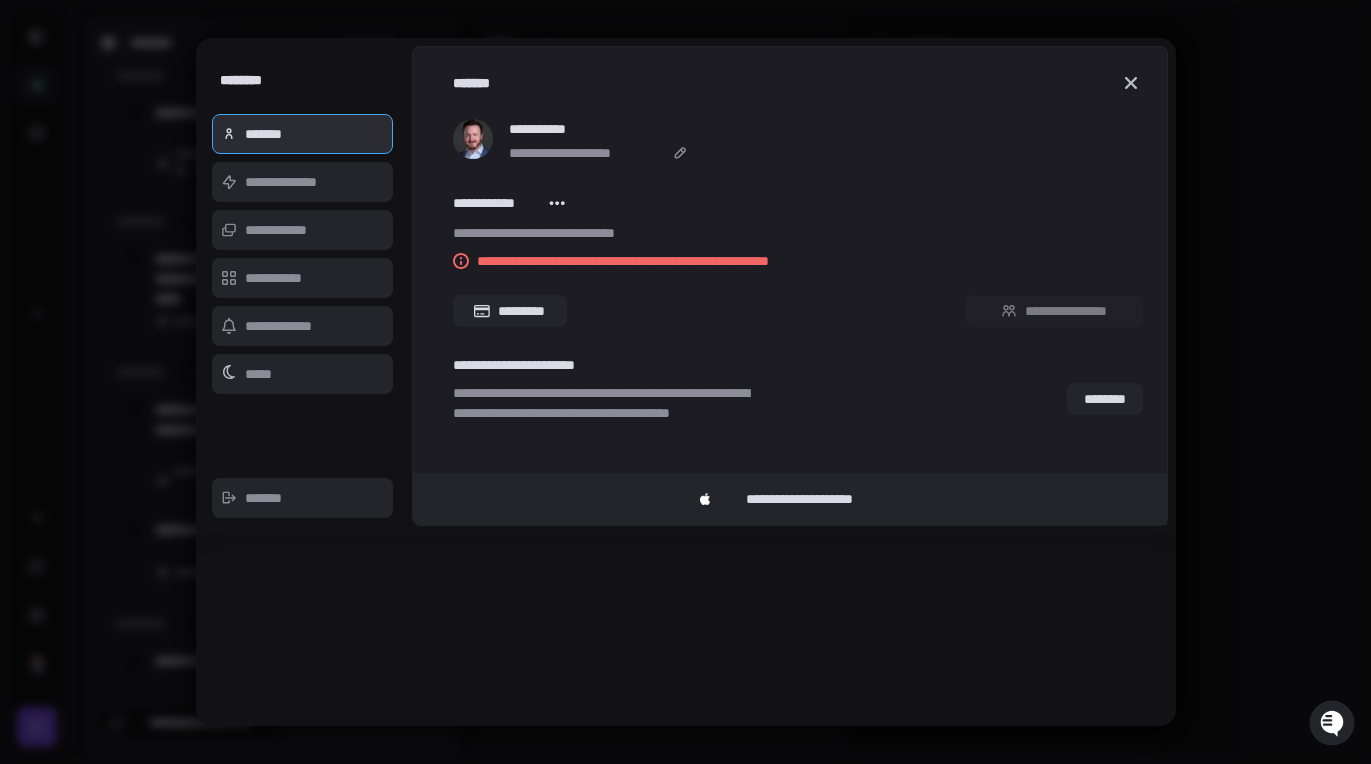 scroll, scrollTop: 0, scrollLeft: 0, axis: both 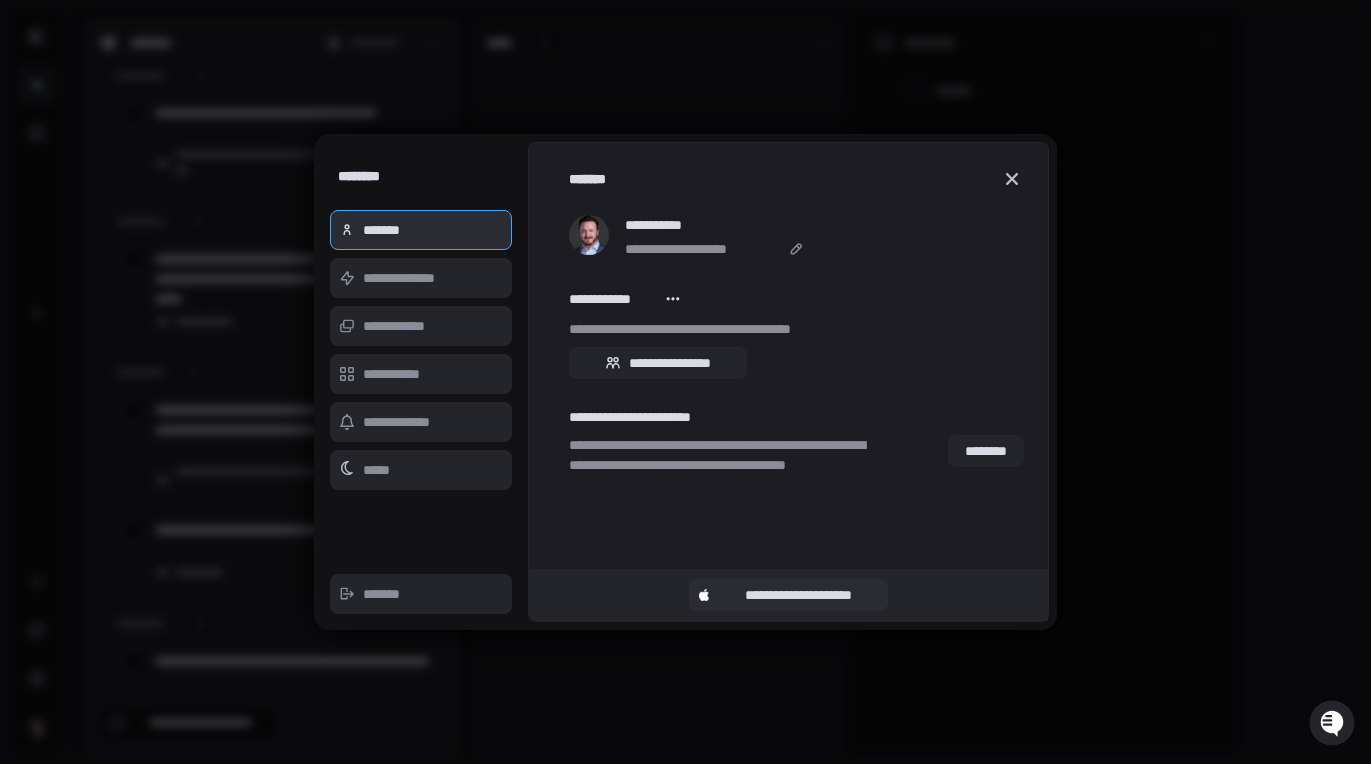 click on "**********" at bounding box center (798, 595) 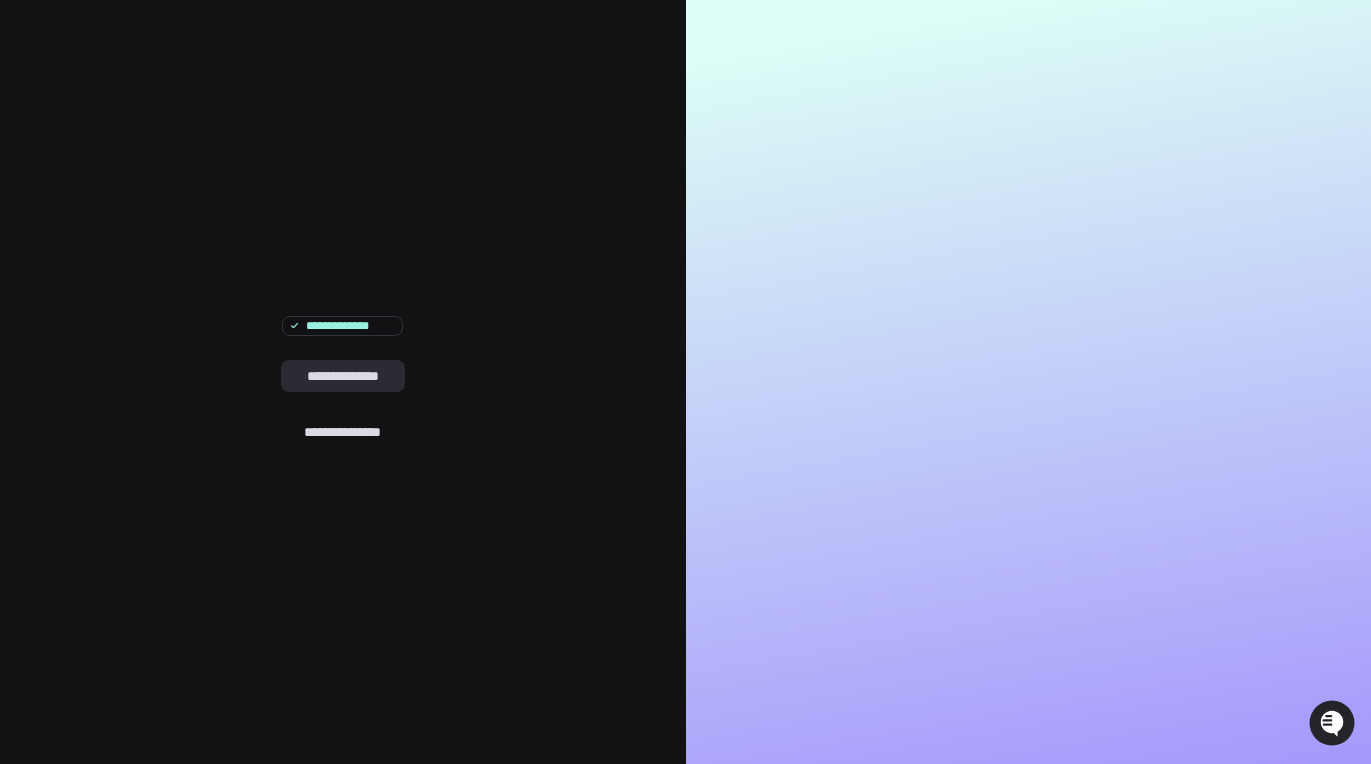 click on "**********" at bounding box center [343, 376] 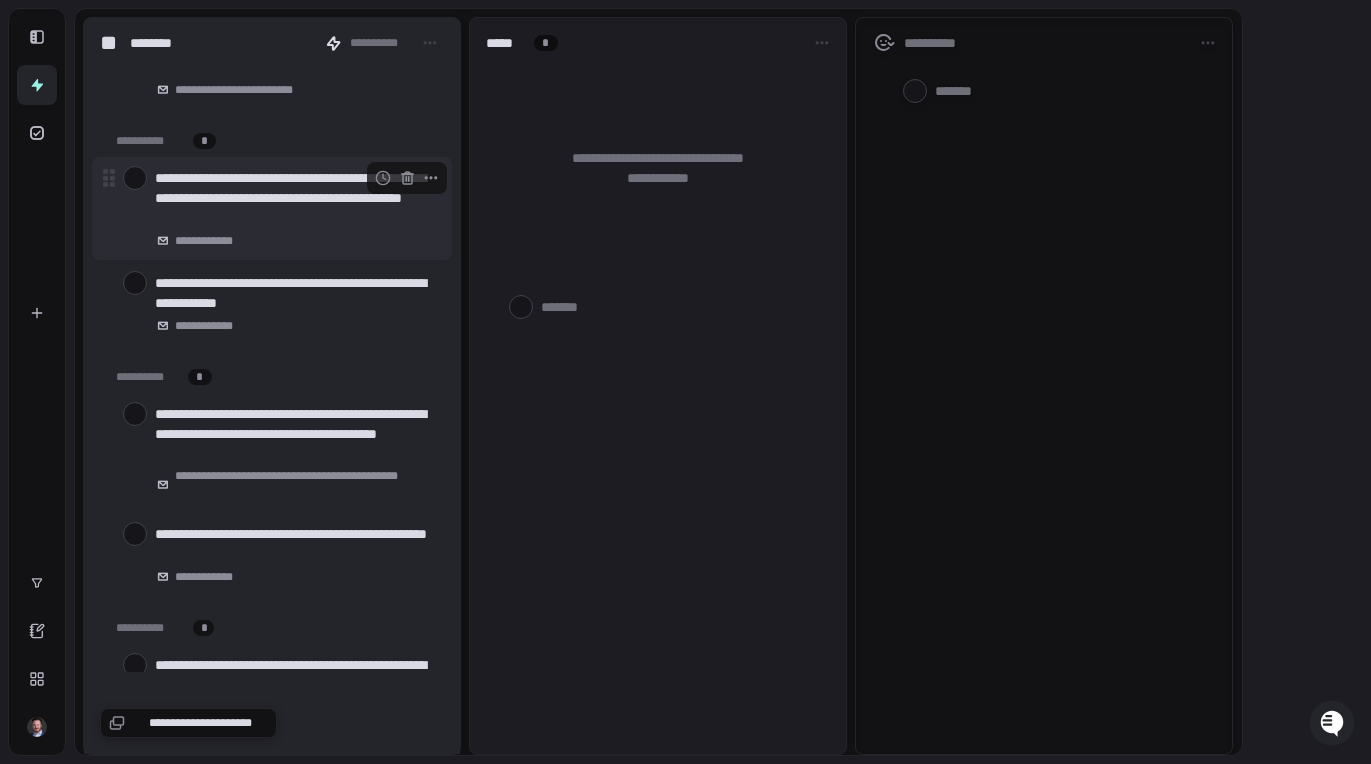 scroll, scrollTop: 712, scrollLeft: 0, axis: vertical 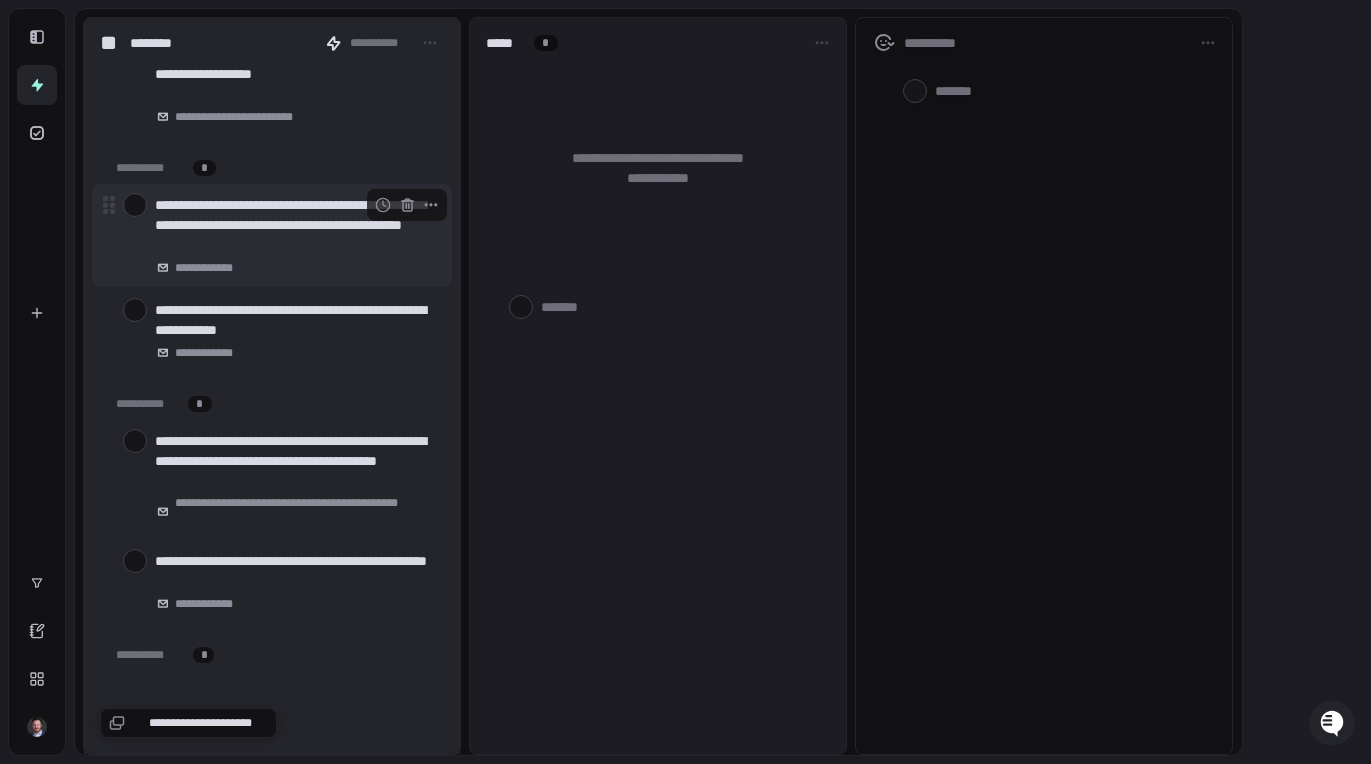 click at bounding box center (135, 205) 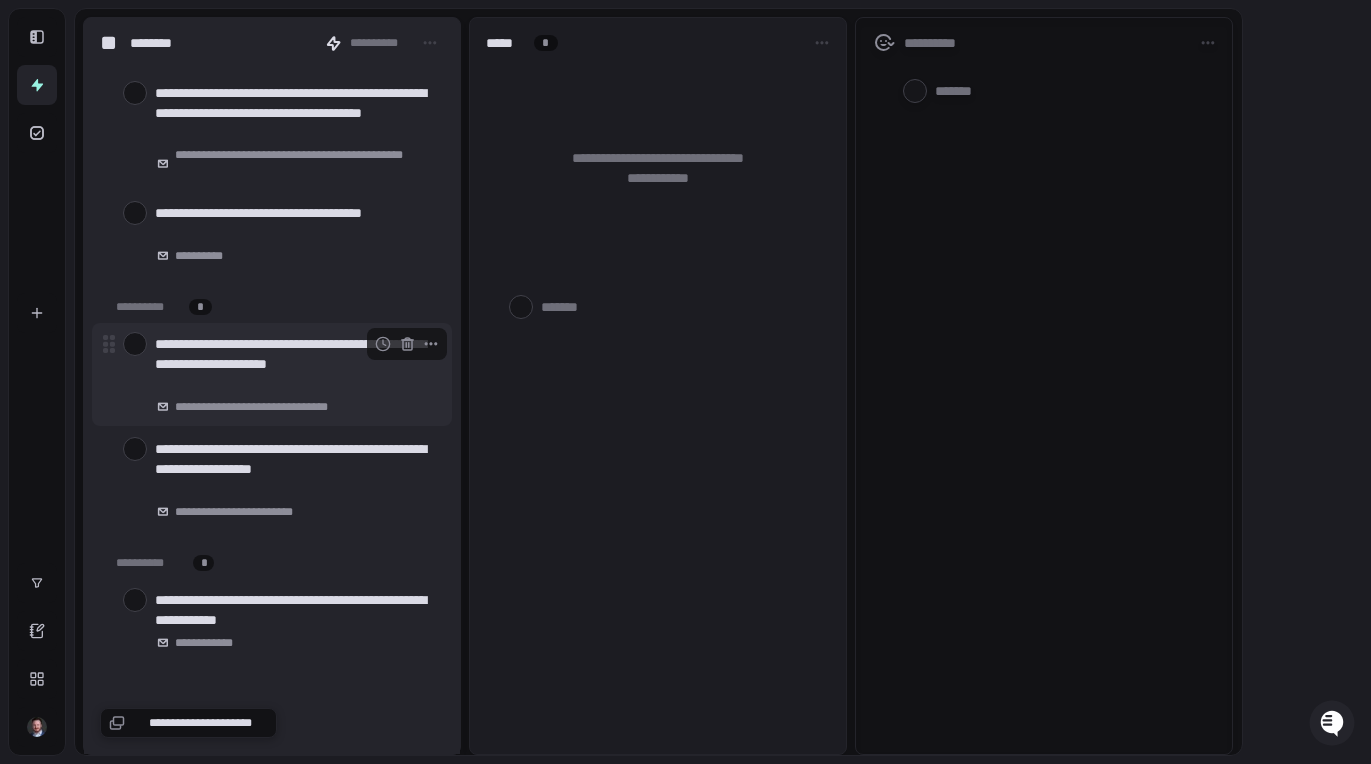 scroll, scrollTop: 382, scrollLeft: 0, axis: vertical 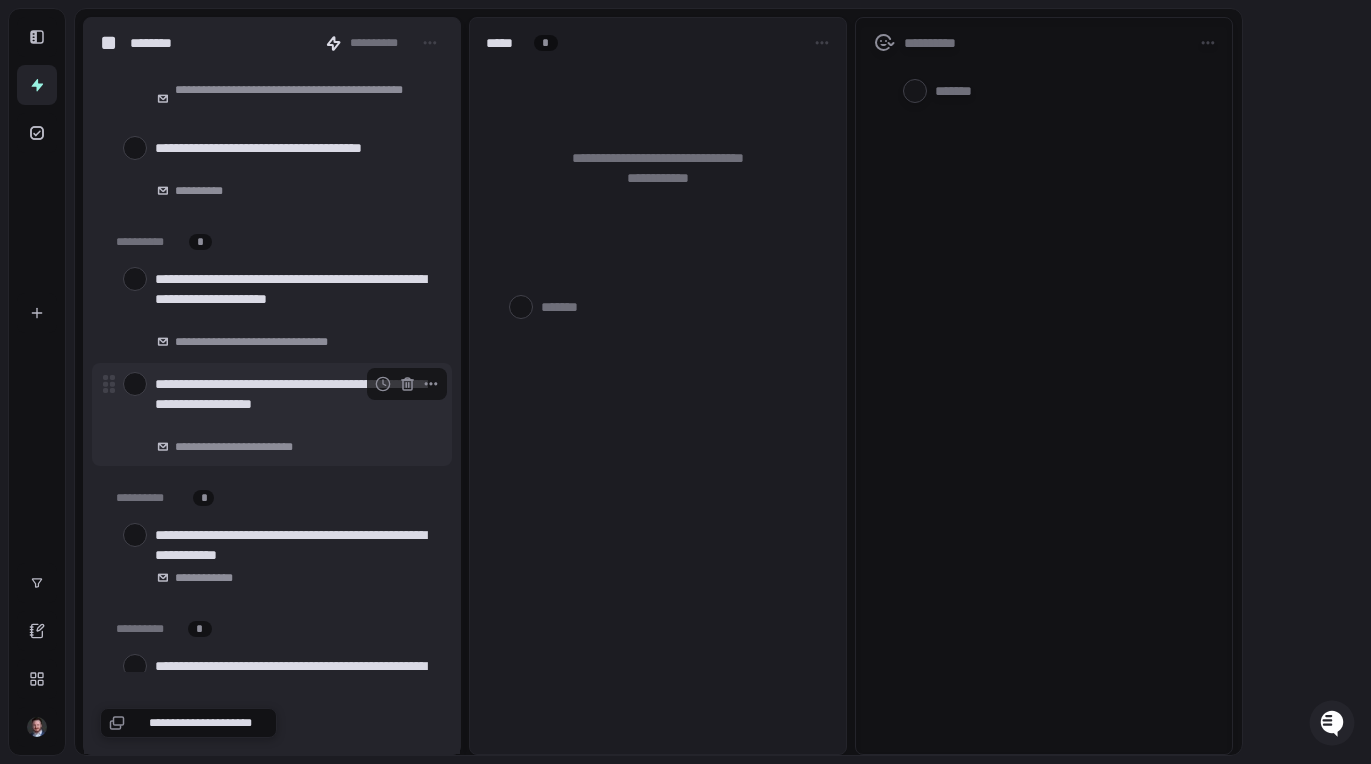 click on "**********" at bounding box center (295, 404) 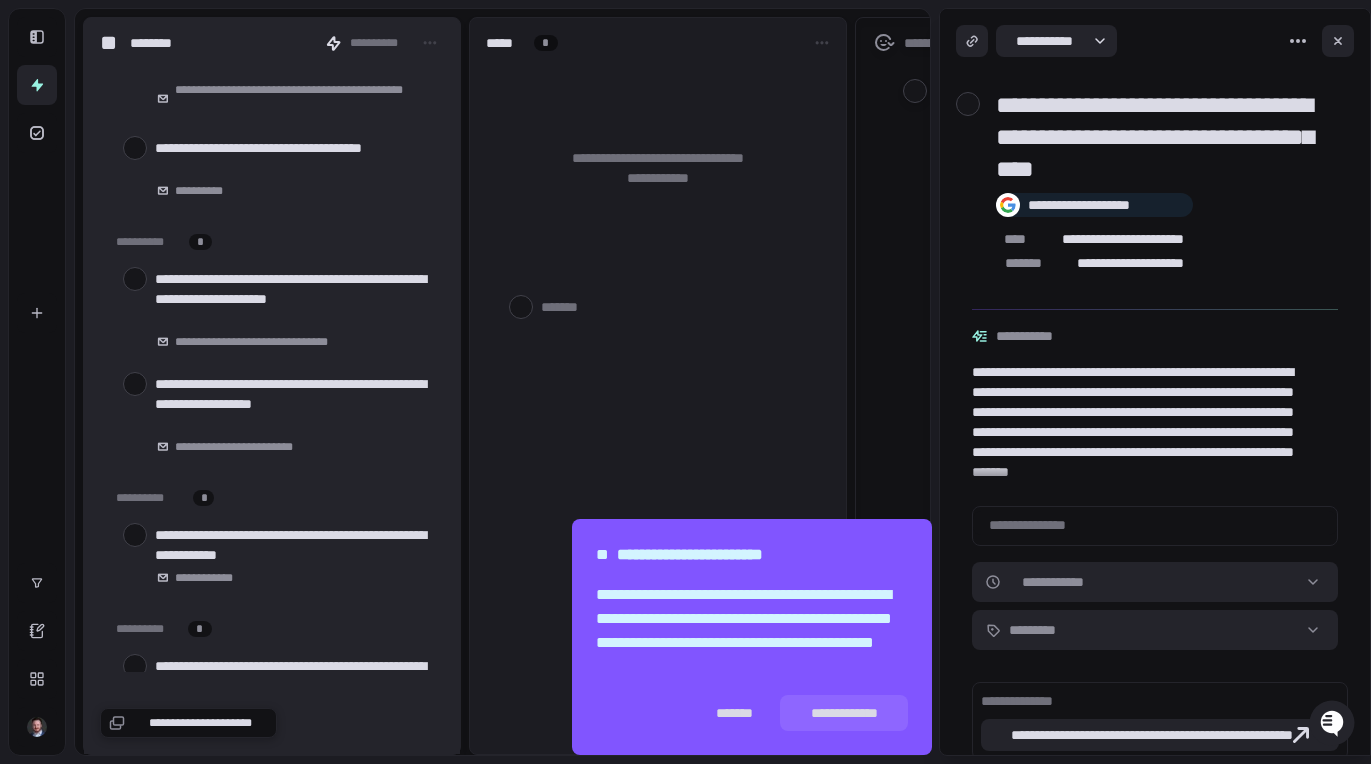 click on "**********" at bounding box center (1143, 426) 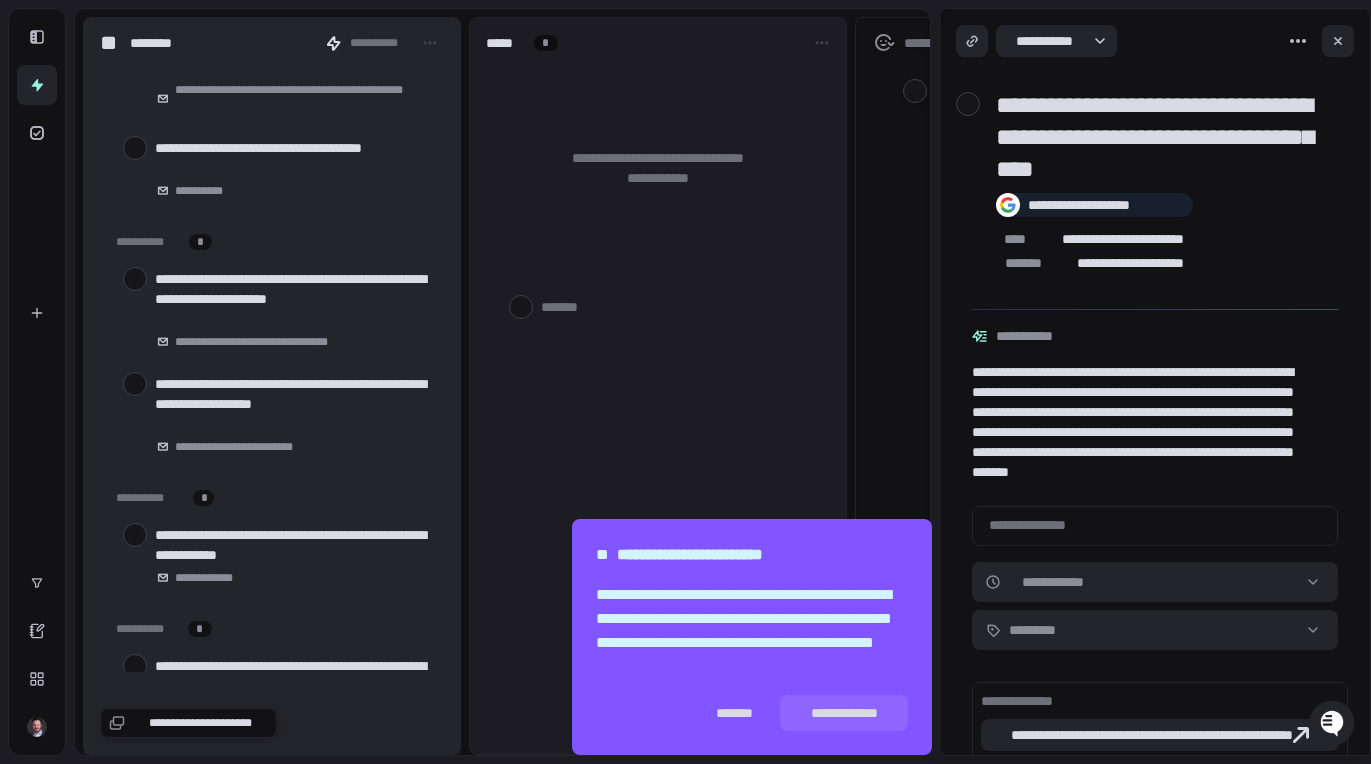 scroll, scrollTop: 32, scrollLeft: 0, axis: vertical 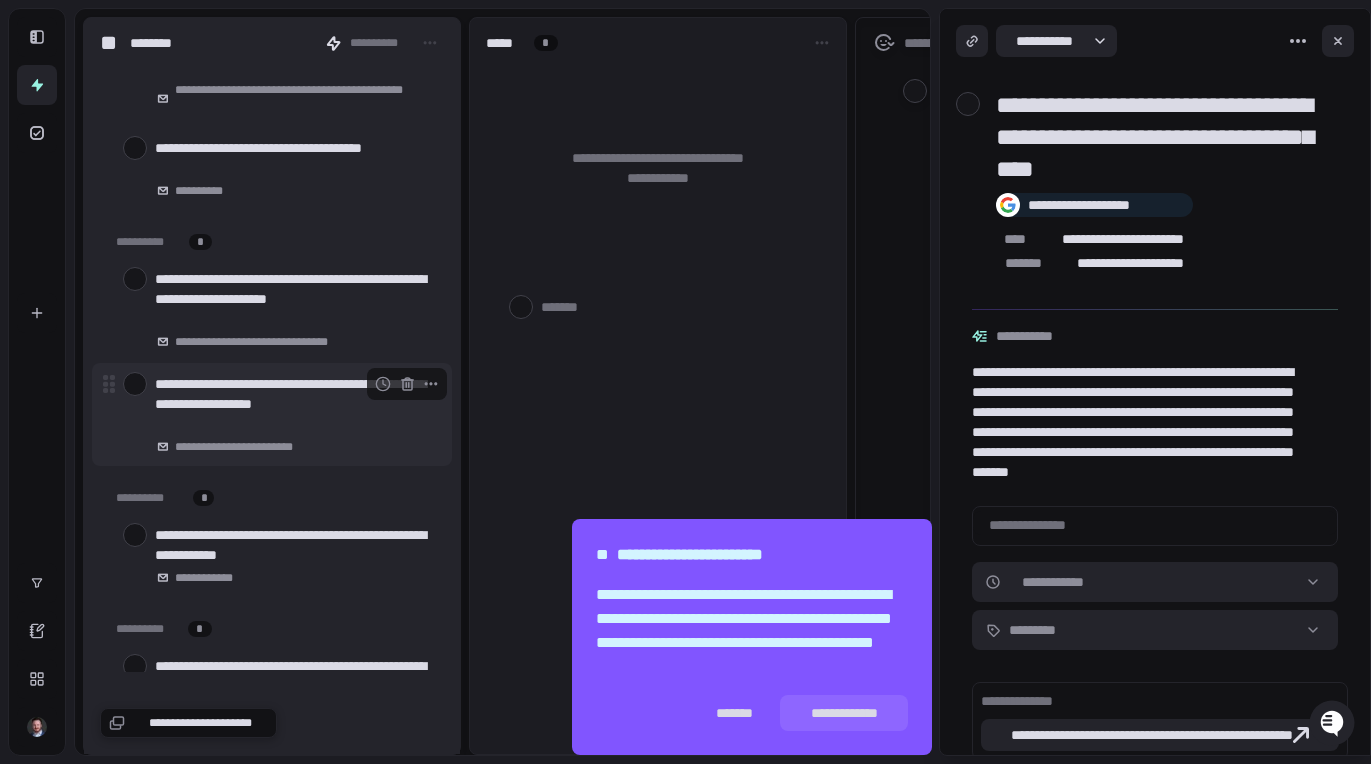 click at bounding box center [135, 384] 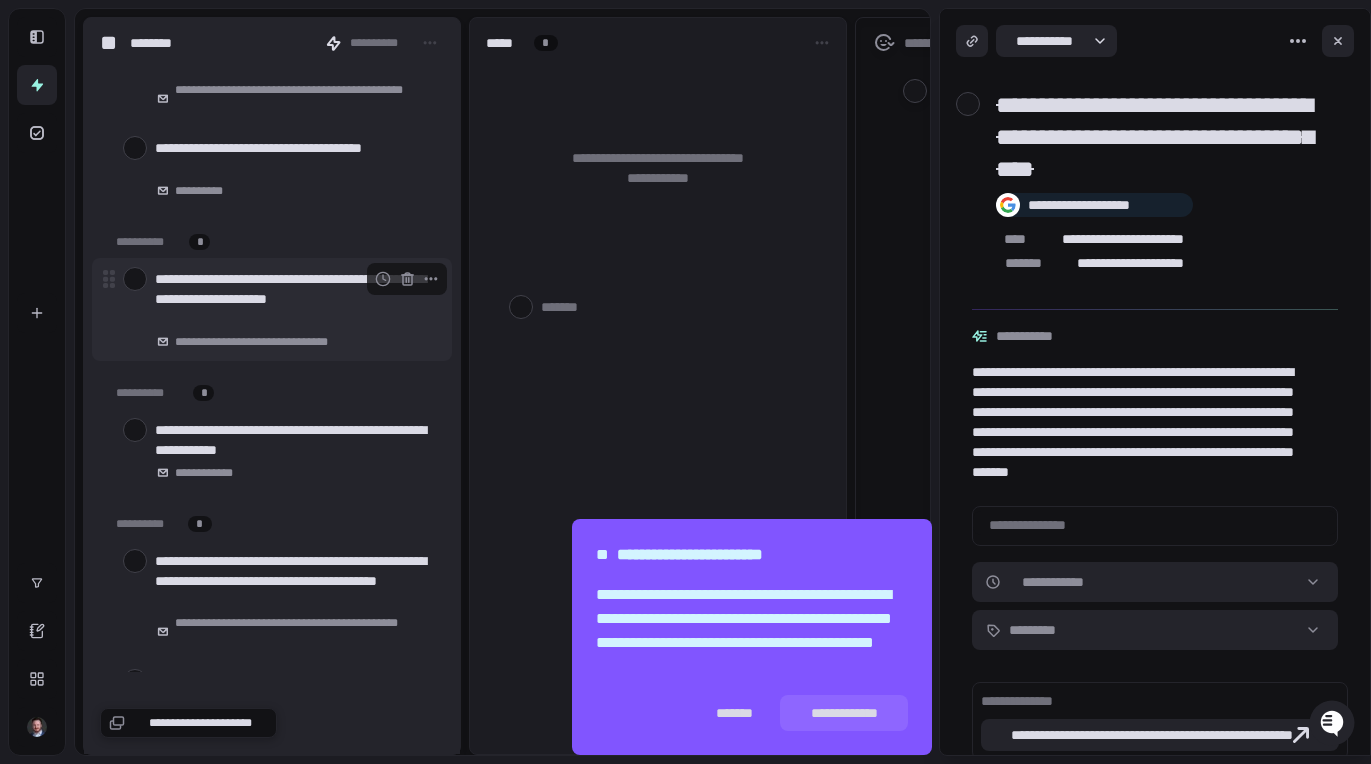 click at bounding box center (135, 279) 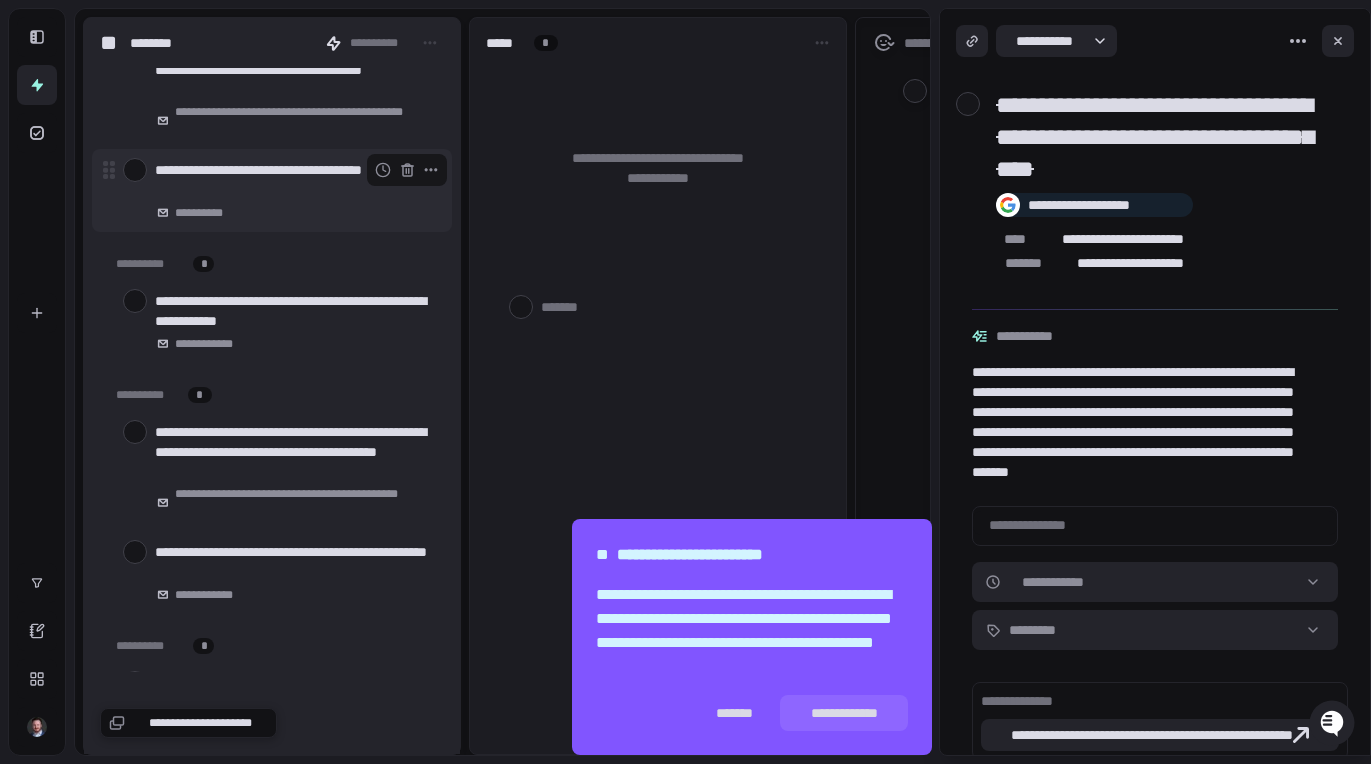 scroll, scrollTop: 469, scrollLeft: 0, axis: vertical 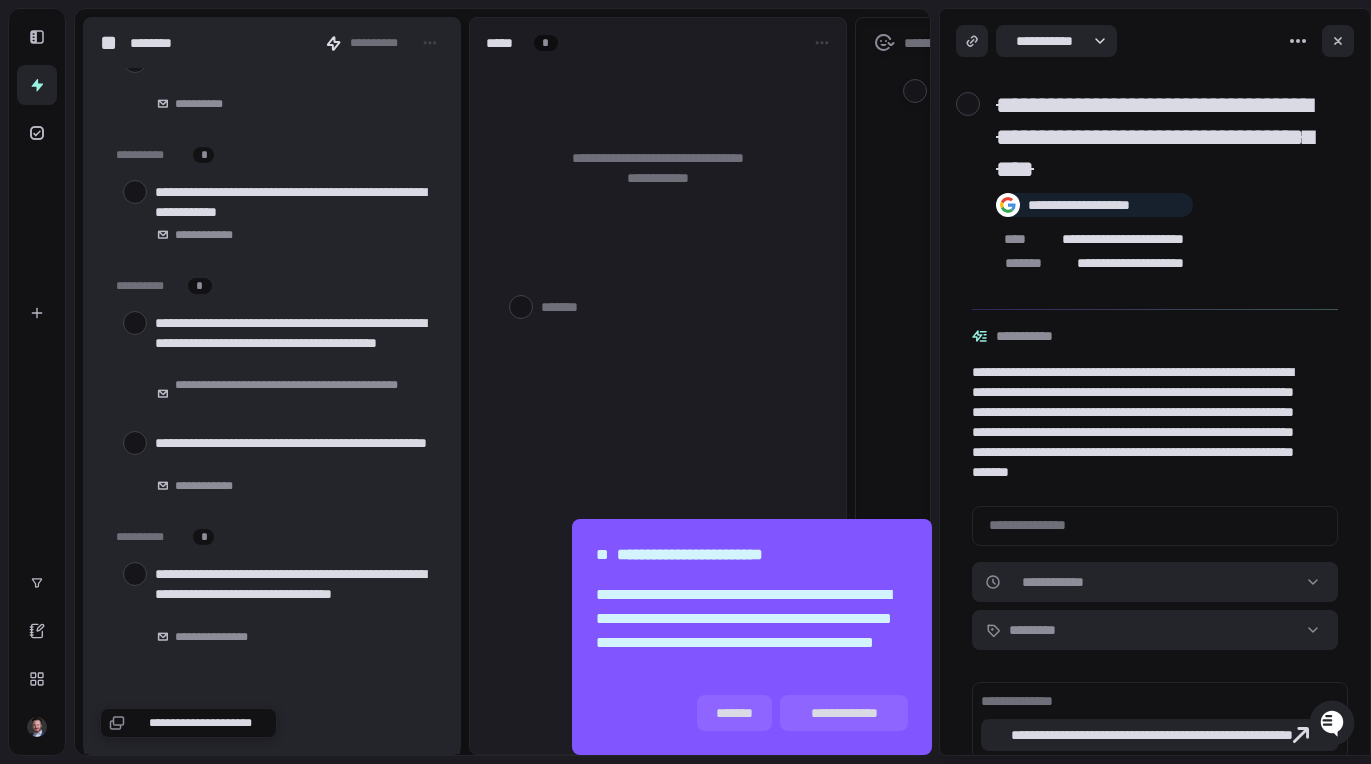 click on "*******" at bounding box center [734, 713] 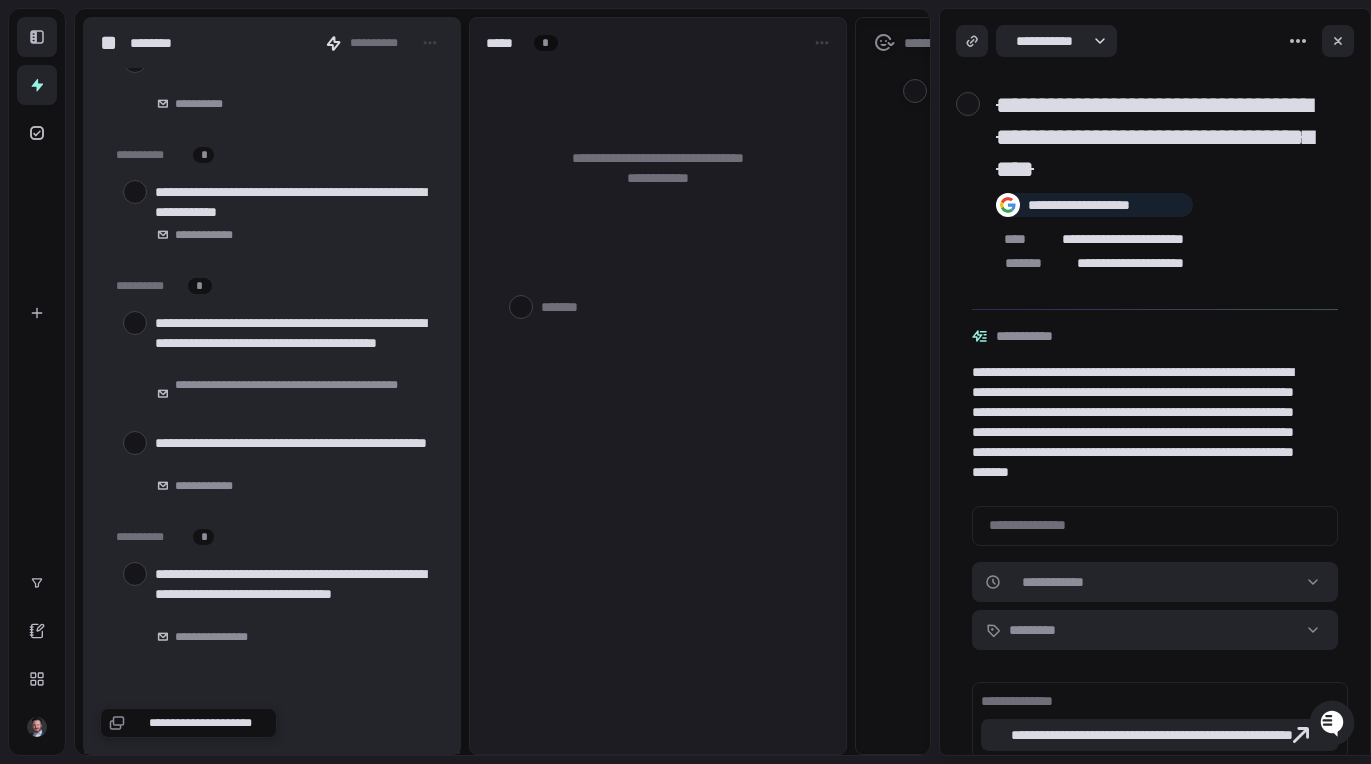 click at bounding box center [37, 37] 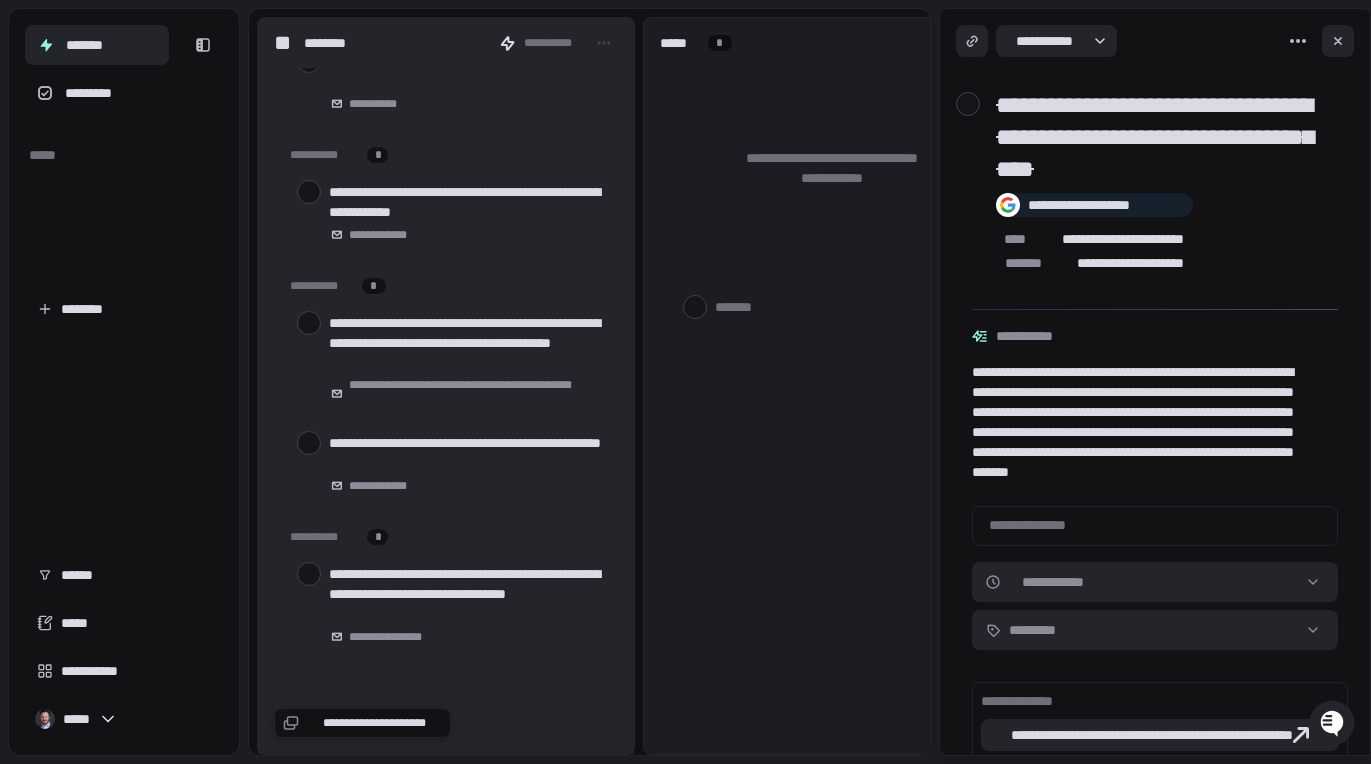 click on "******* *********" at bounding box center [124, 69] 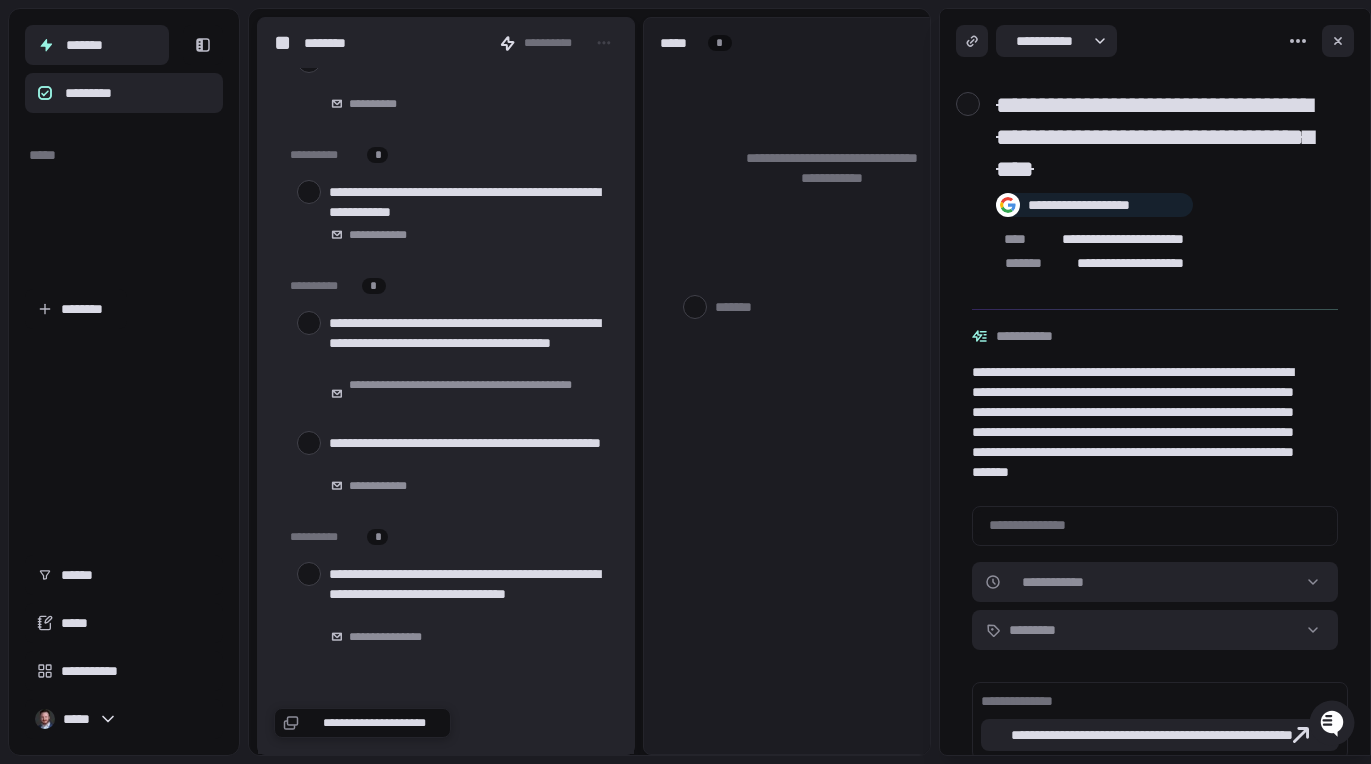click on "*********" at bounding box center [124, 93] 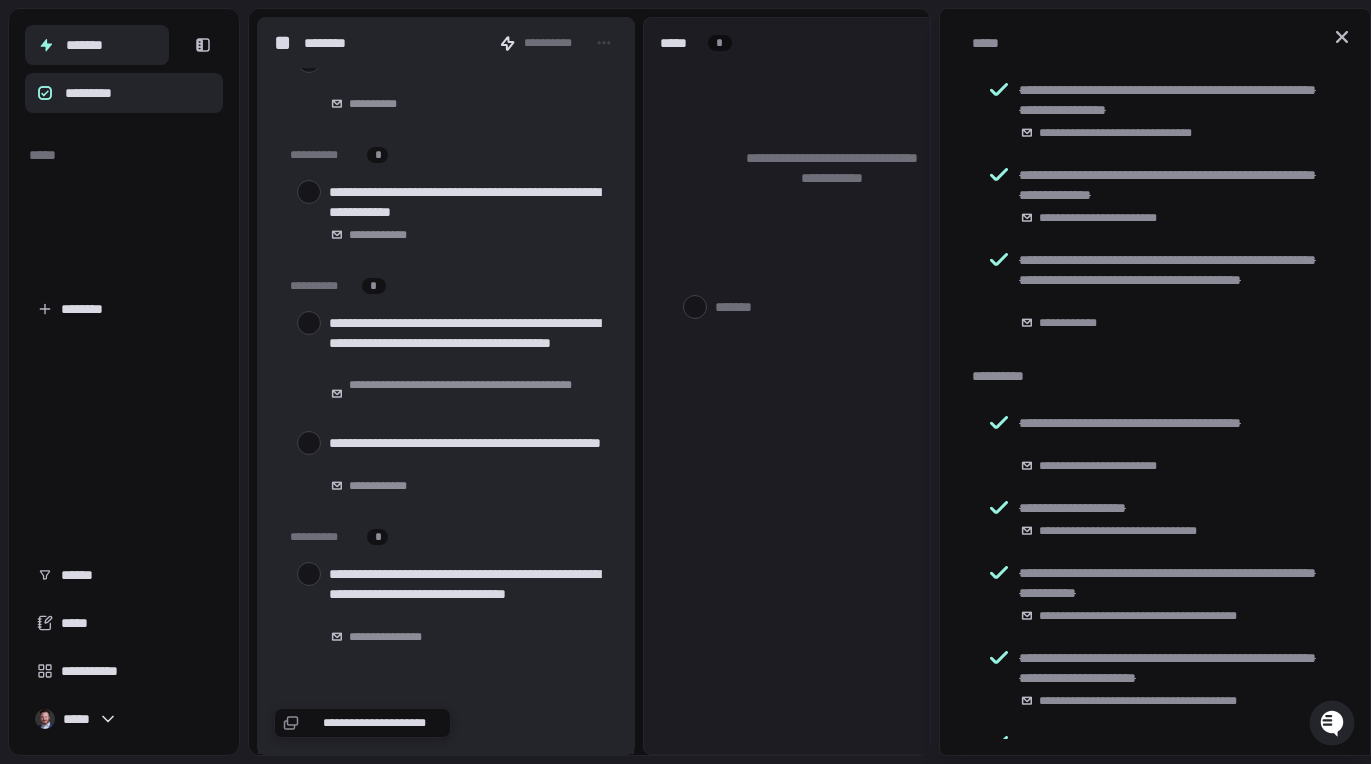 click on "*******" at bounding box center [97, 45] 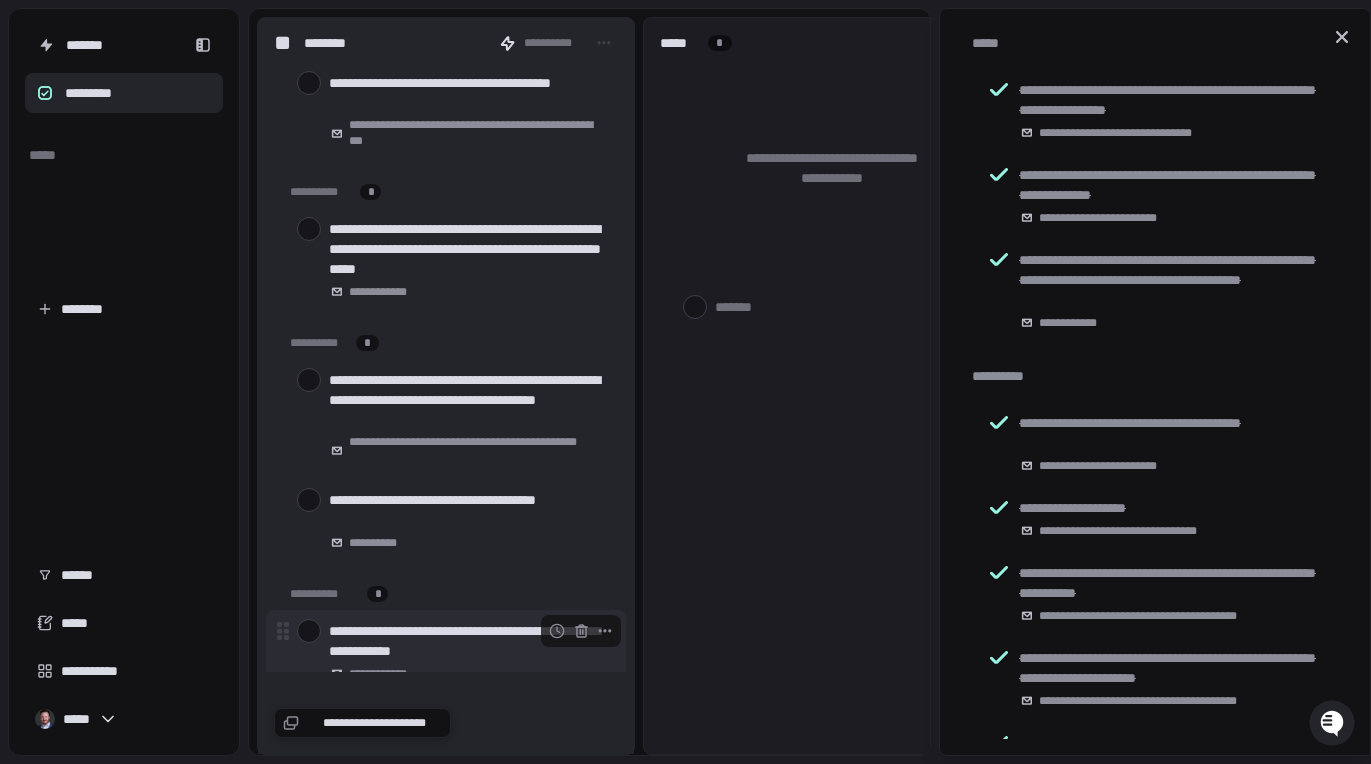 scroll, scrollTop: 0, scrollLeft: 0, axis: both 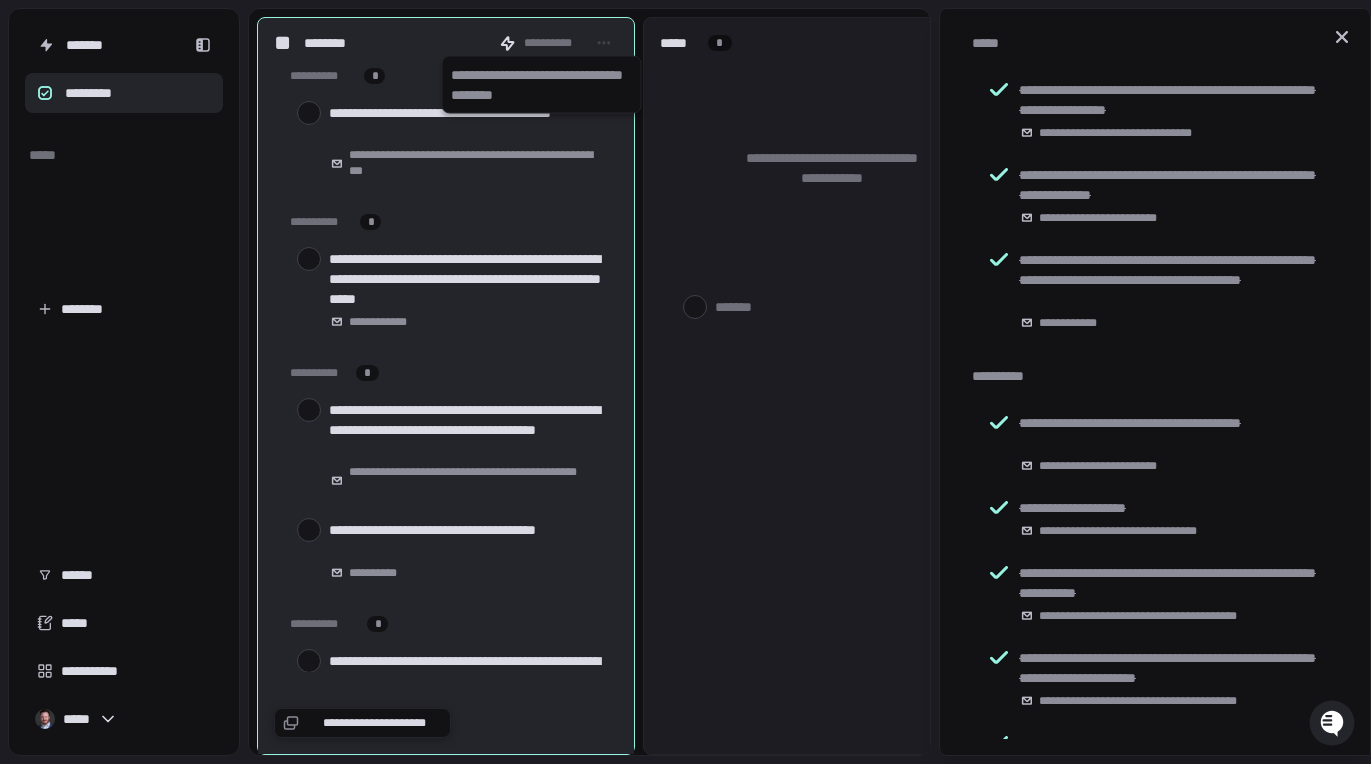 click 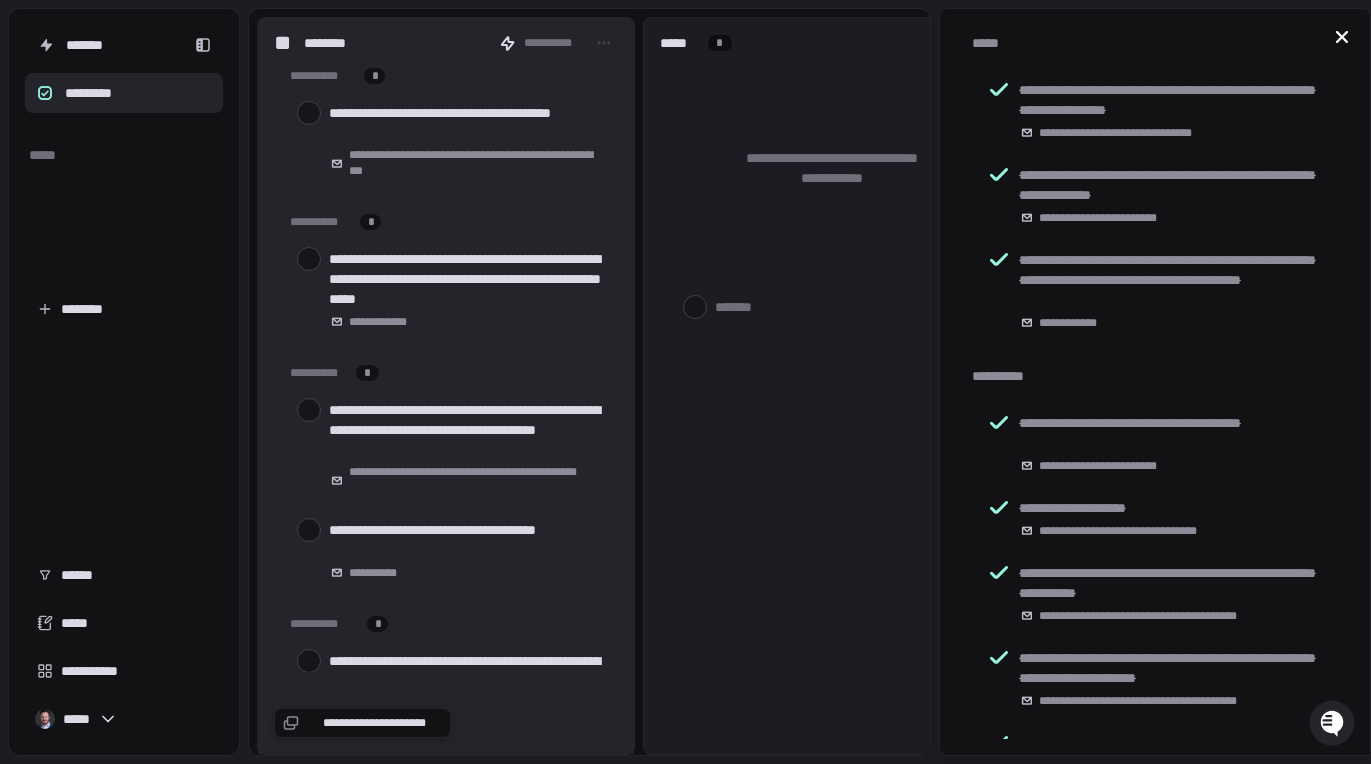 click 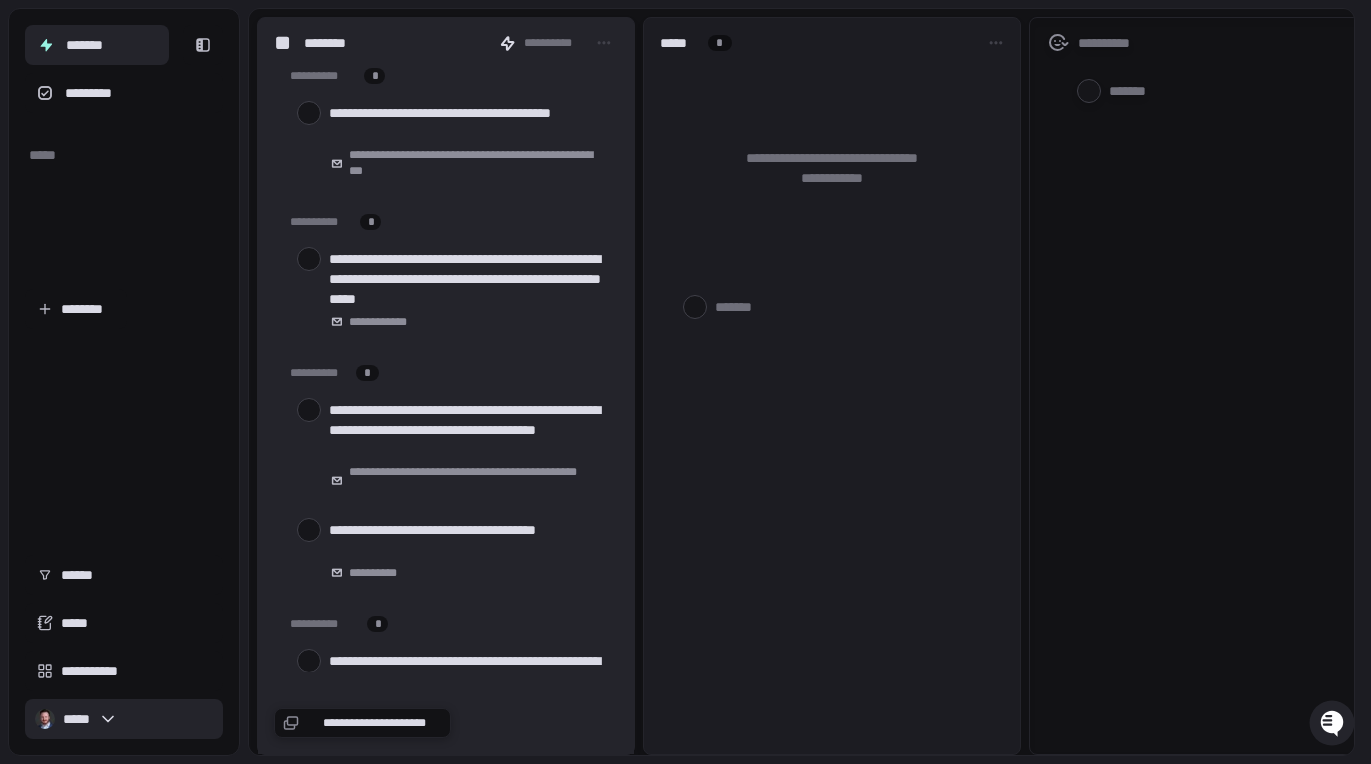 click on "*****" at bounding box center [124, 719] 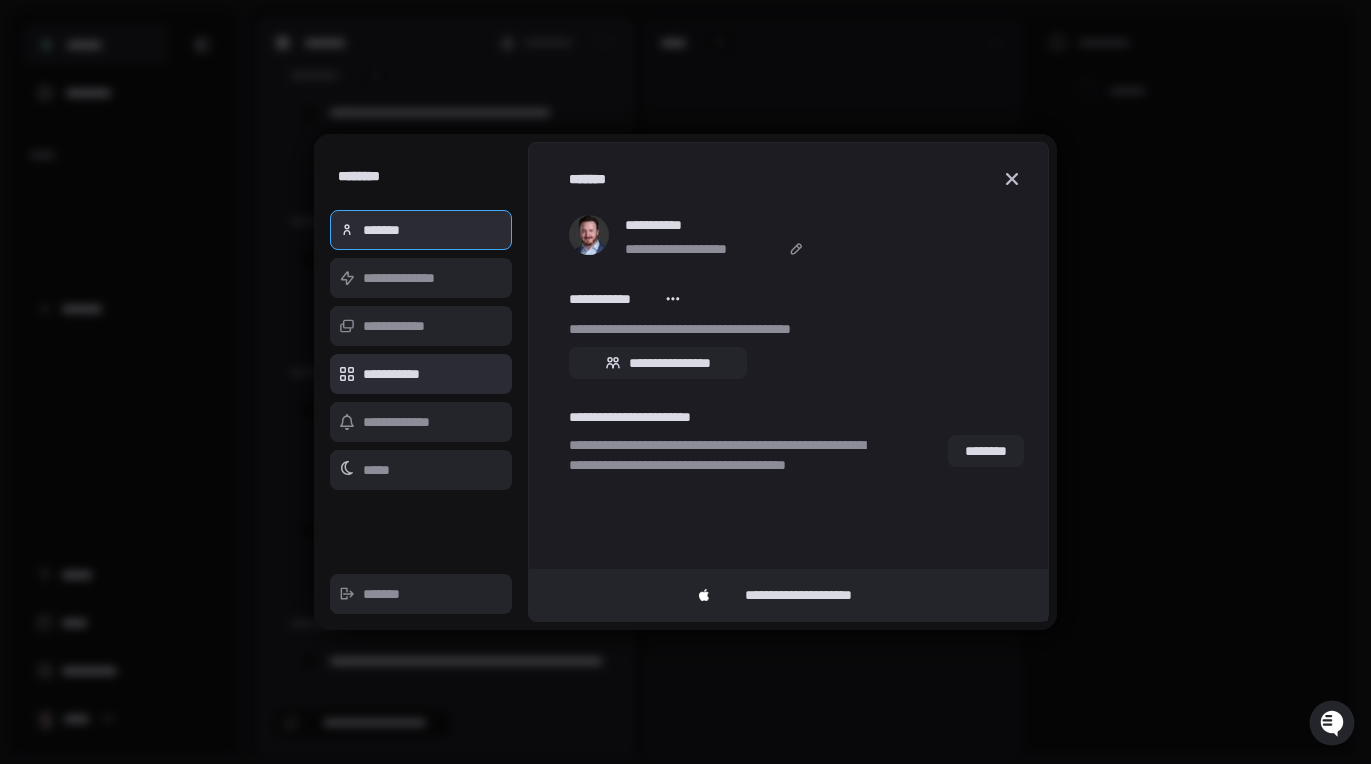 click on "**********" at bounding box center [421, 374] 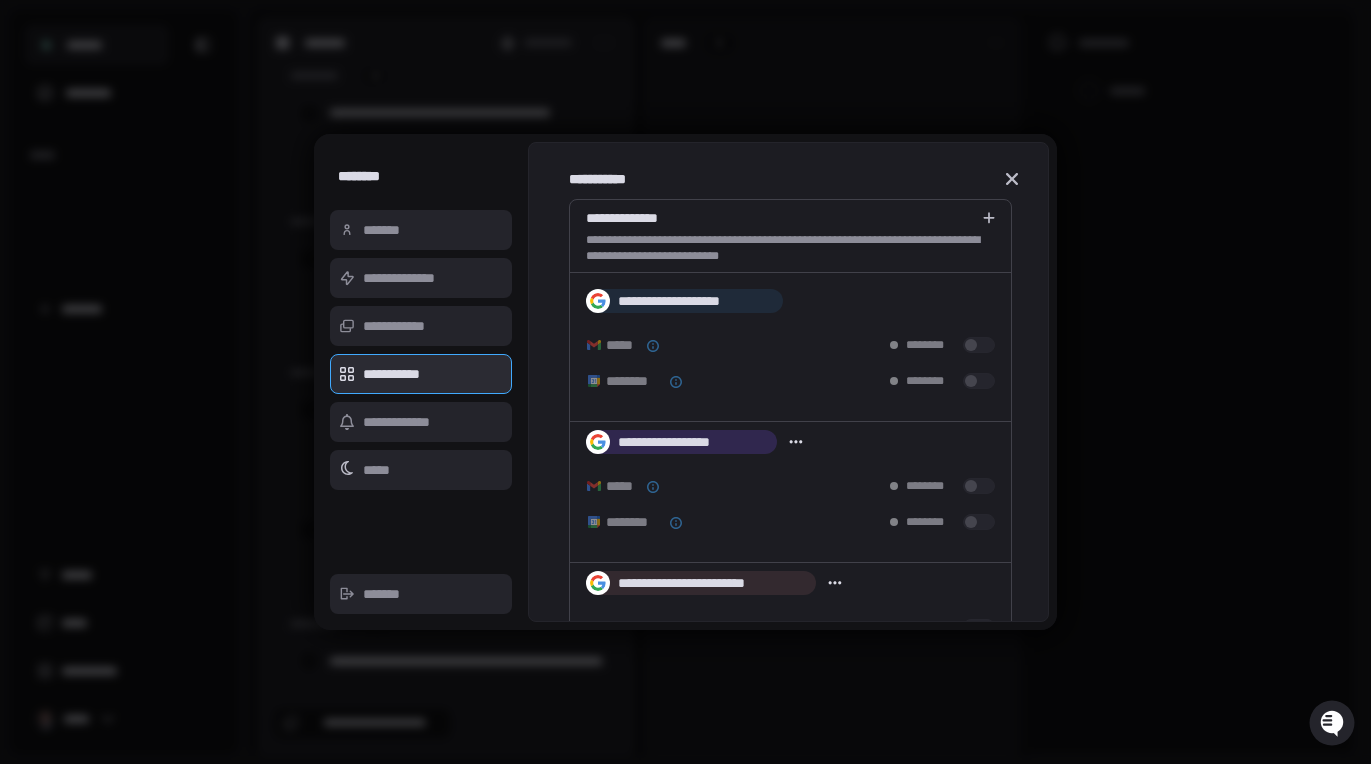 type on "*" 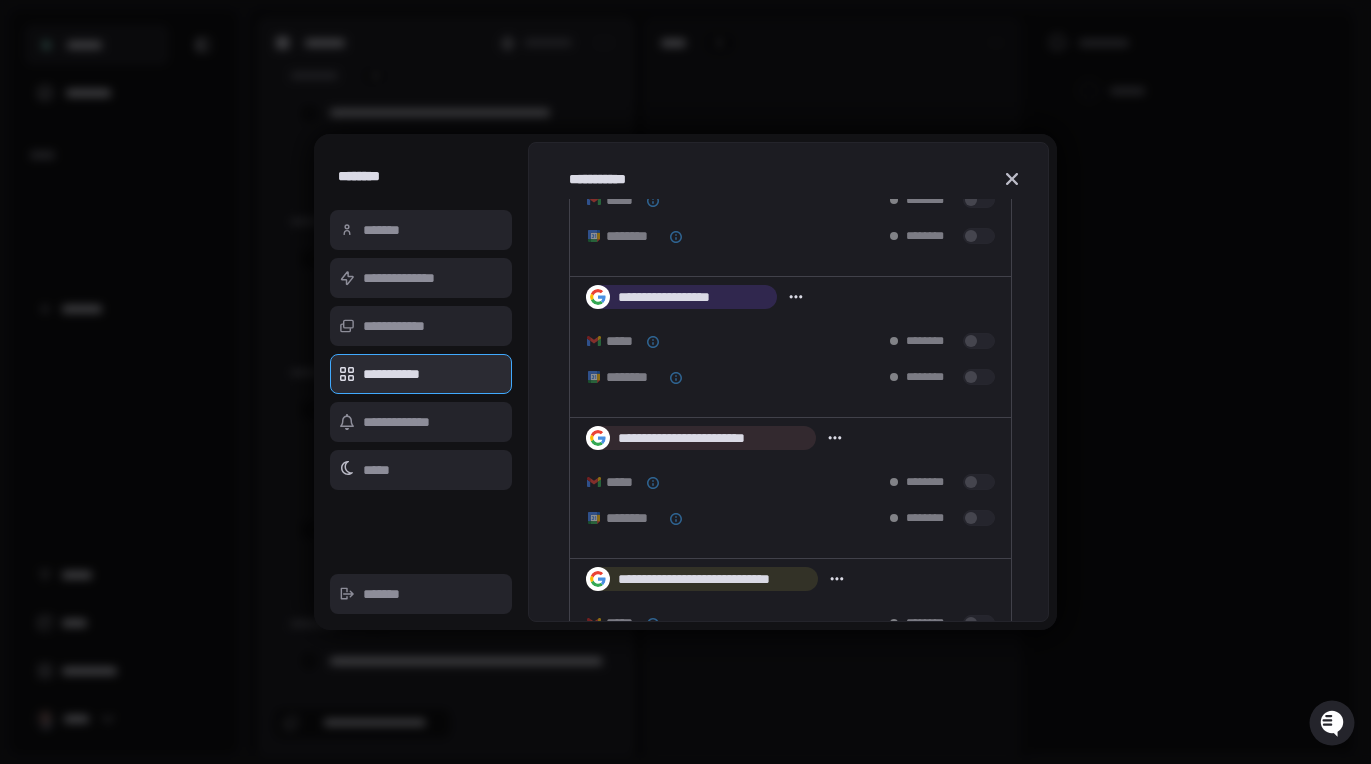 scroll, scrollTop: 0, scrollLeft: 0, axis: both 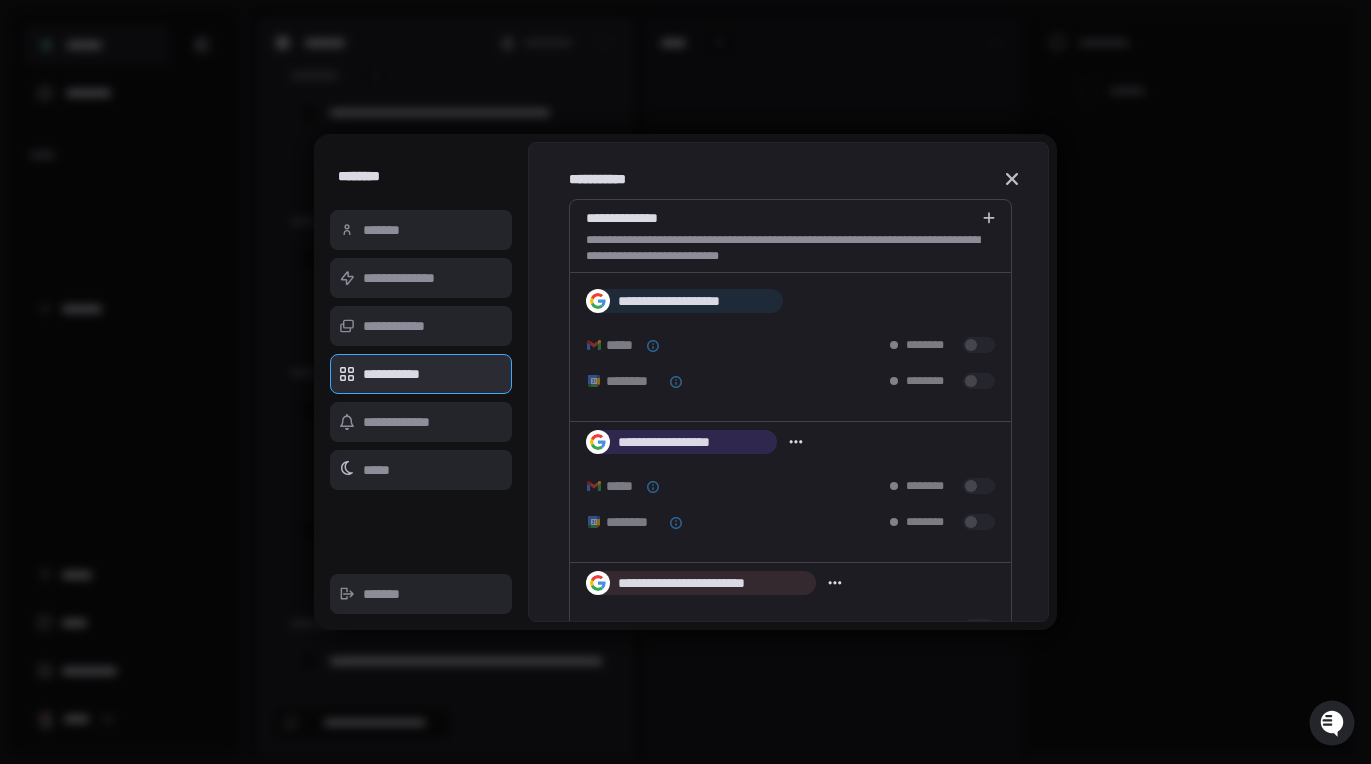 click on "**********" at bounding box center (790, 218) 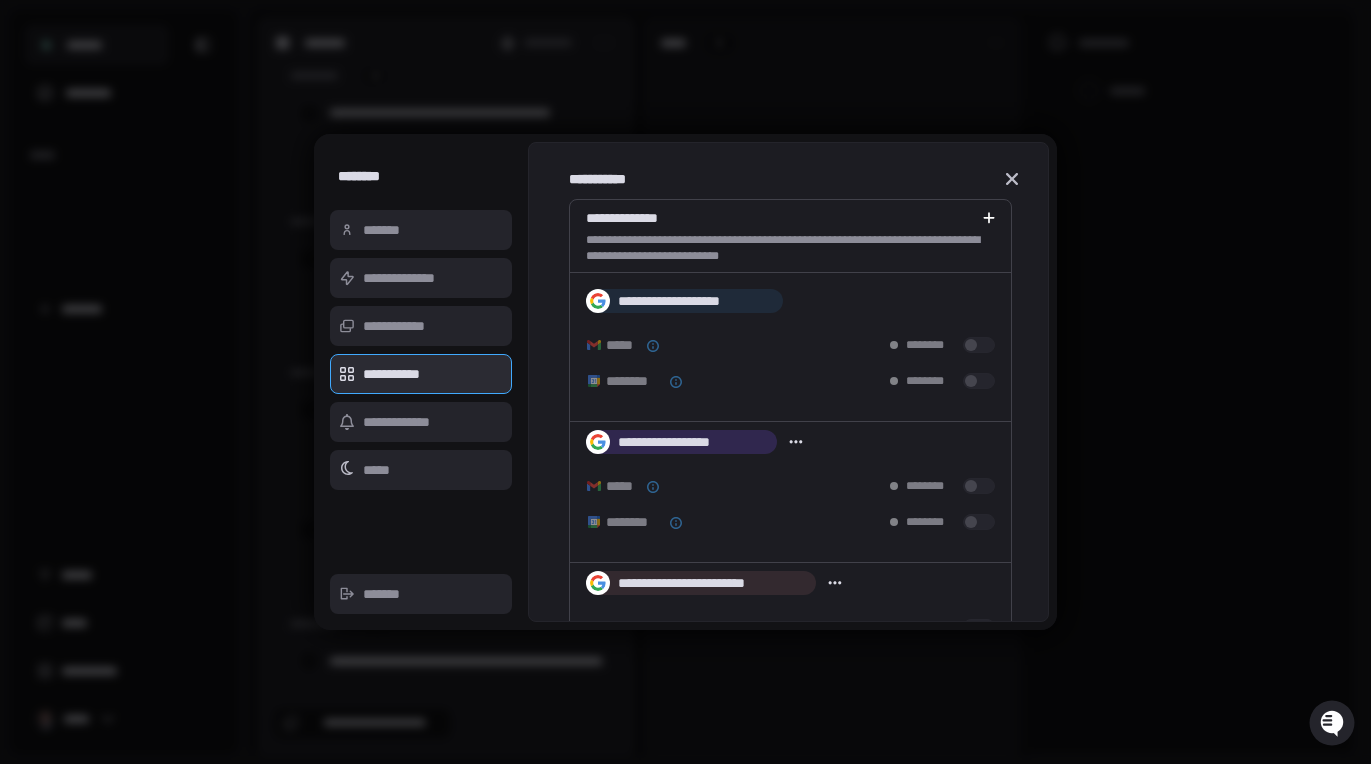 click 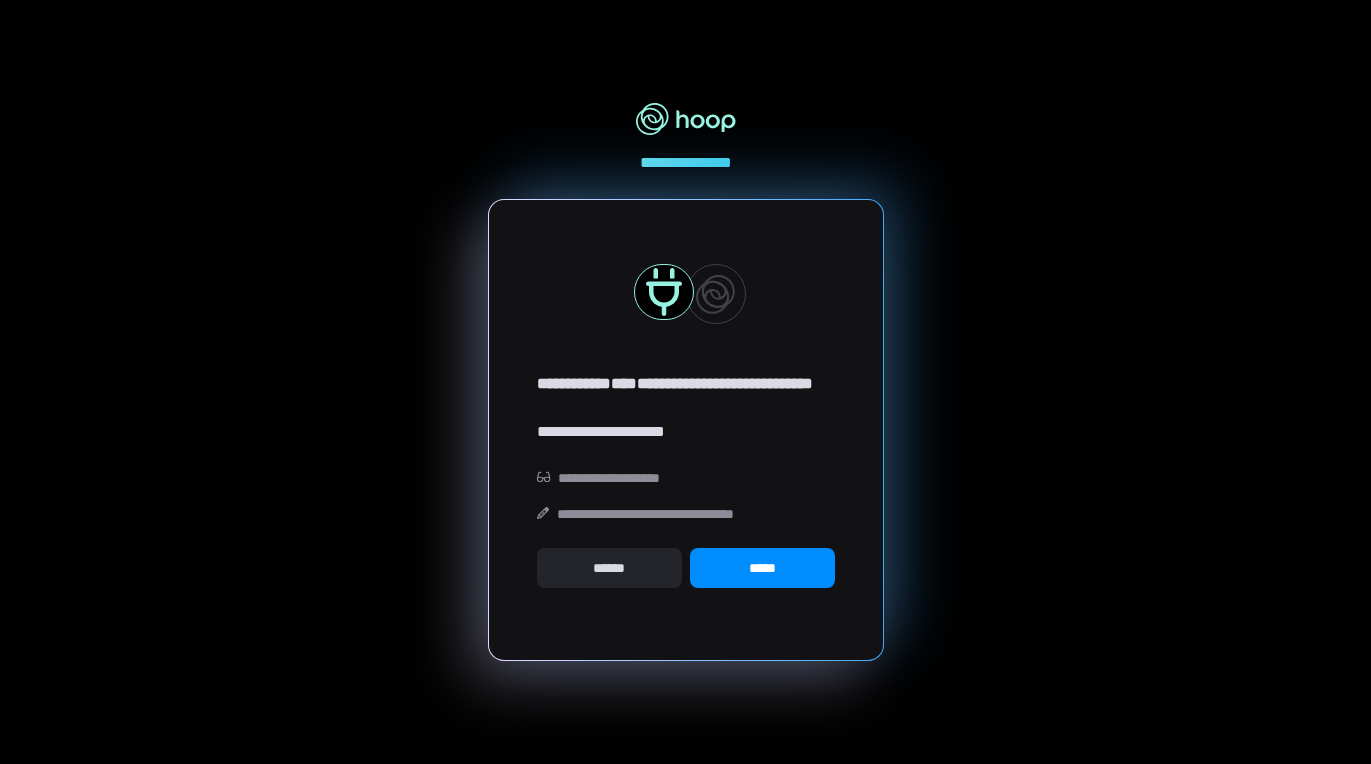 scroll, scrollTop: 0, scrollLeft: 0, axis: both 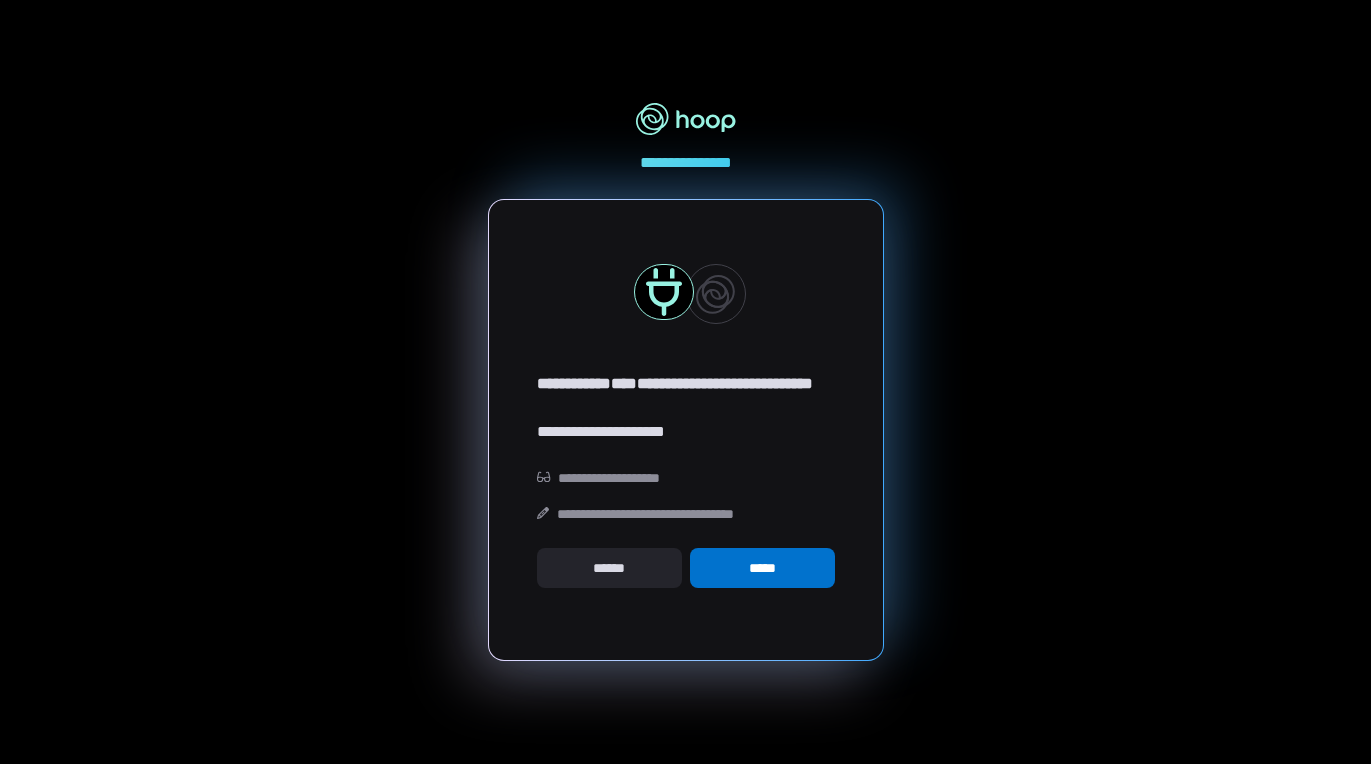 click on "*****" at bounding box center [762, 568] 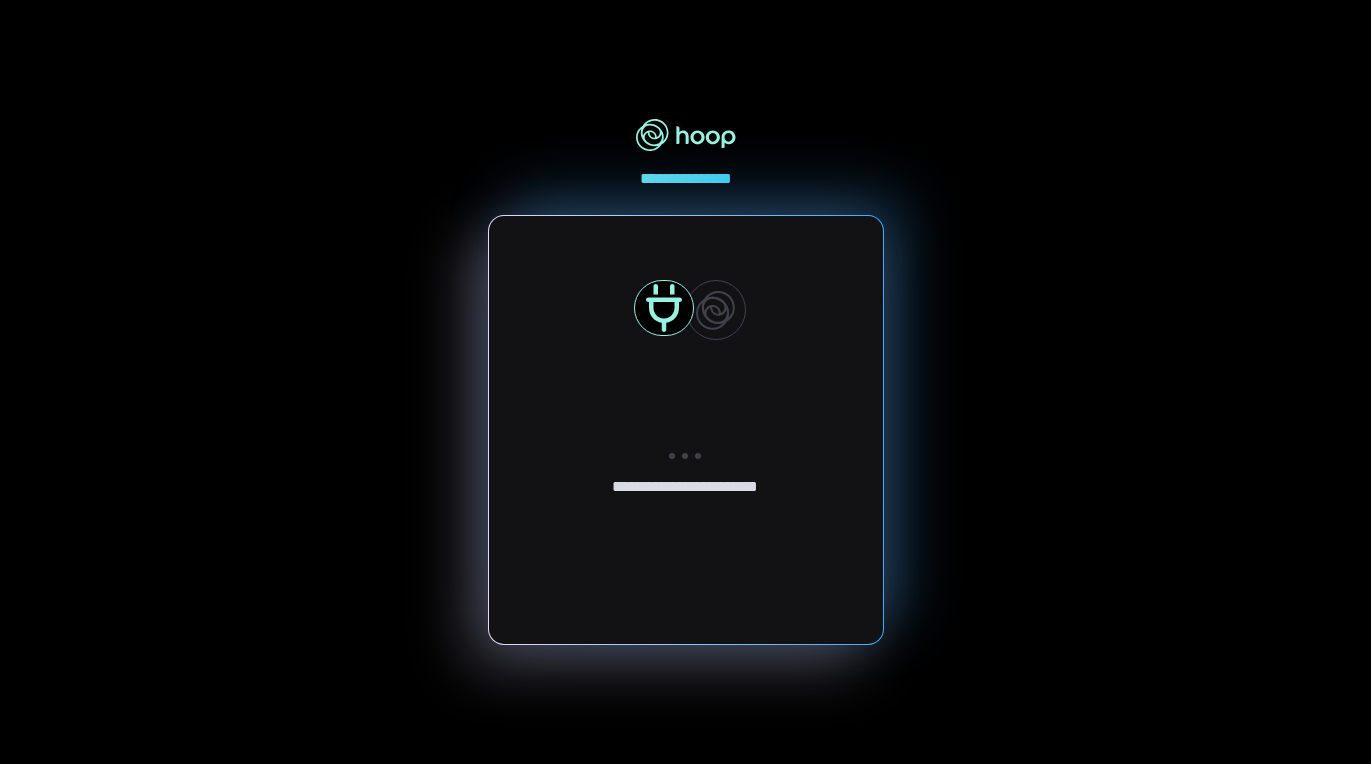 scroll, scrollTop: 0, scrollLeft: 0, axis: both 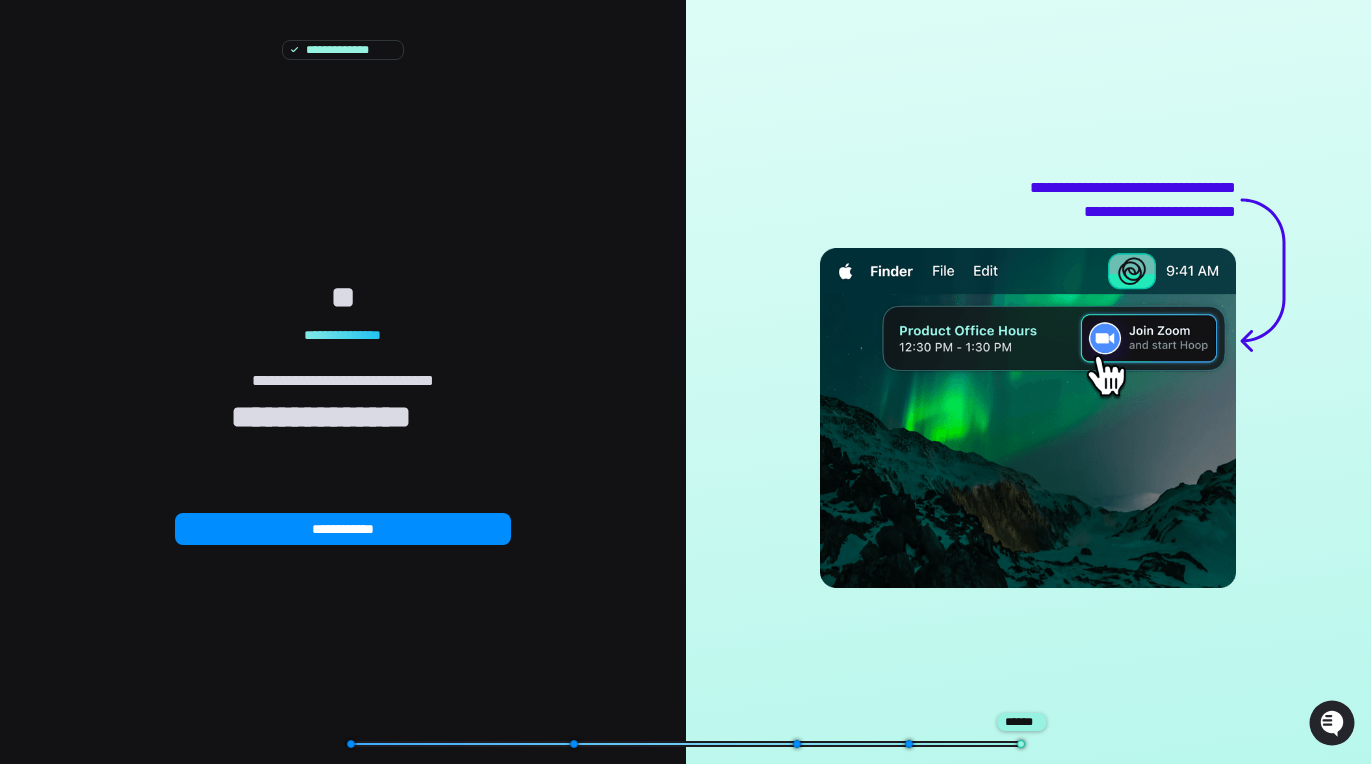 type on "*" 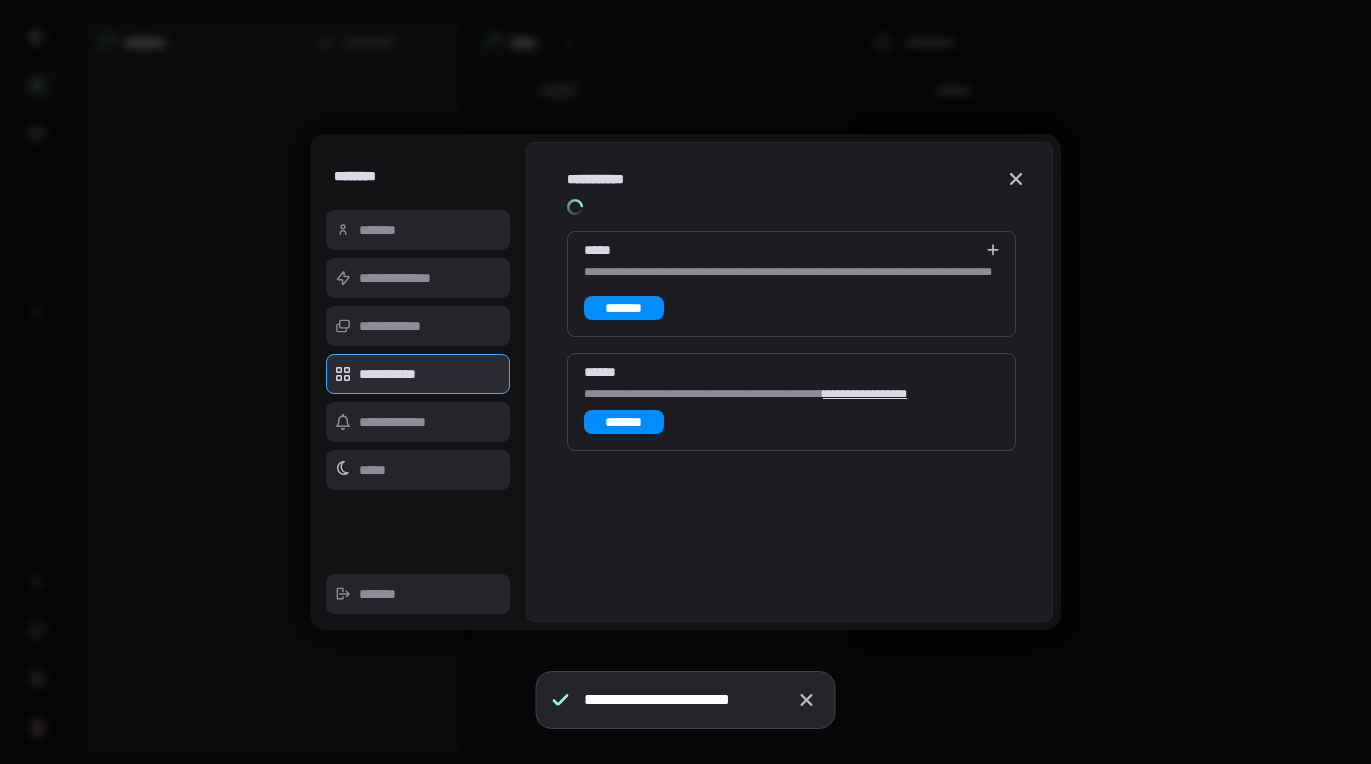 scroll, scrollTop: 0, scrollLeft: 0, axis: both 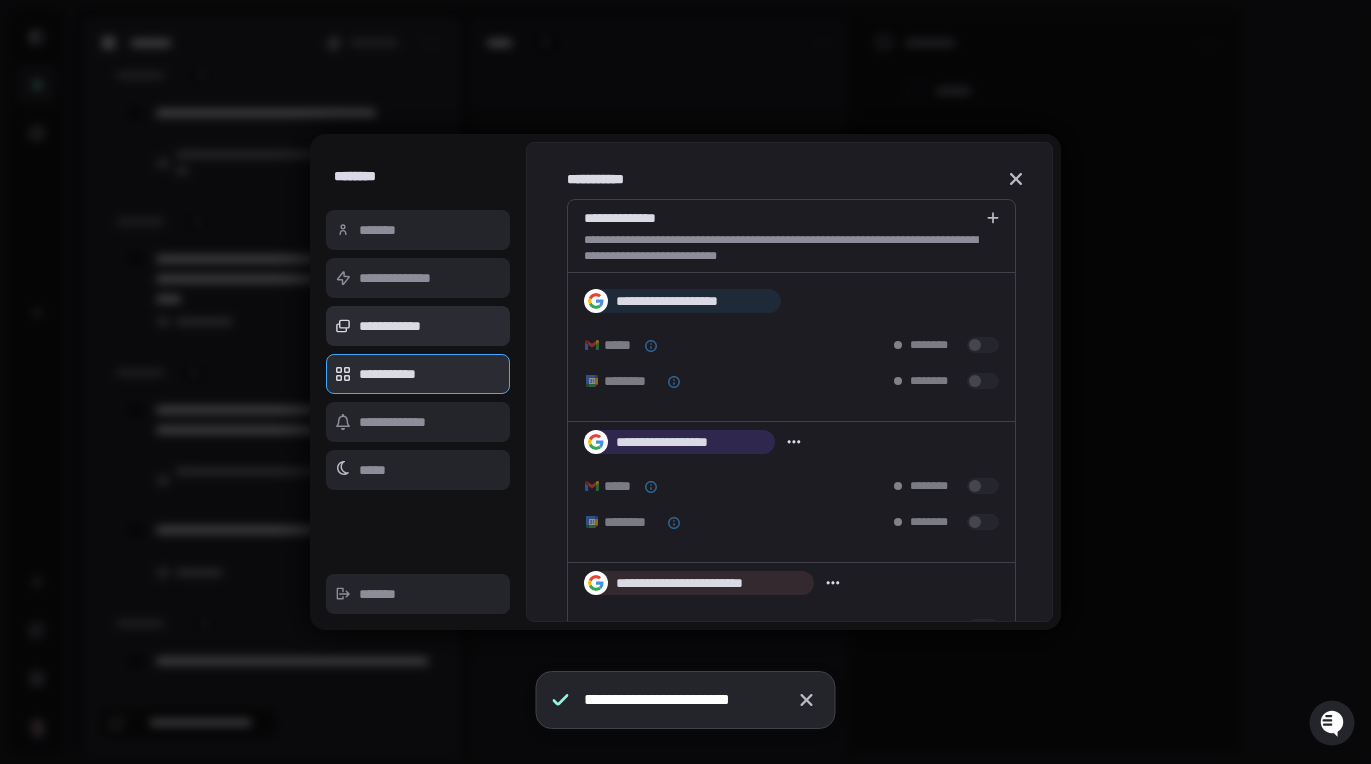 click on "**********" at bounding box center (418, 326) 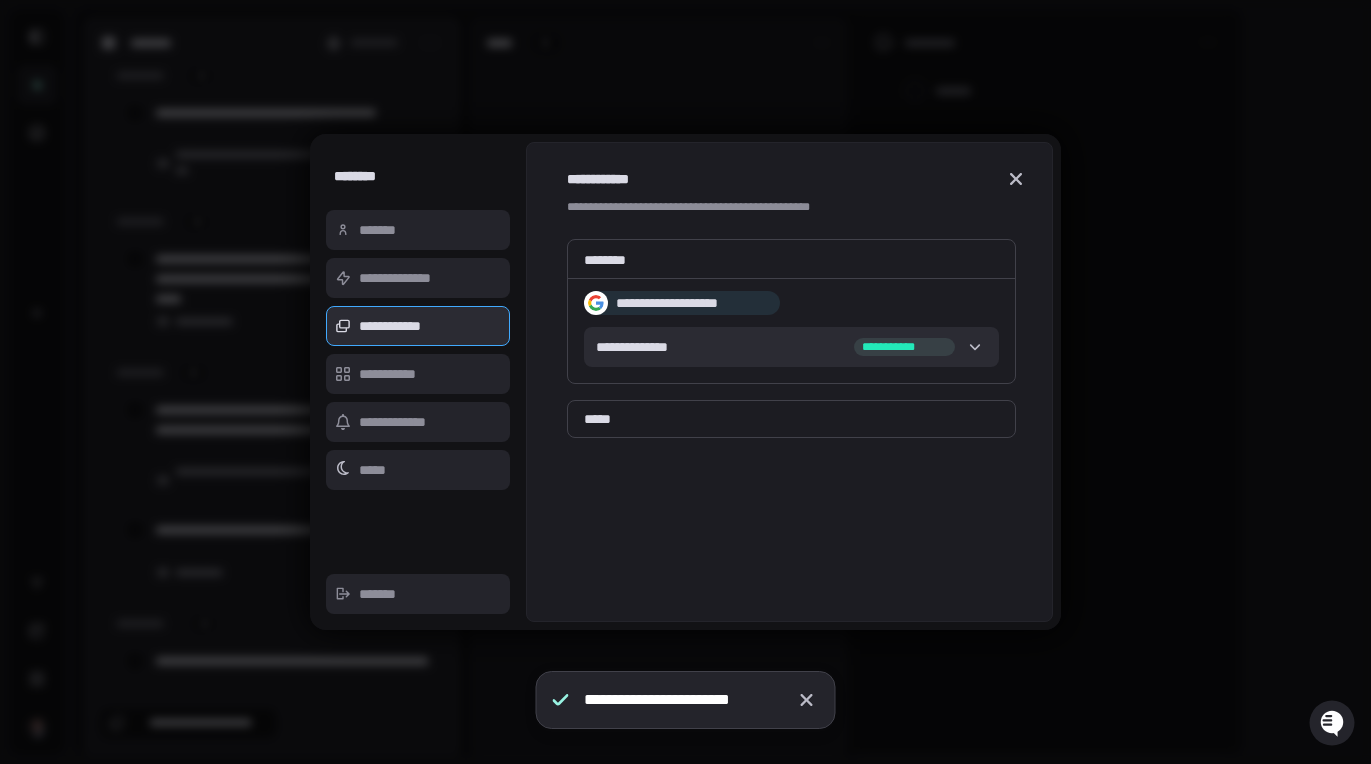 click on "**********" at bounding box center [791, 347] 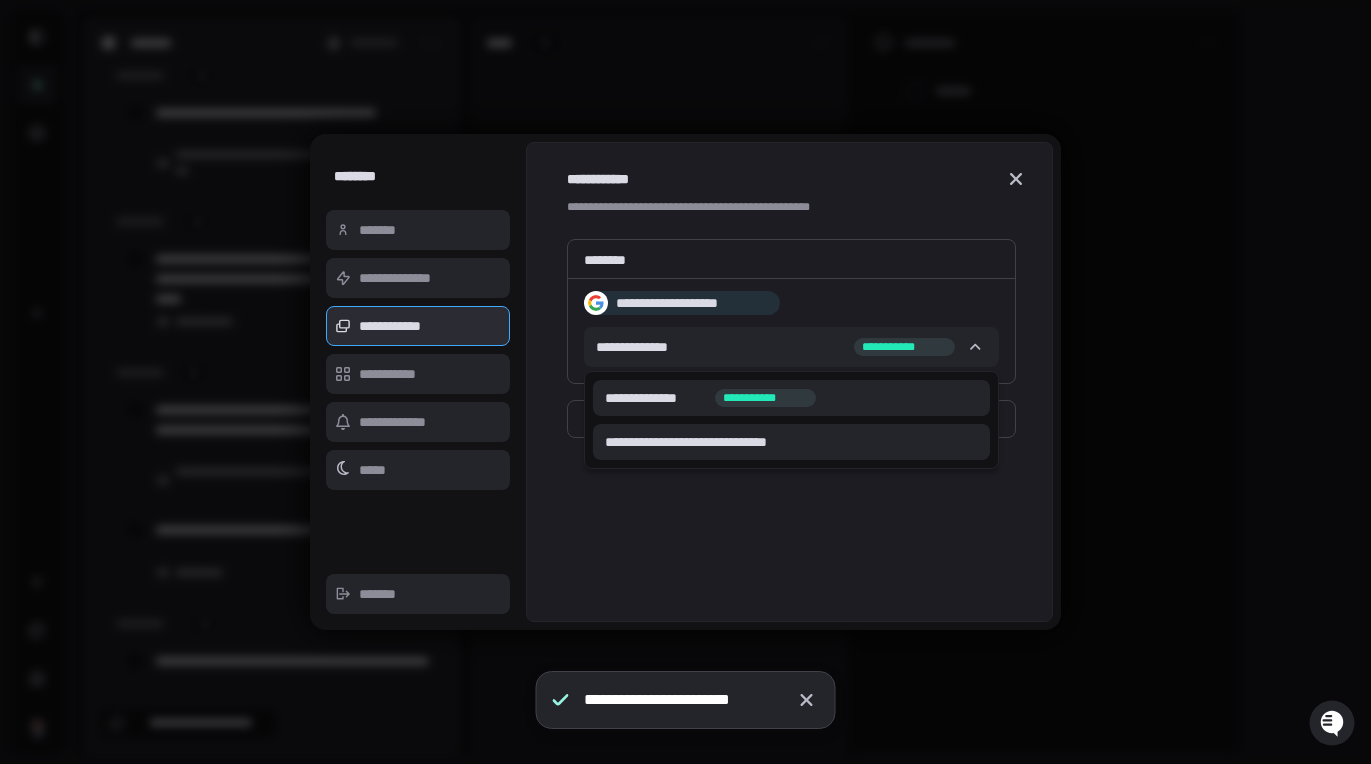 click at bounding box center [685, 382] 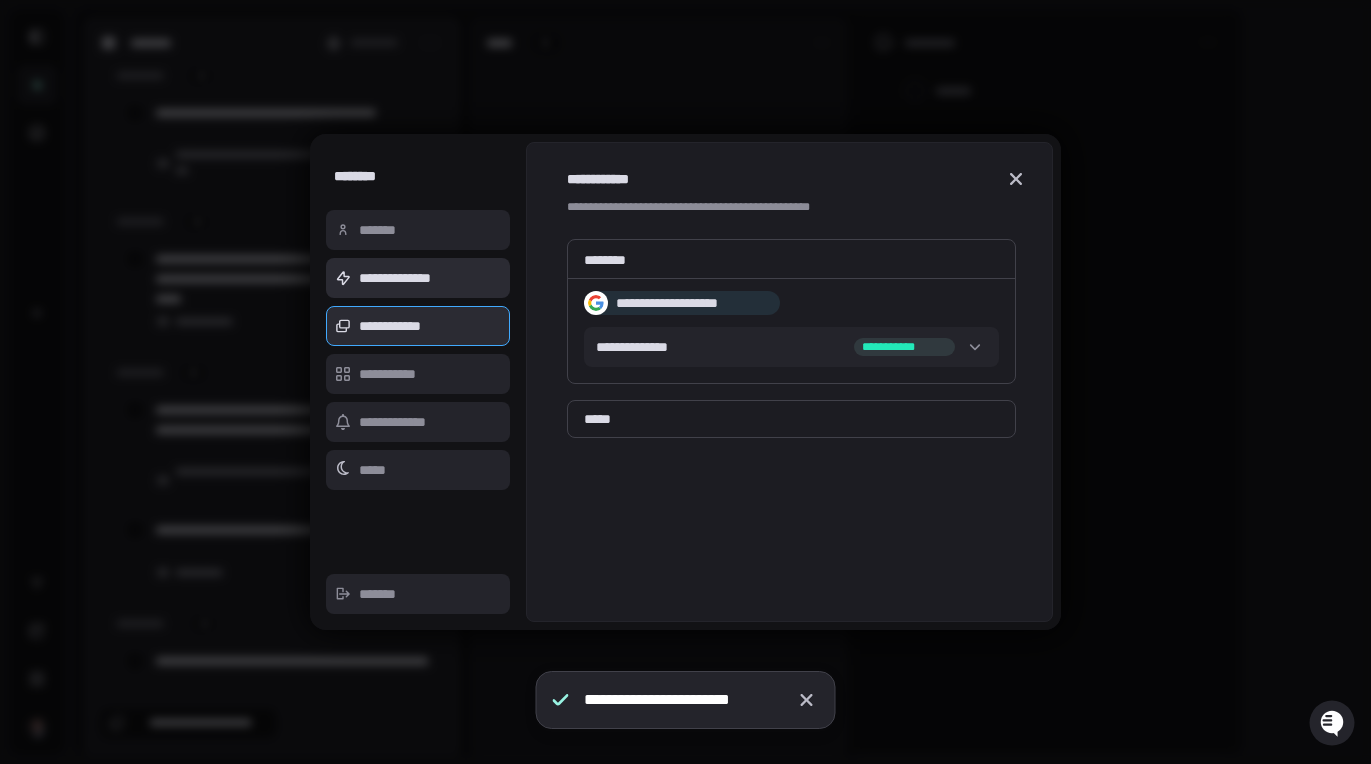 click on "**********" at bounding box center [418, 278] 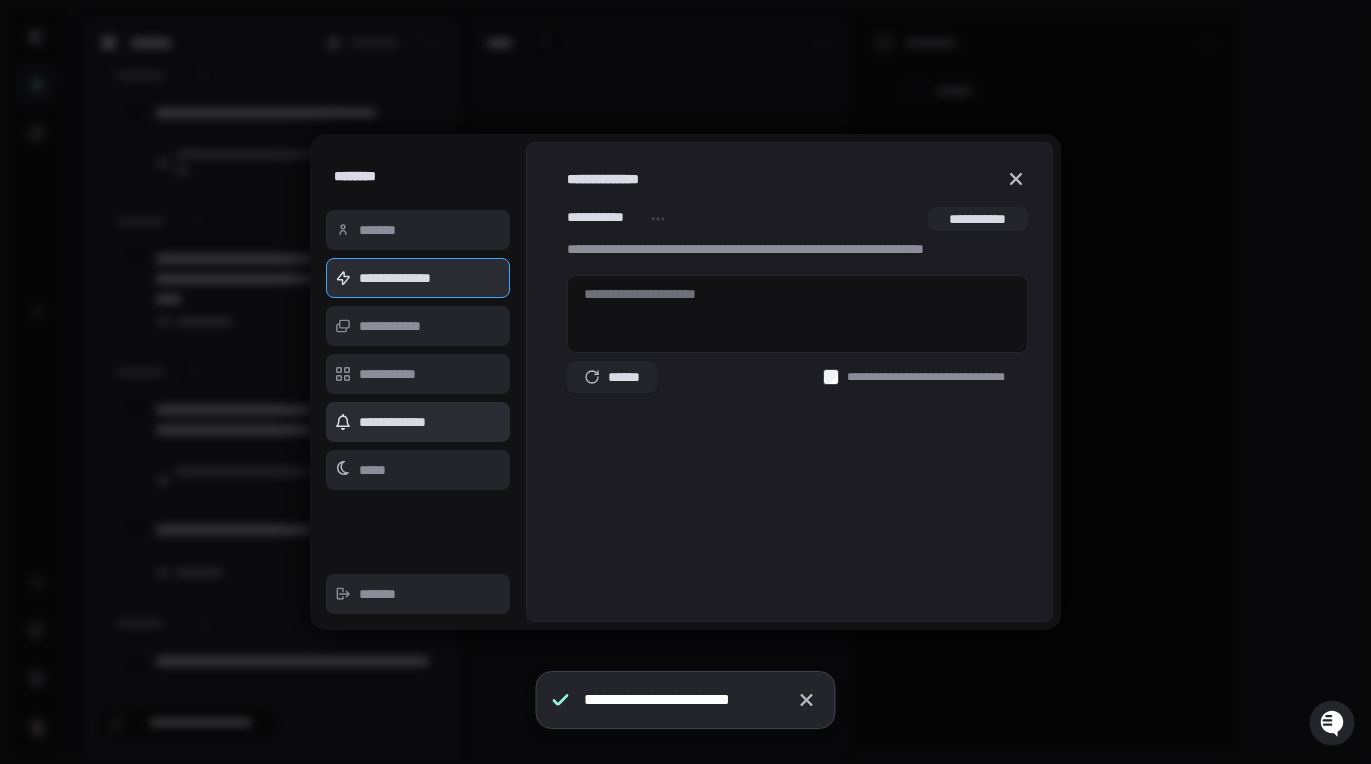 click on "**********" at bounding box center (418, 422) 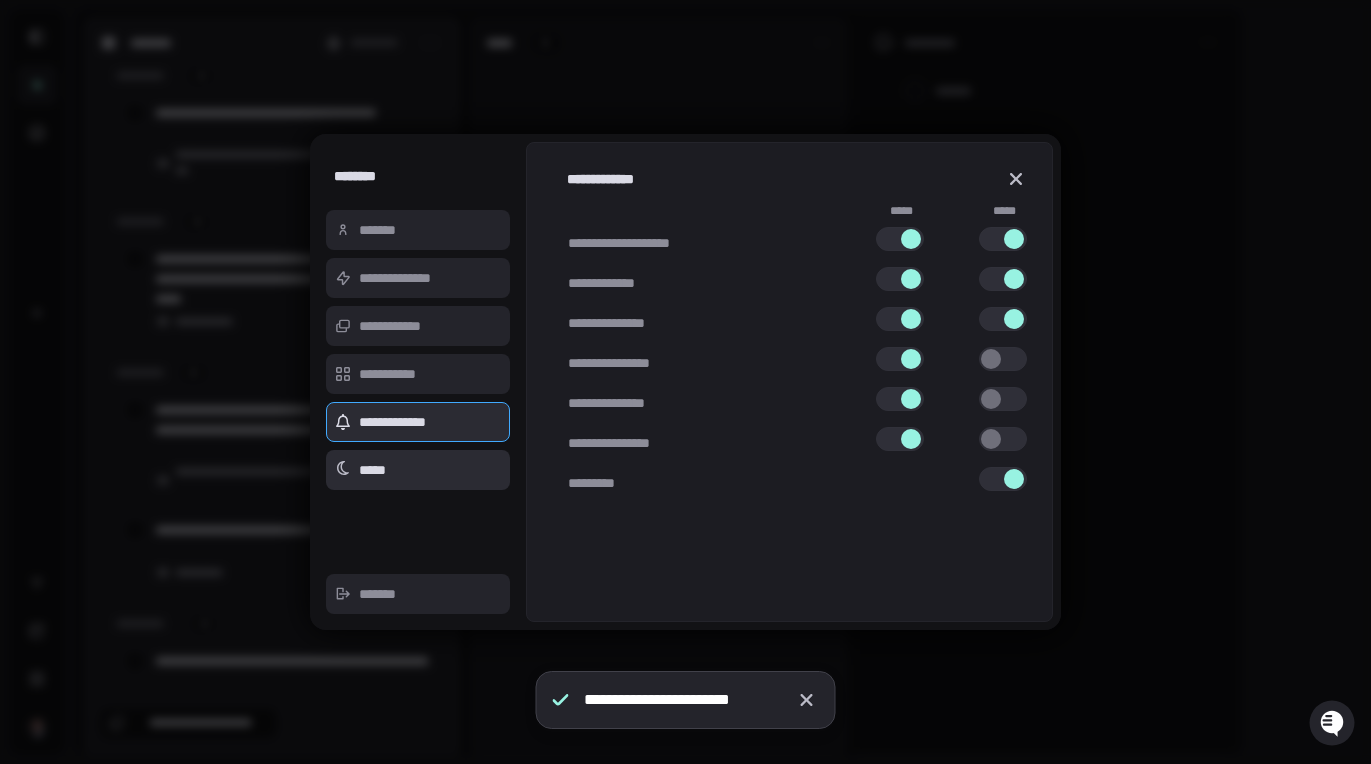 click on "*****" at bounding box center [418, 470] 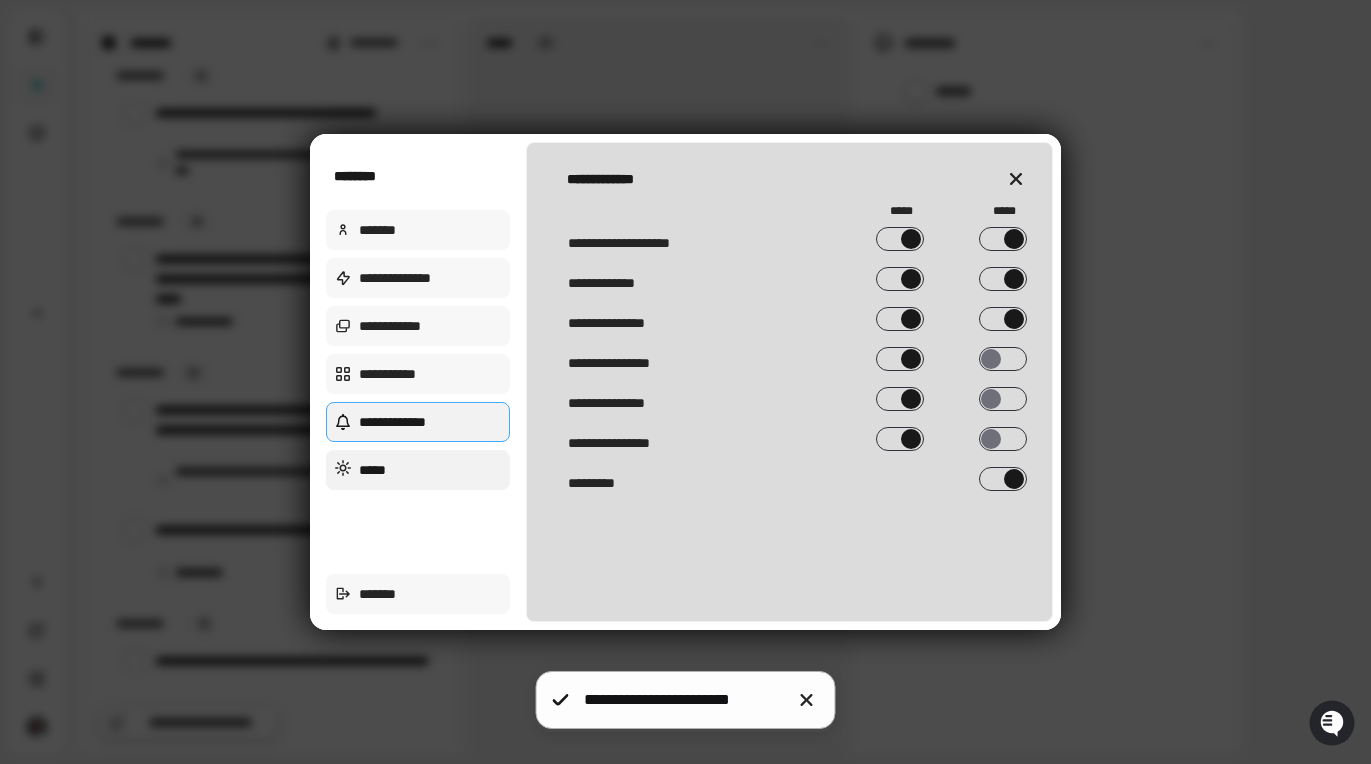 click on "*****" at bounding box center (418, 470) 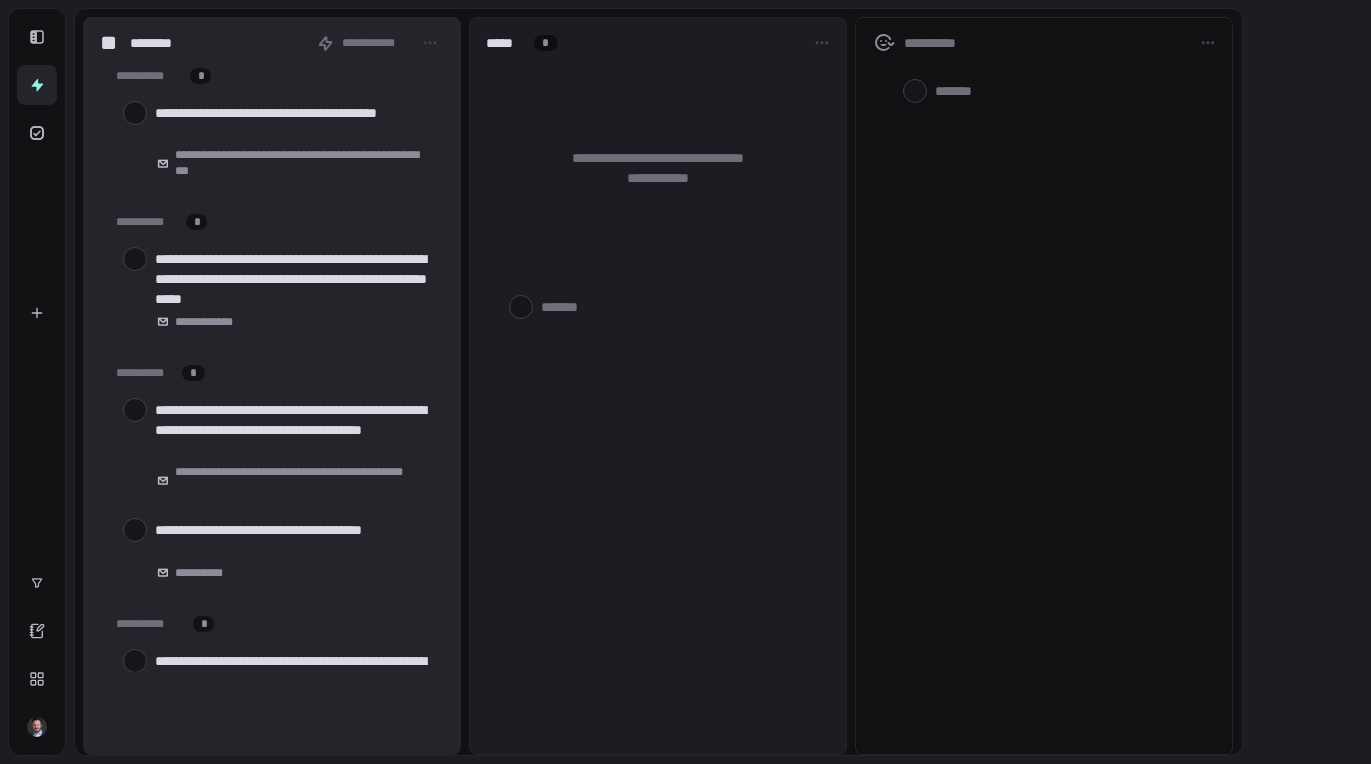 scroll, scrollTop: 0, scrollLeft: 0, axis: both 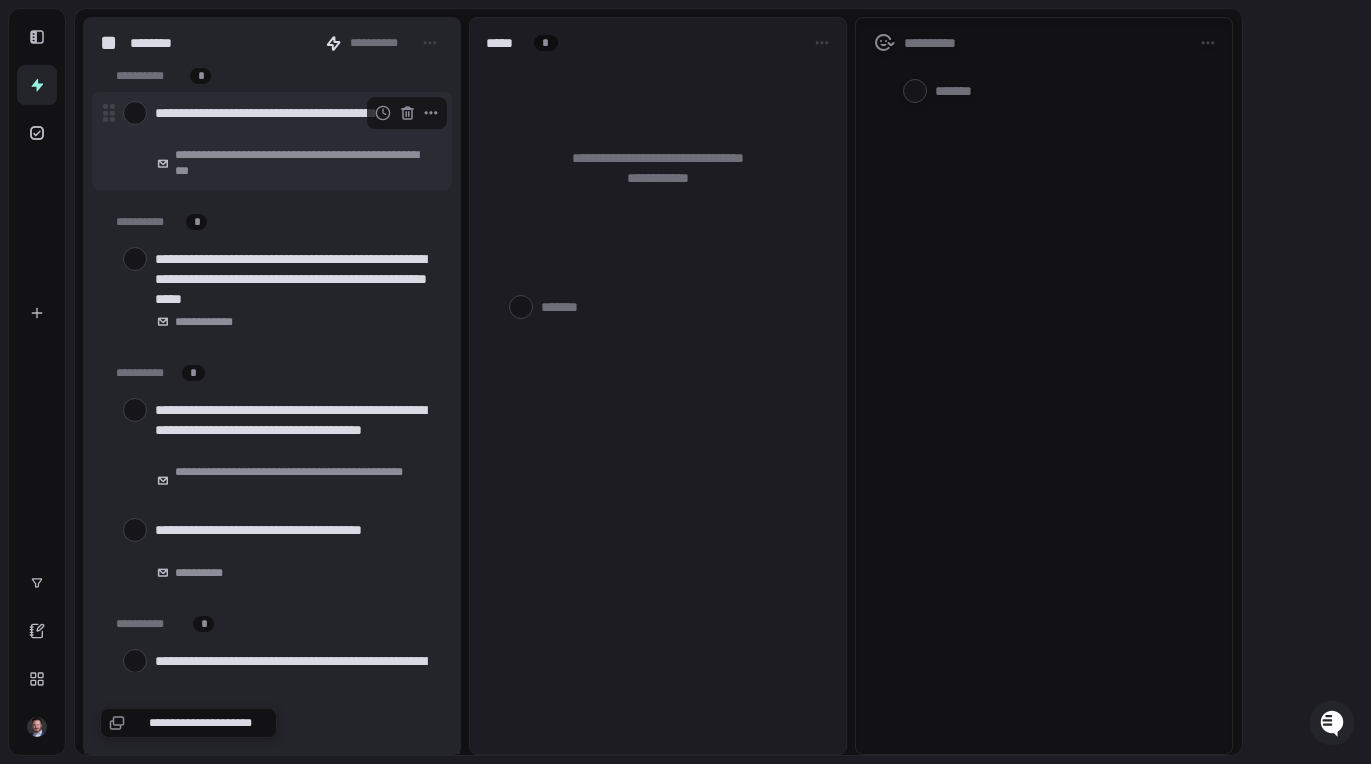 click at bounding box center [135, 113] 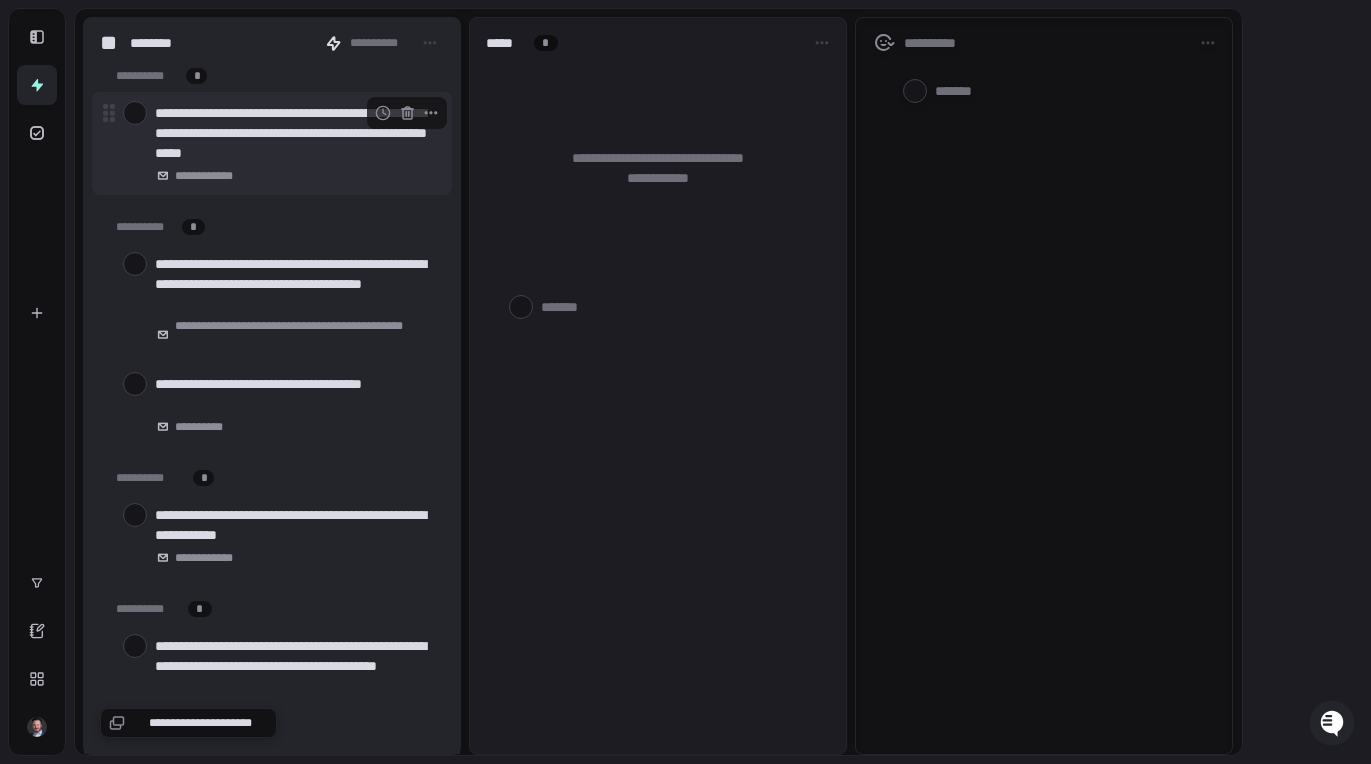 click at bounding box center [135, 113] 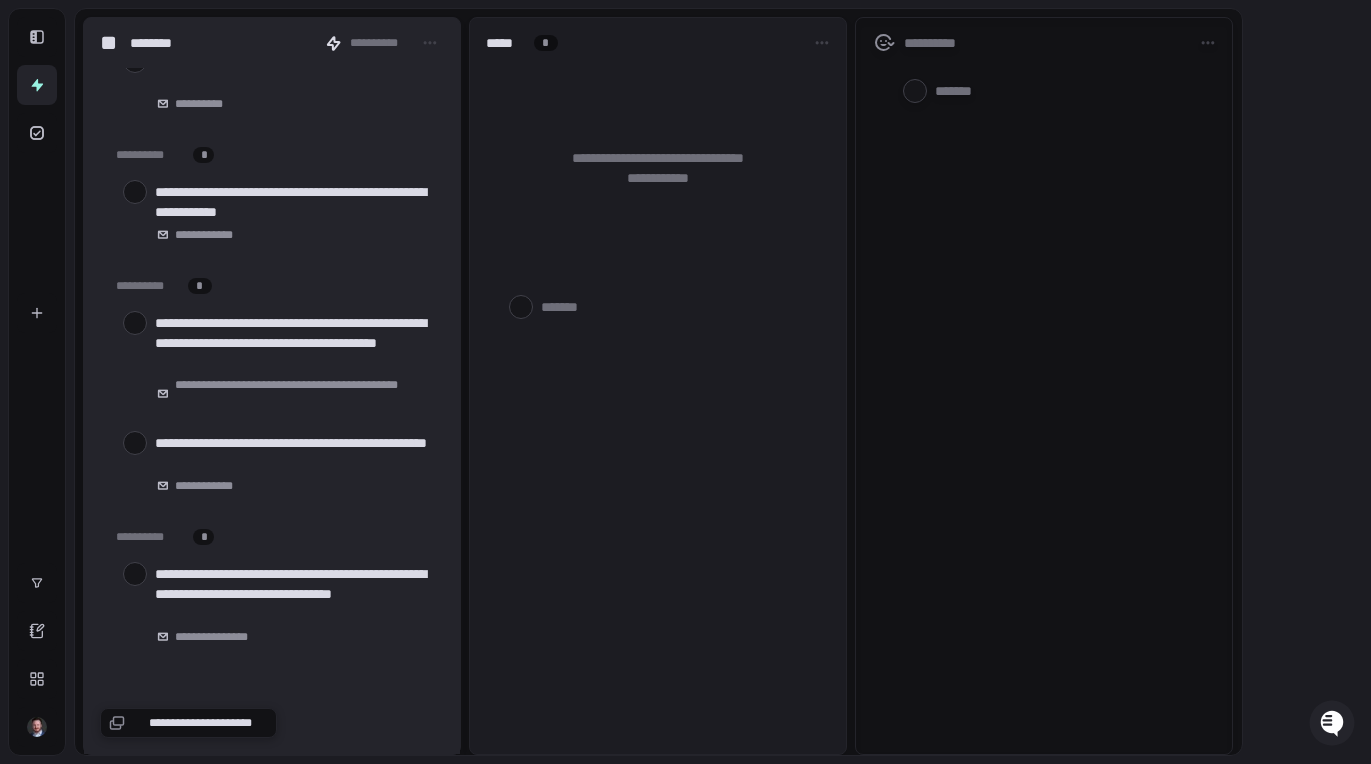 scroll, scrollTop: 0, scrollLeft: 0, axis: both 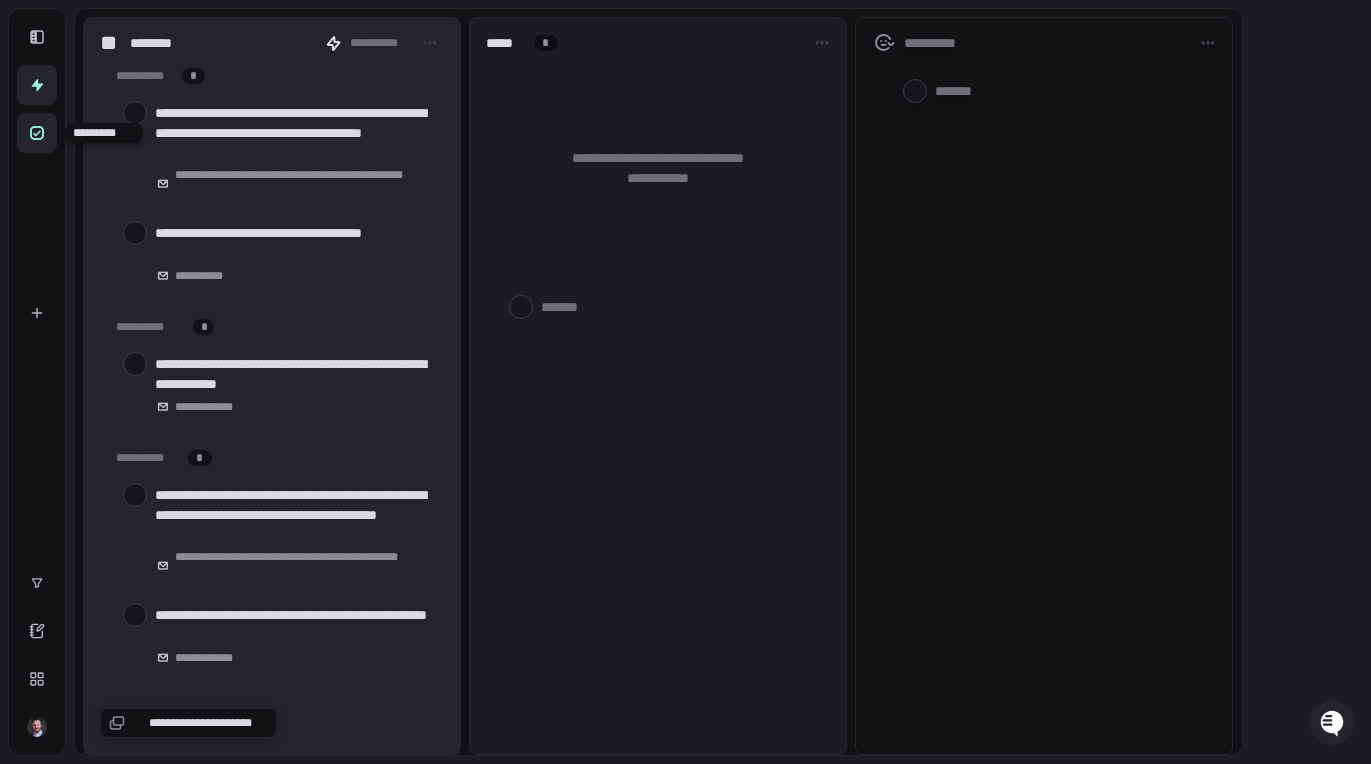 click at bounding box center (37, 133) 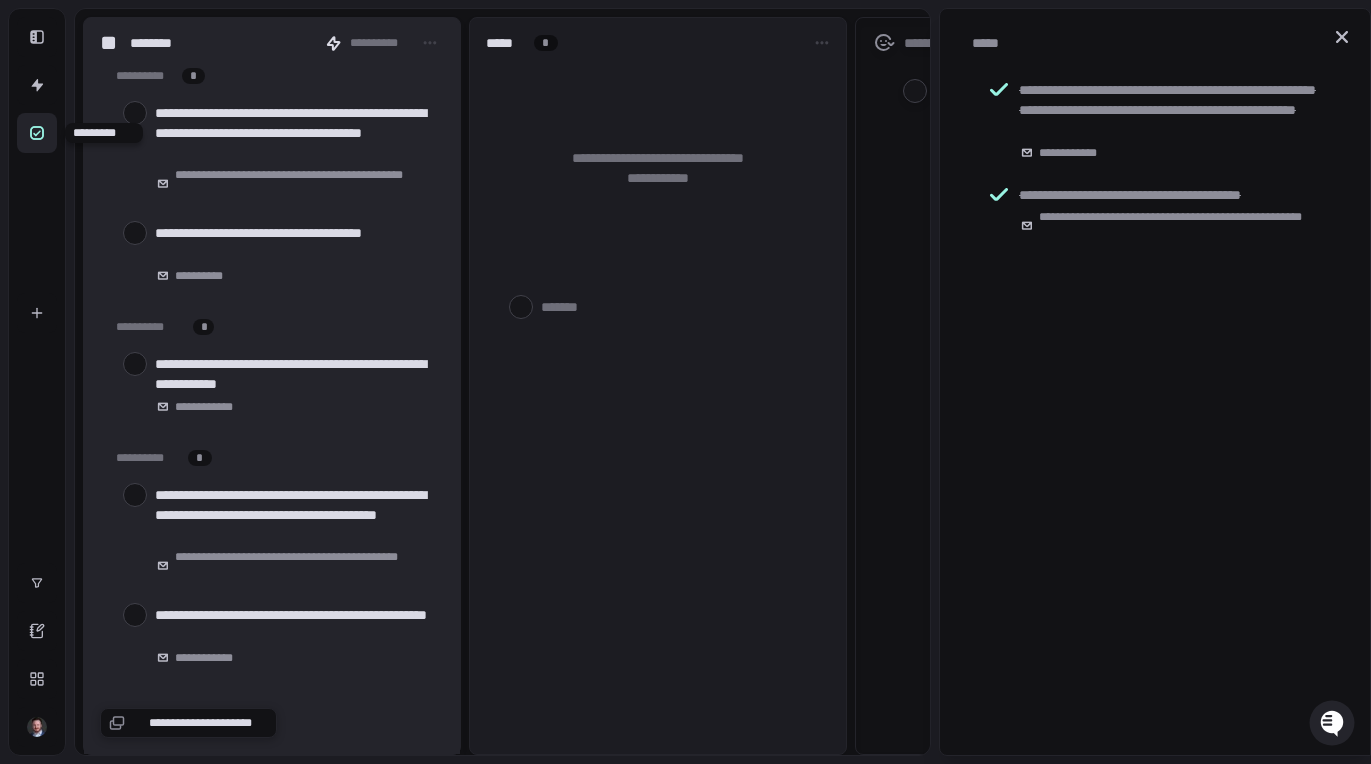 type on "*" 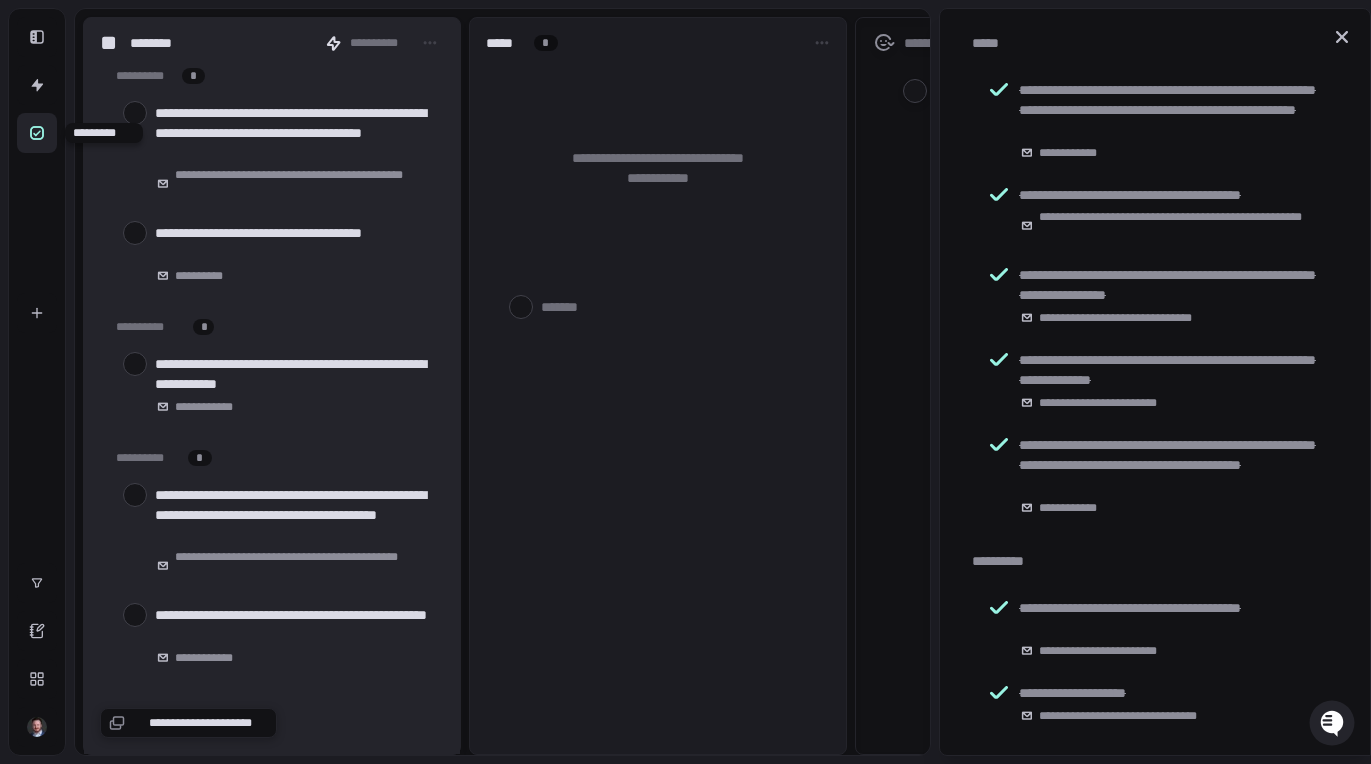 click at bounding box center [37, 133] 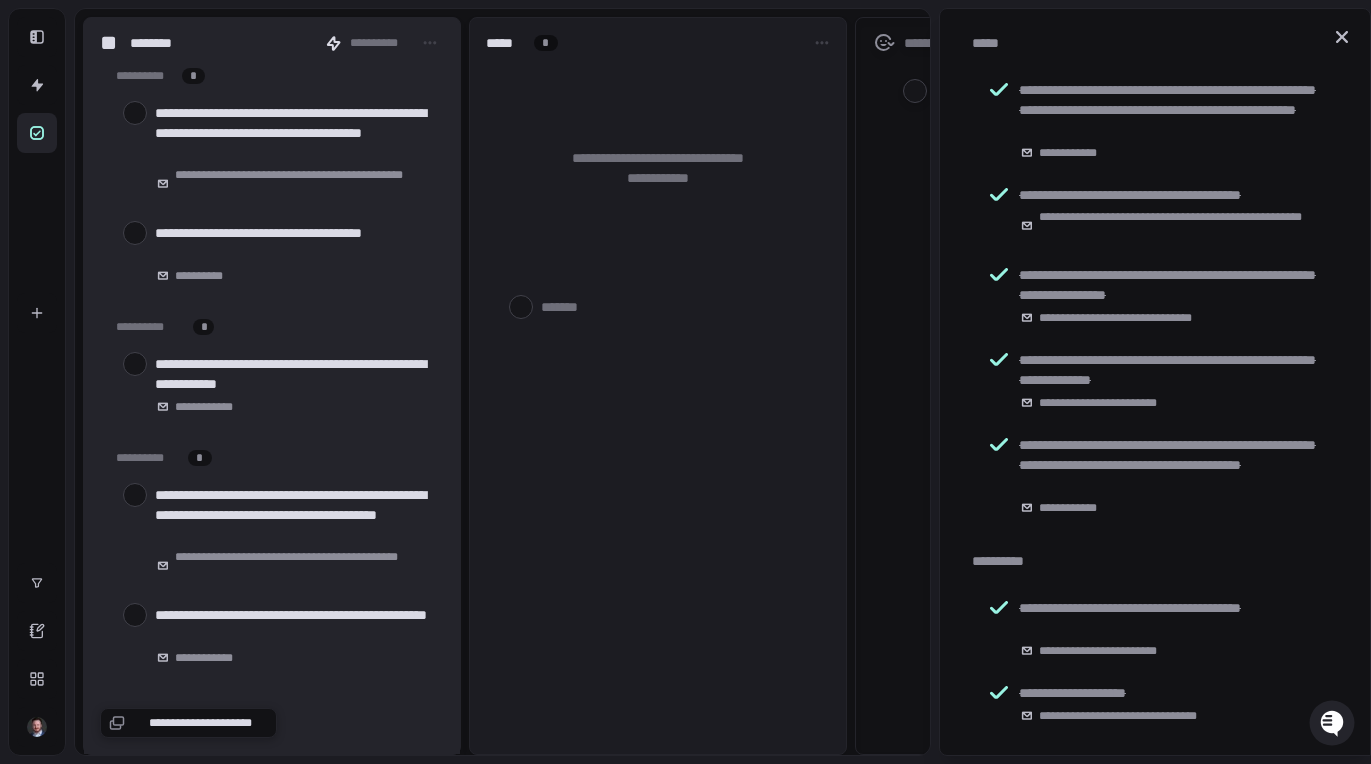 type 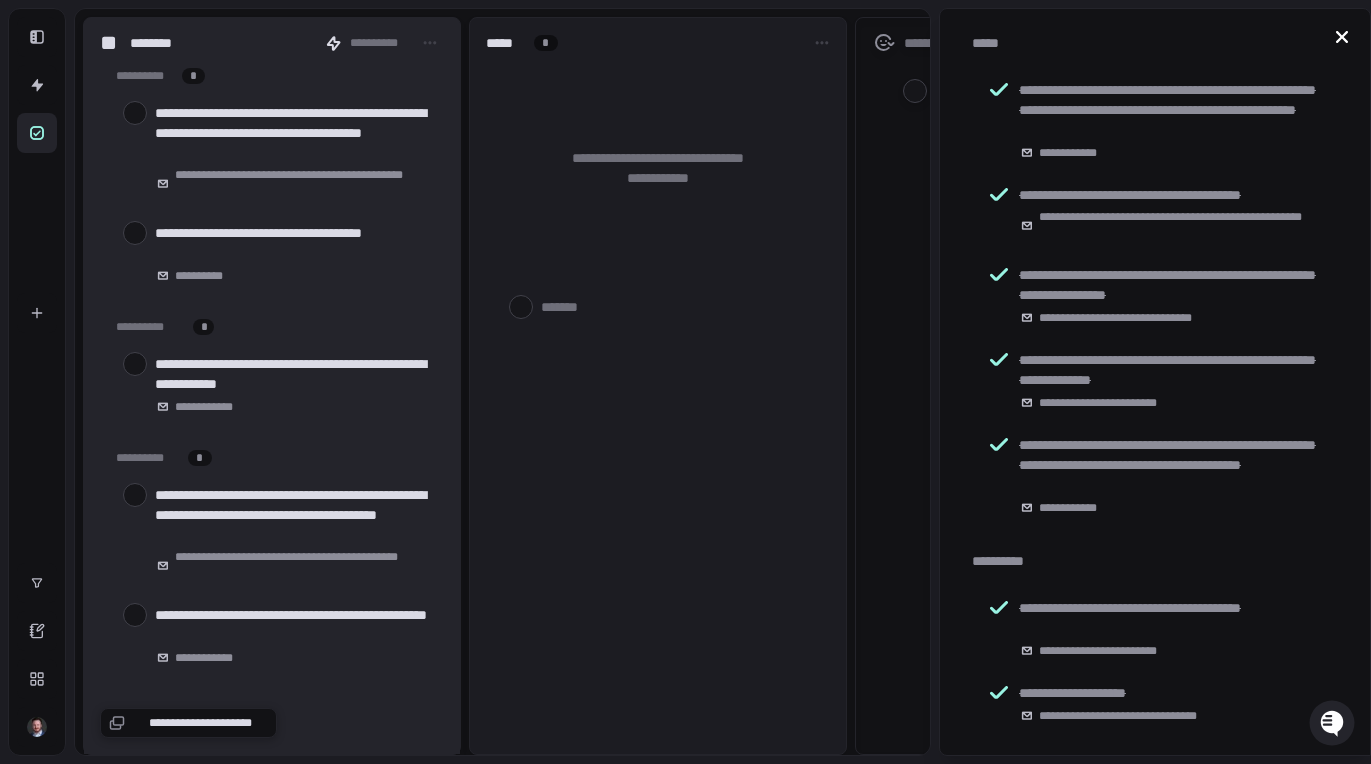 click at bounding box center (1342, 37) 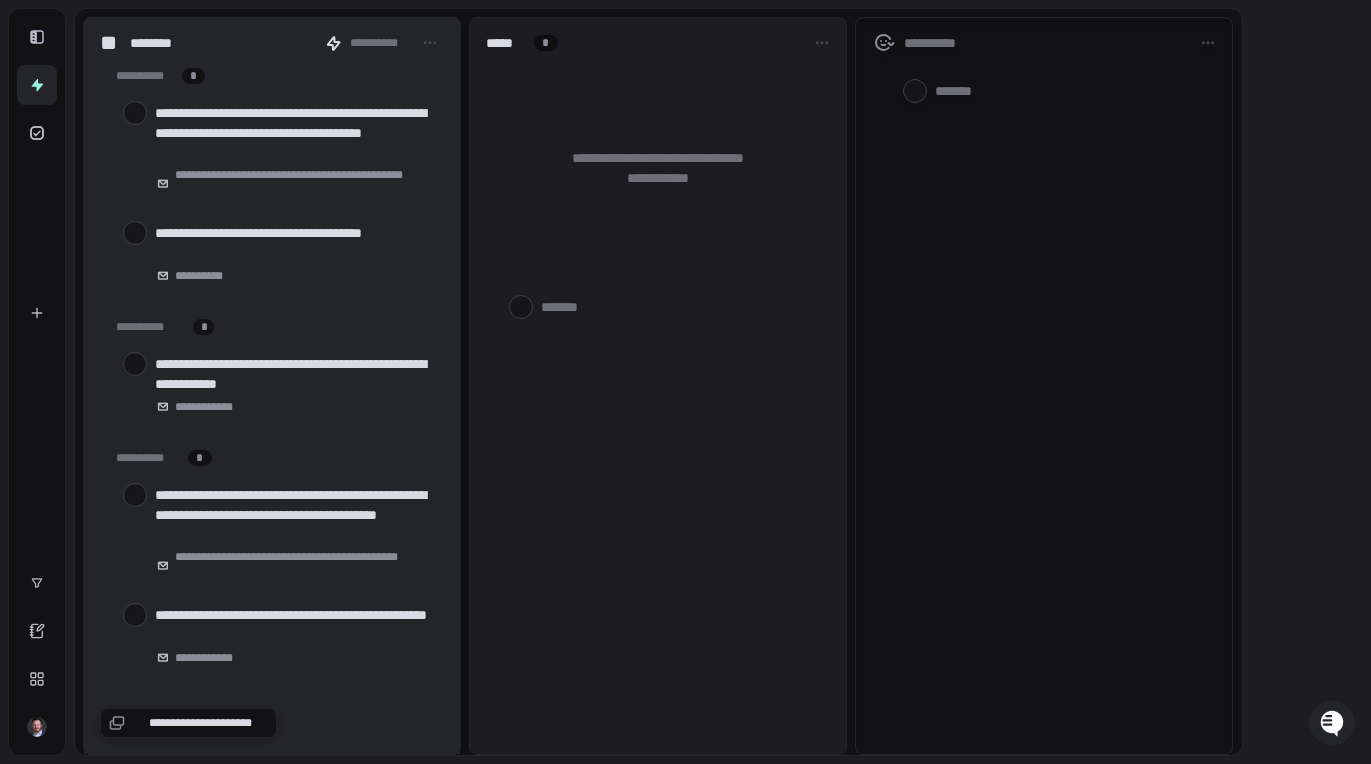click on "********" at bounding box center (161, 43) 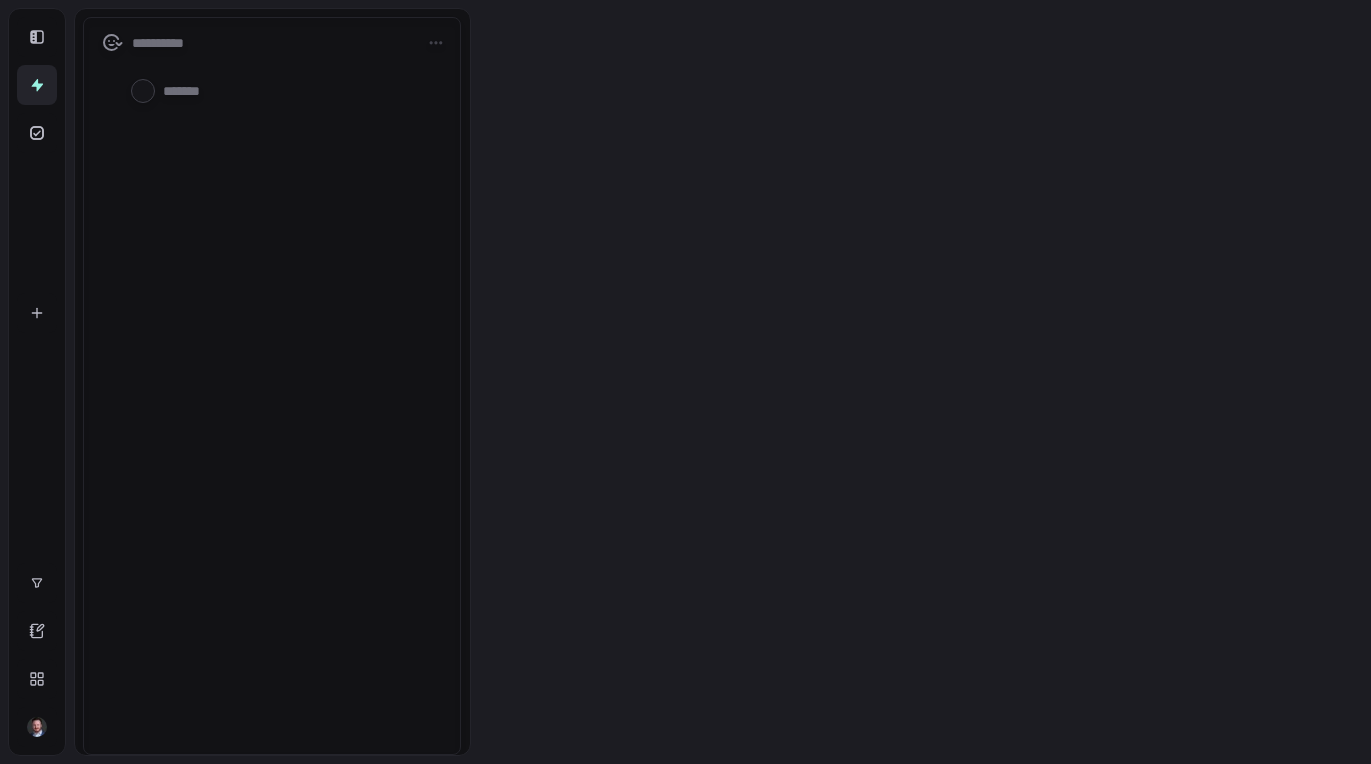 scroll, scrollTop: 0, scrollLeft: 0, axis: both 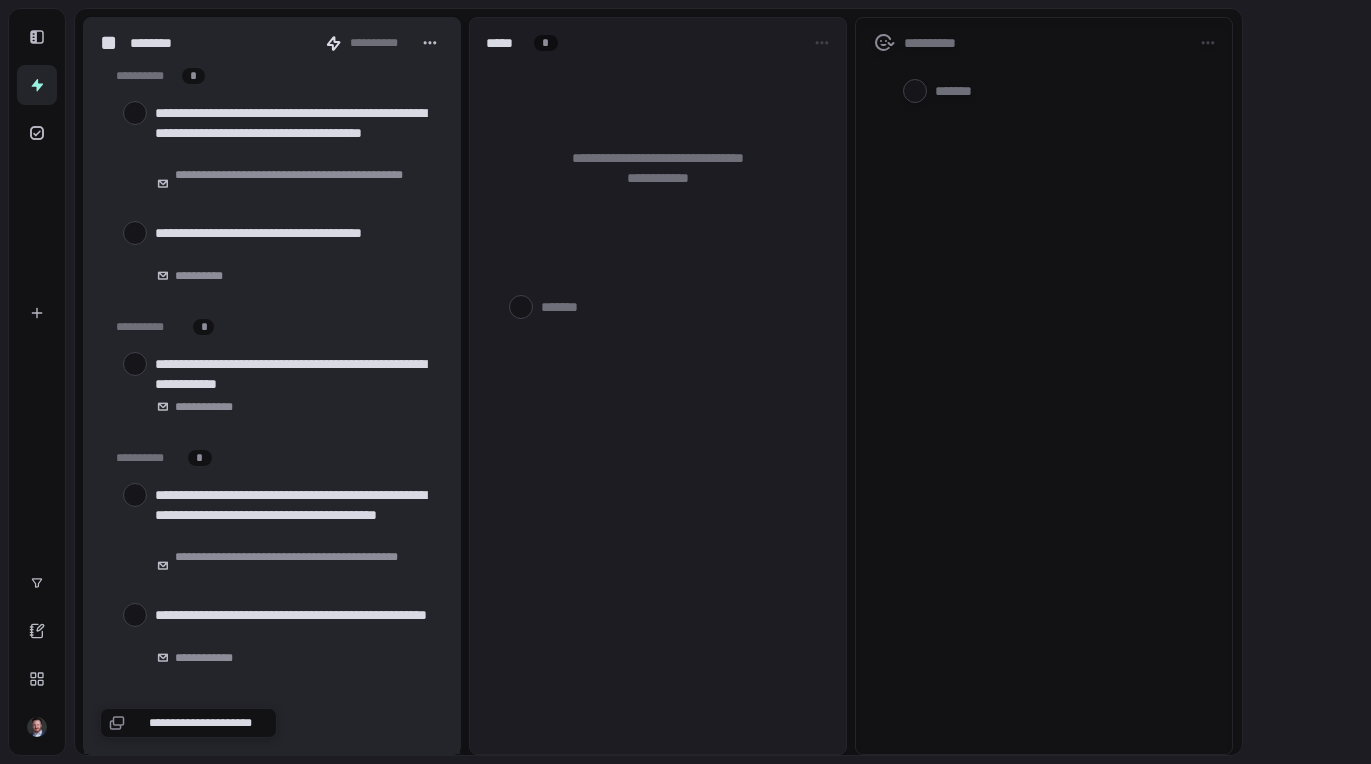 click 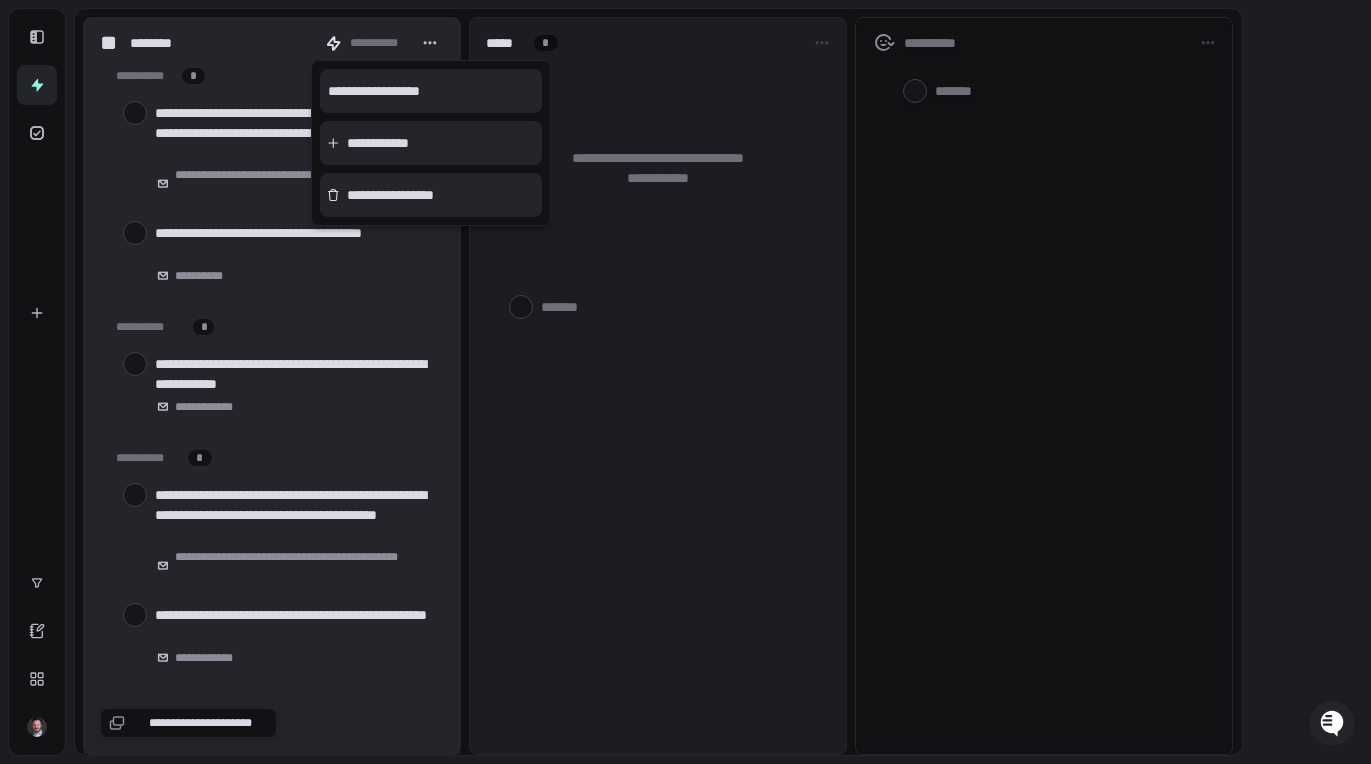 scroll, scrollTop: 0, scrollLeft: 0, axis: both 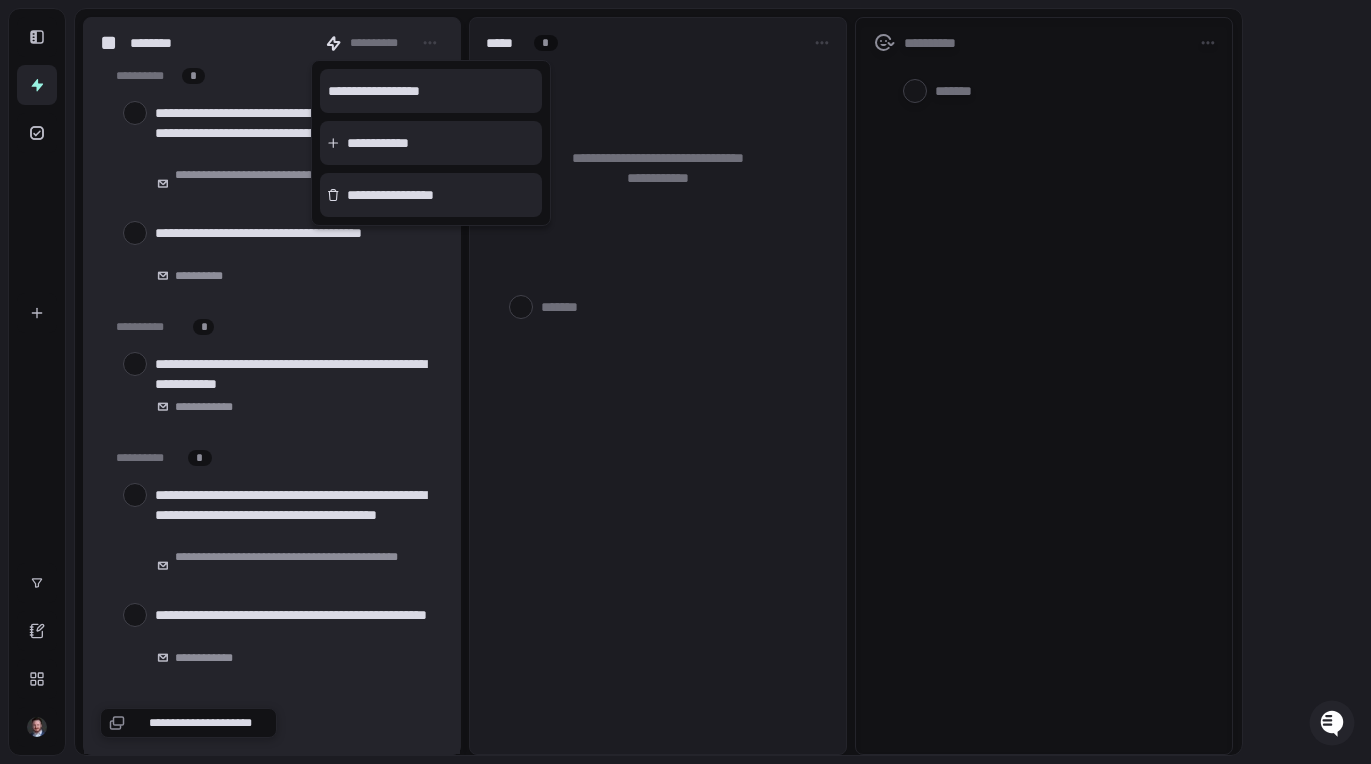 click at bounding box center [685, 382] 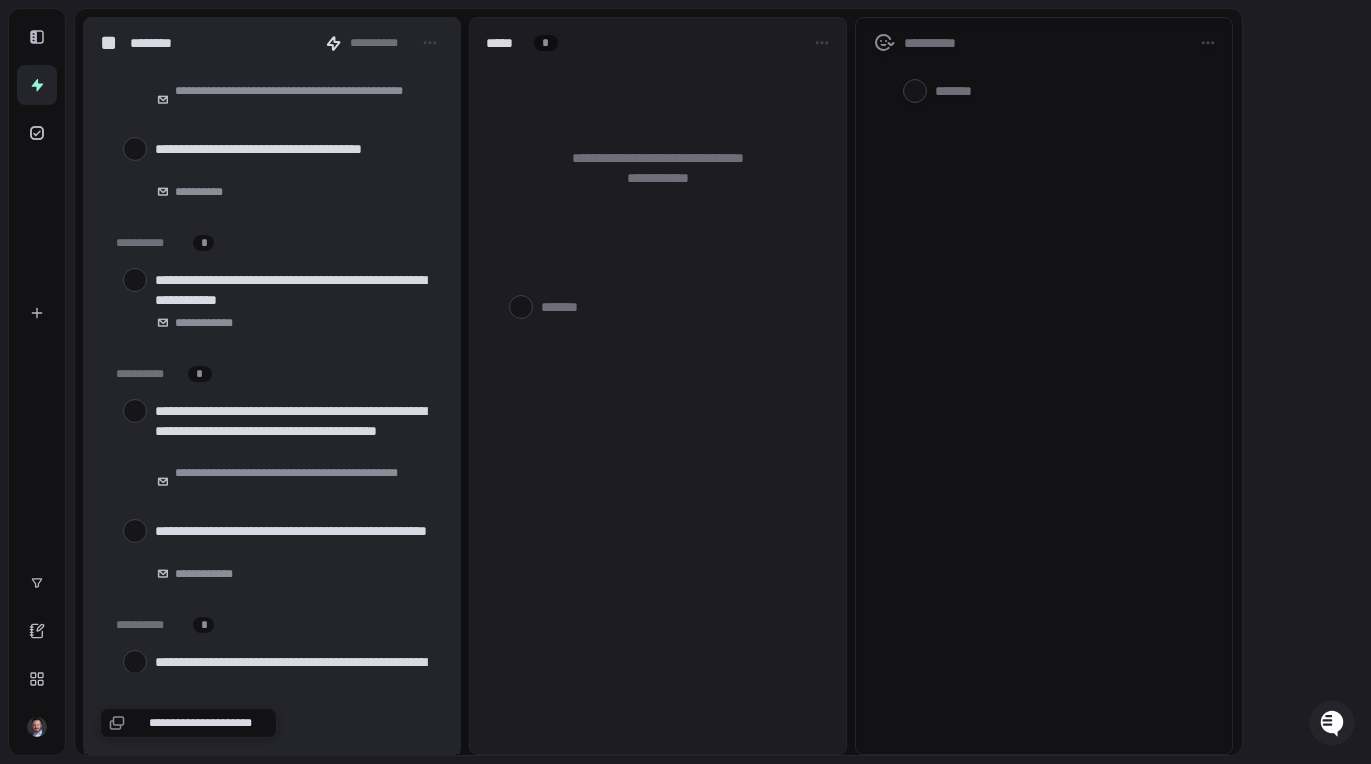 scroll, scrollTop: 91, scrollLeft: 0, axis: vertical 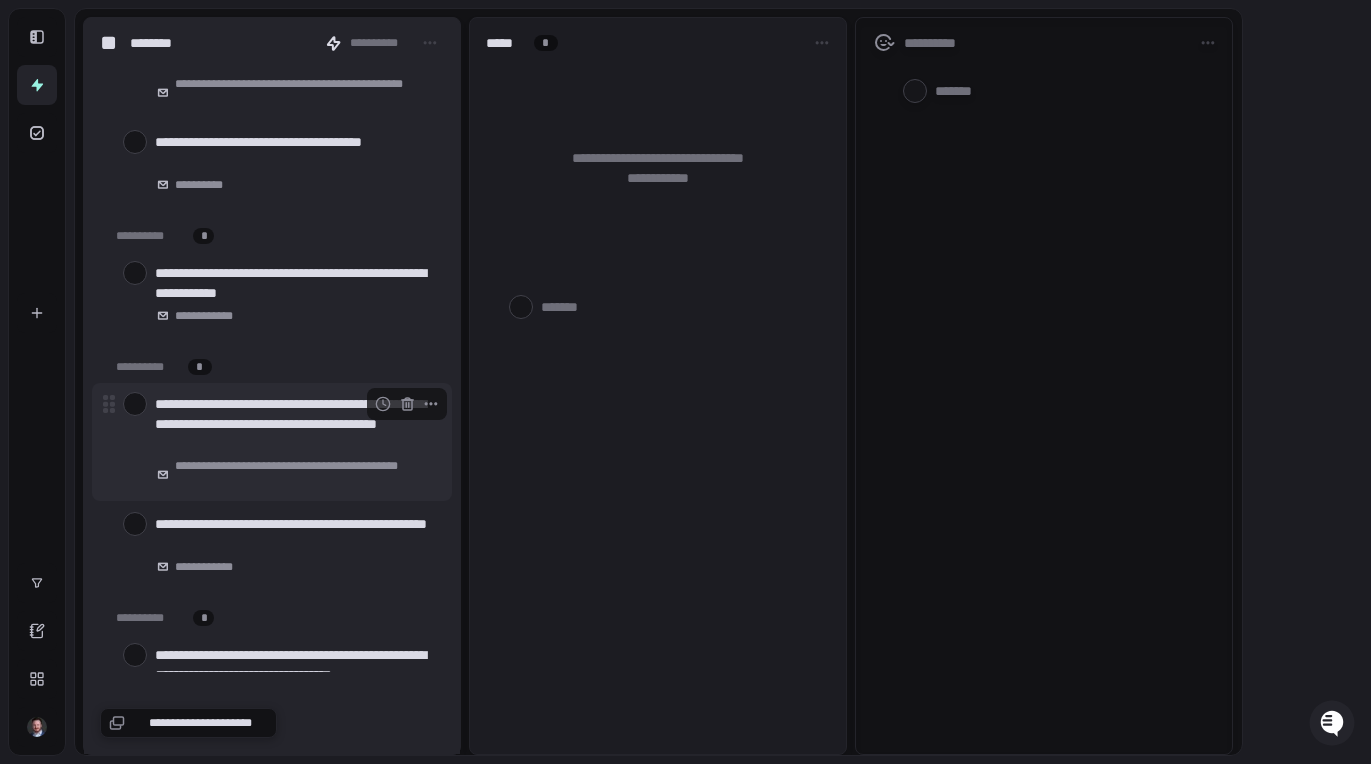 click at bounding box center (135, 404) 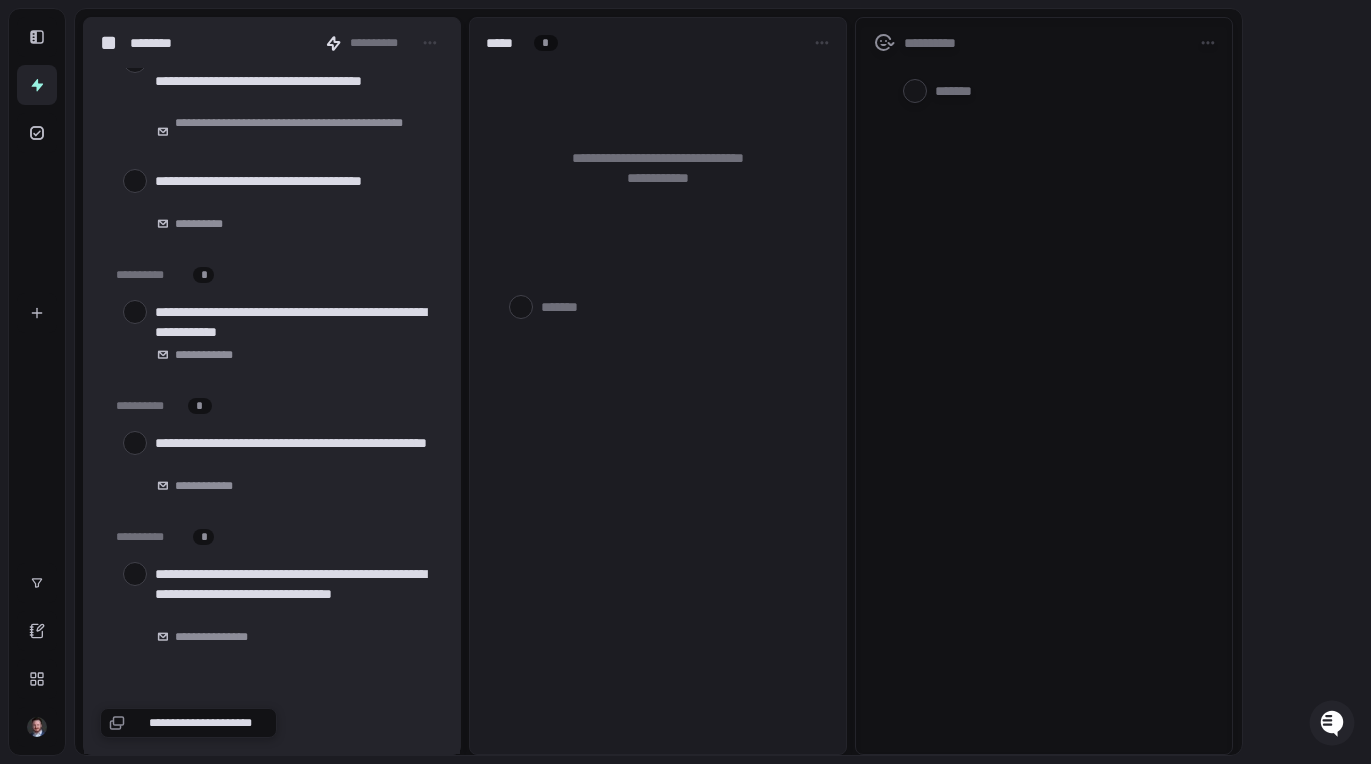 scroll, scrollTop: 52, scrollLeft: 0, axis: vertical 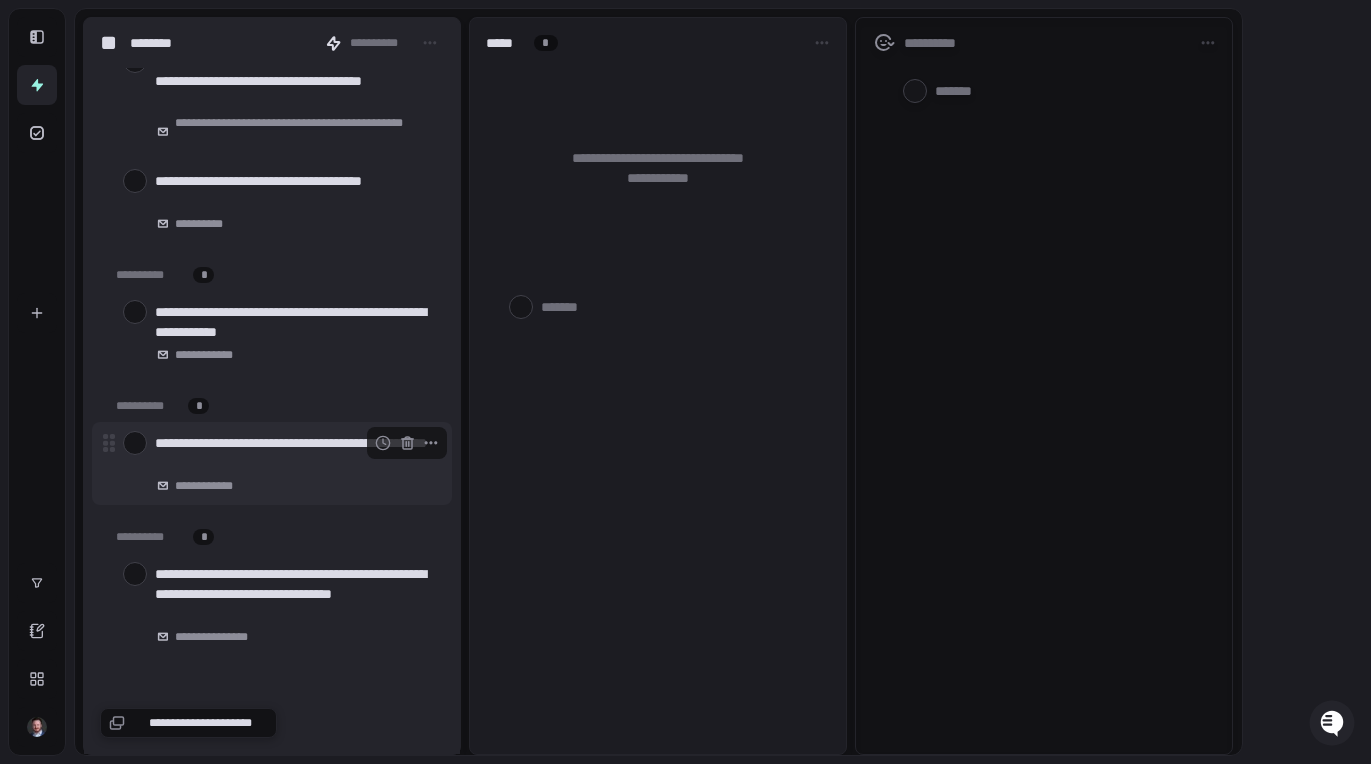 click at bounding box center (135, 443) 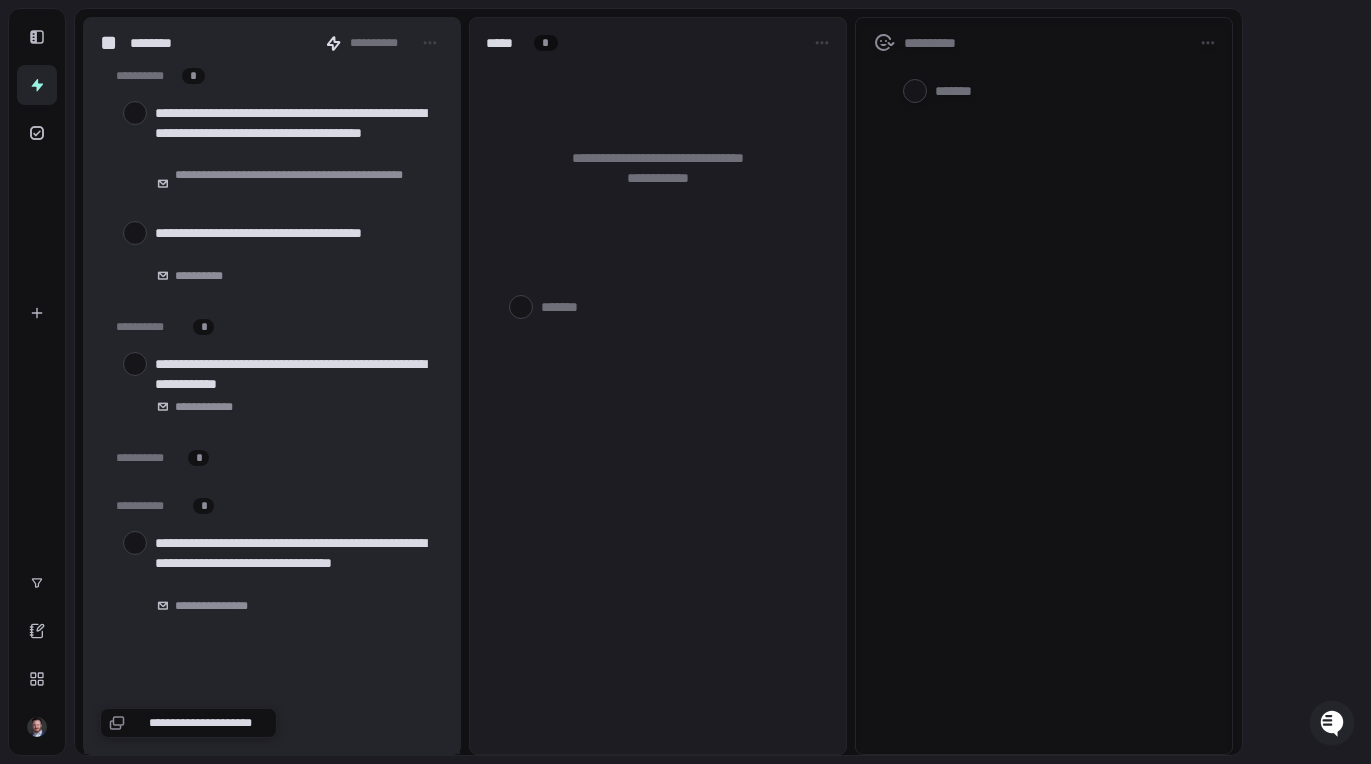 scroll, scrollTop: 0, scrollLeft: 0, axis: both 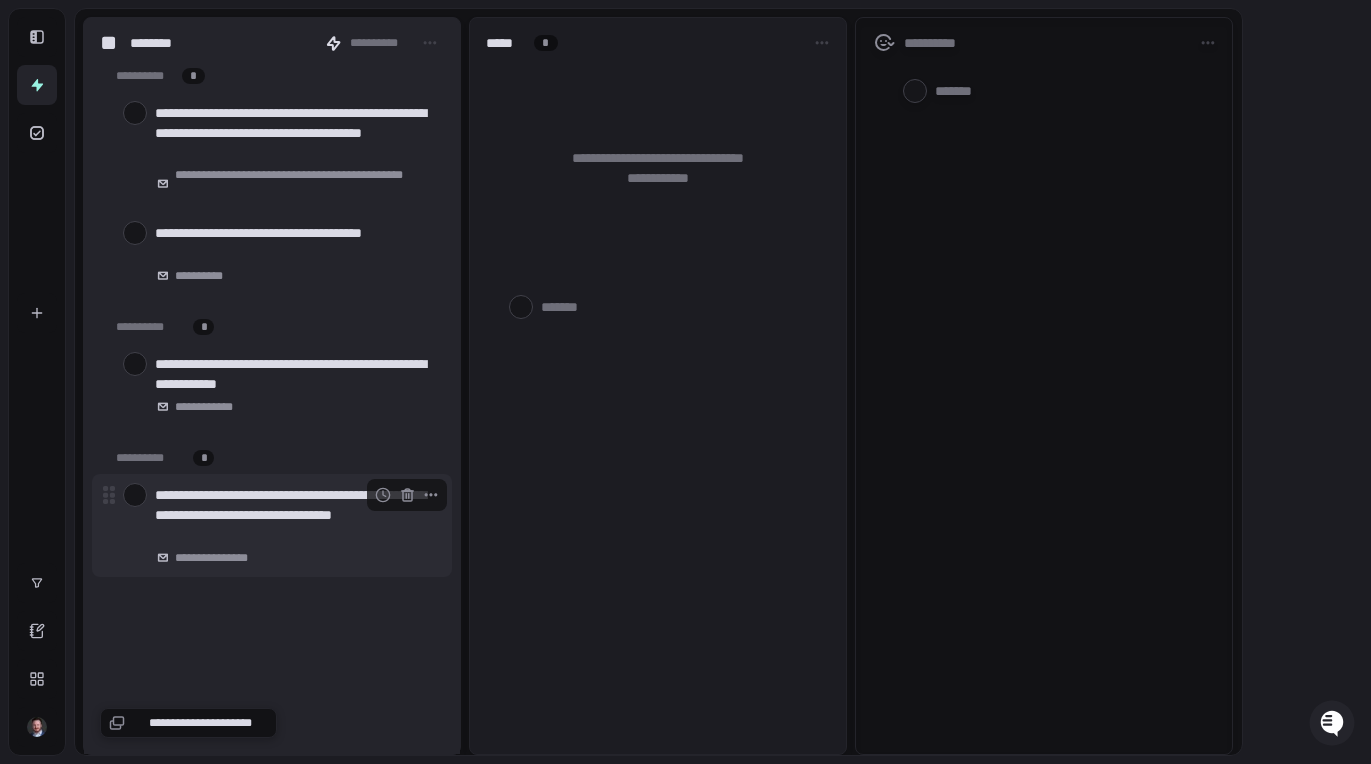 click on "**********" at bounding box center (295, 515) 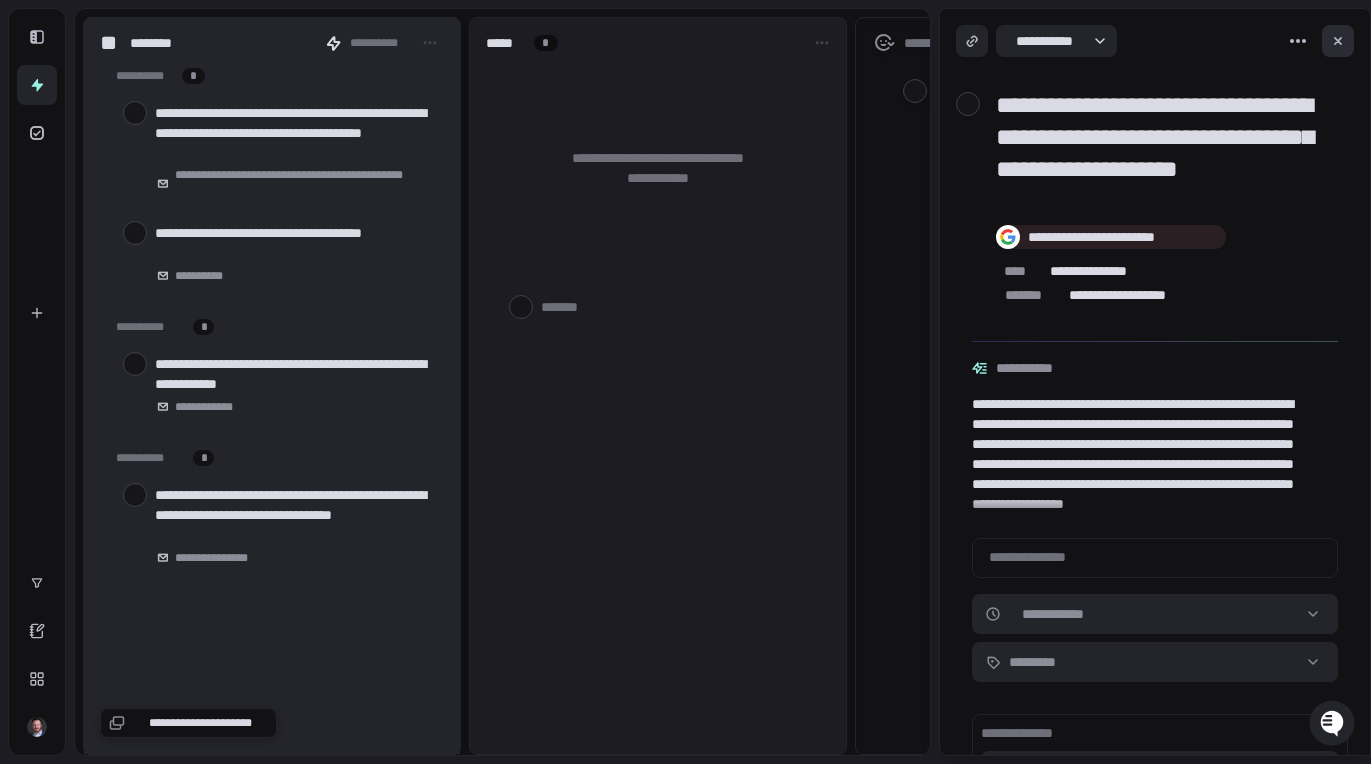click at bounding box center (1338, 41) 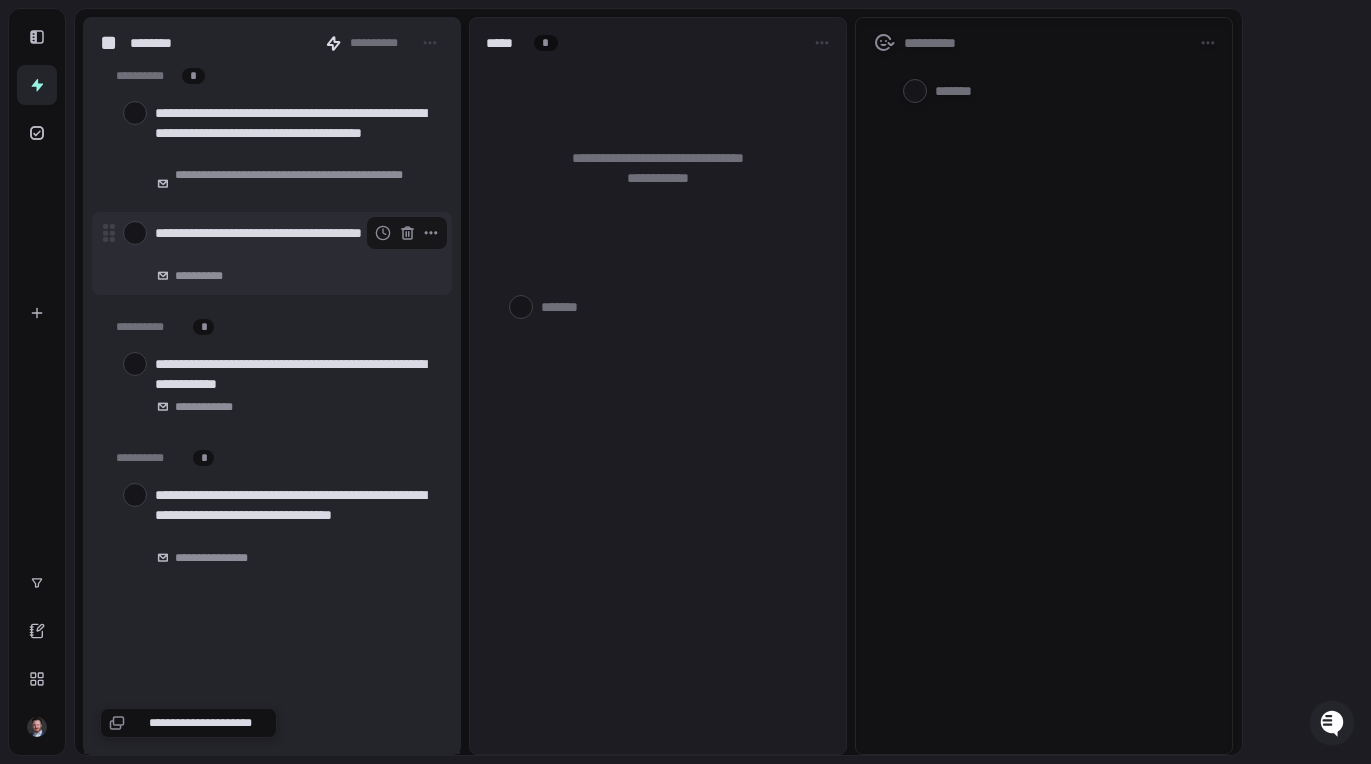 click on "**********" at bounding box center [295, 243] 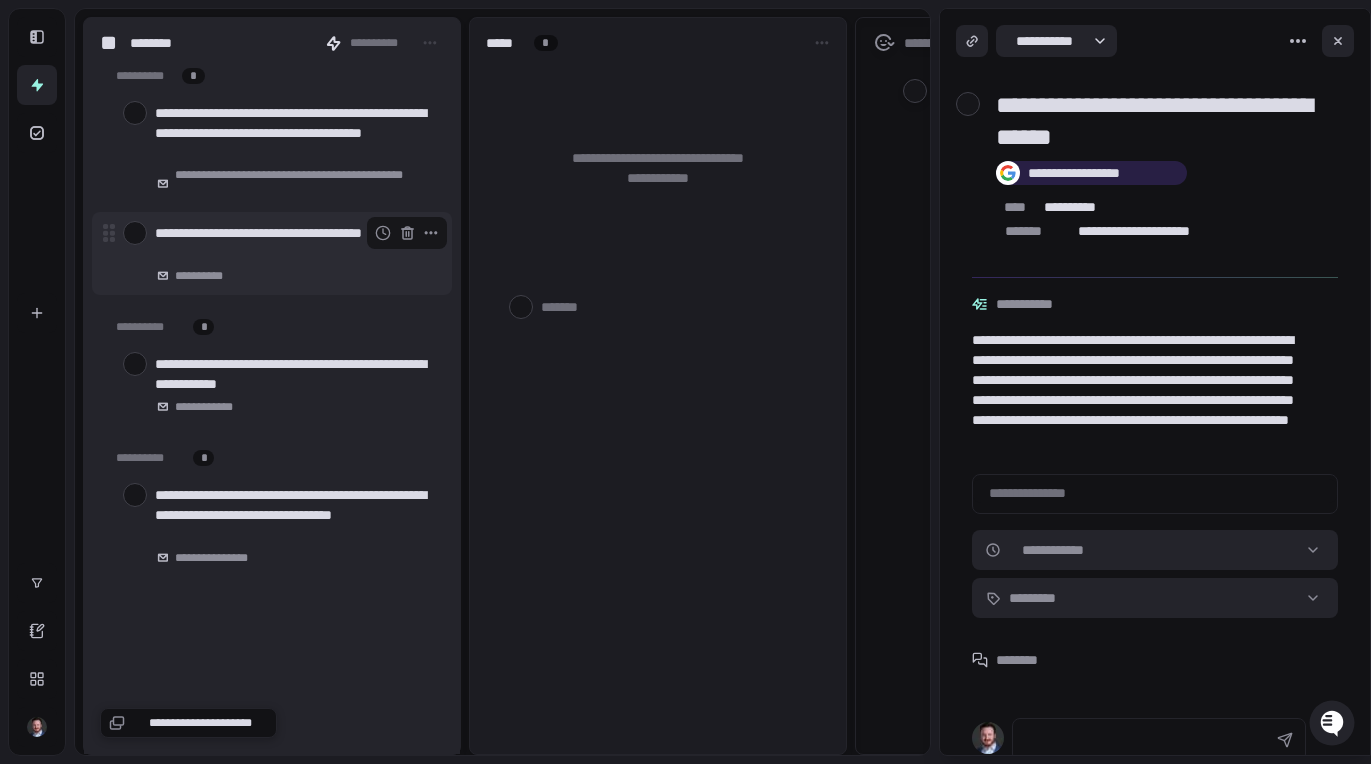 click at bounding box center (135, 233) 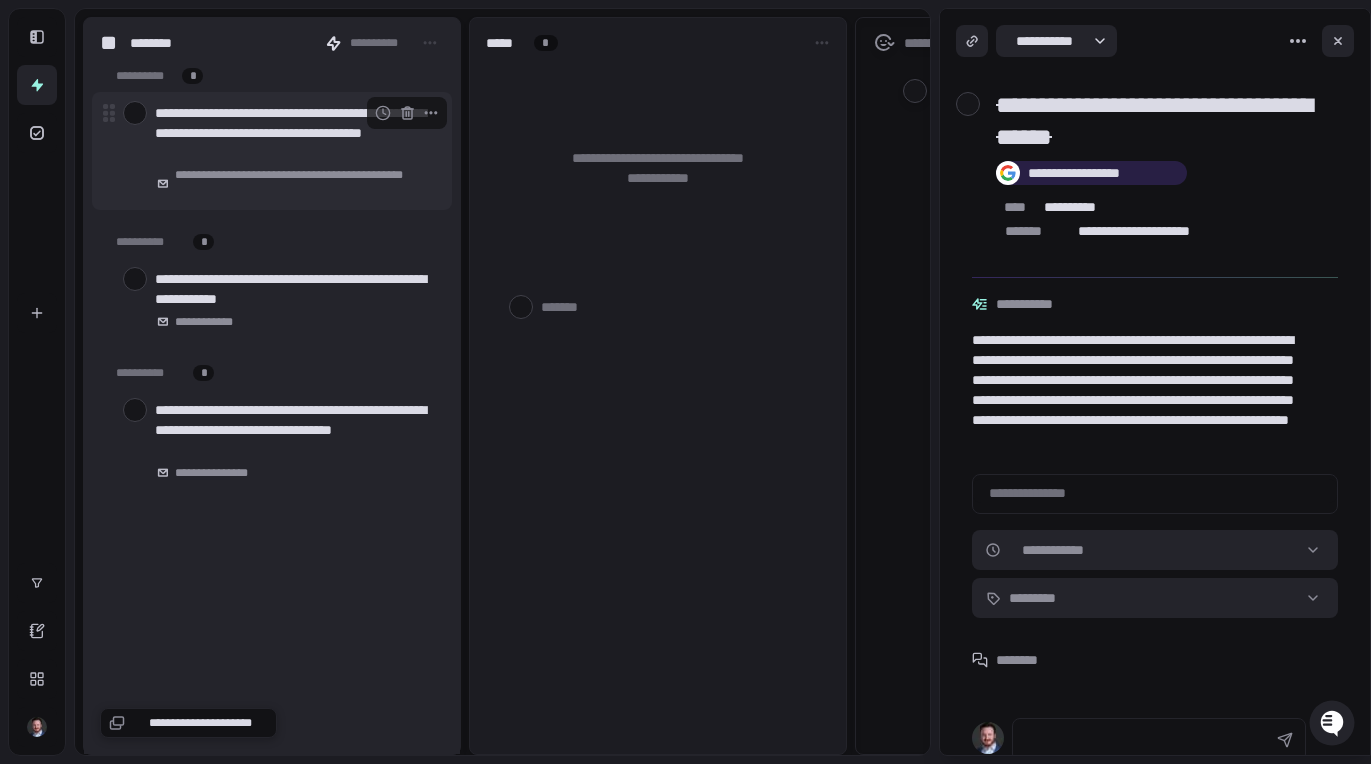 click on "**********" at bounding box center [295, 133] 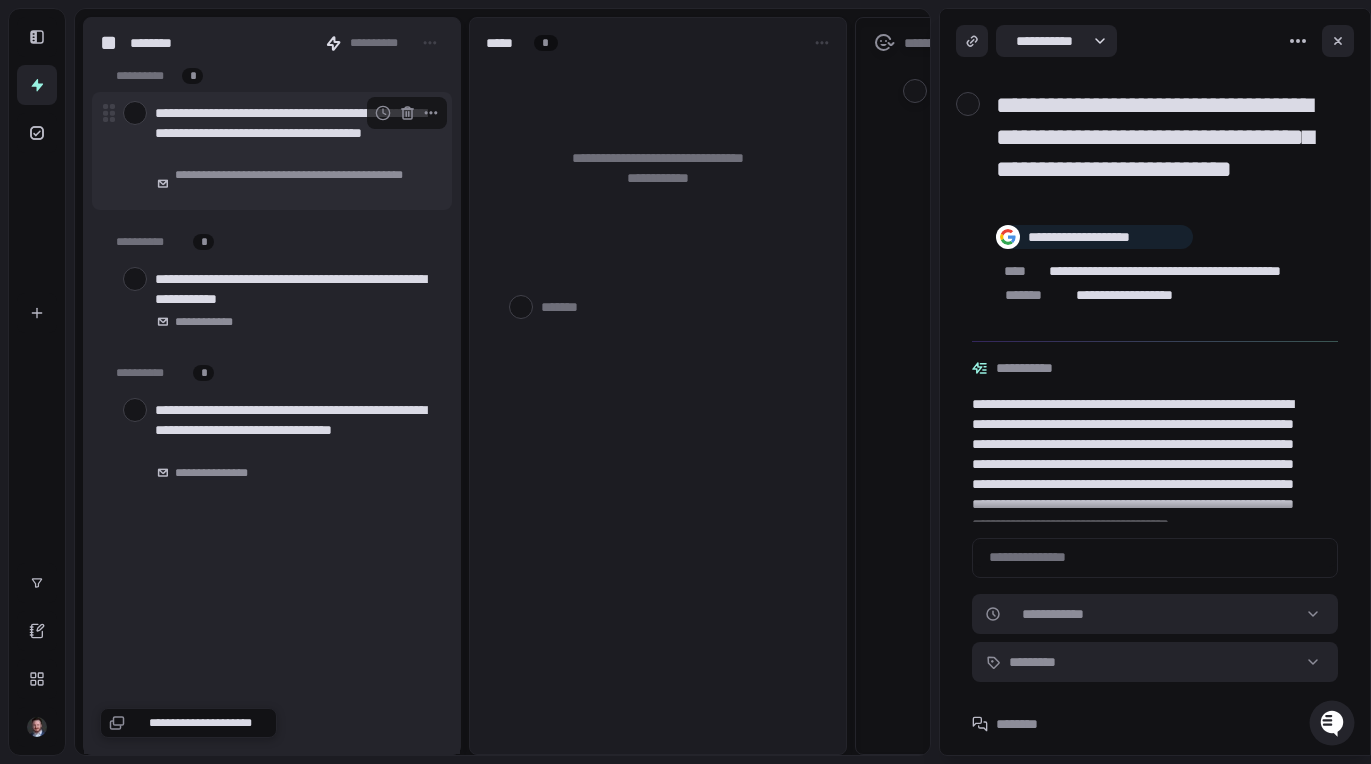 click at bounding box center [135, 113] 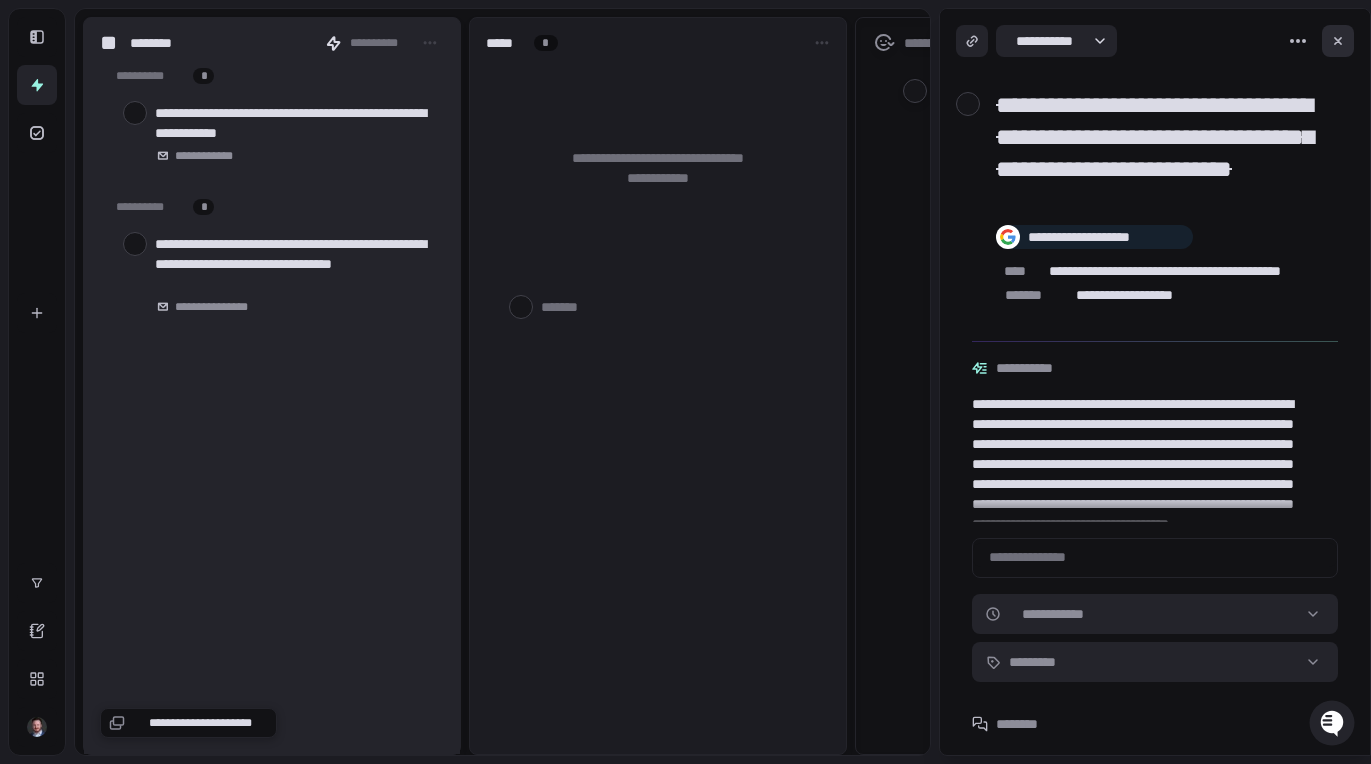 click at bounding box center [1338, 41] 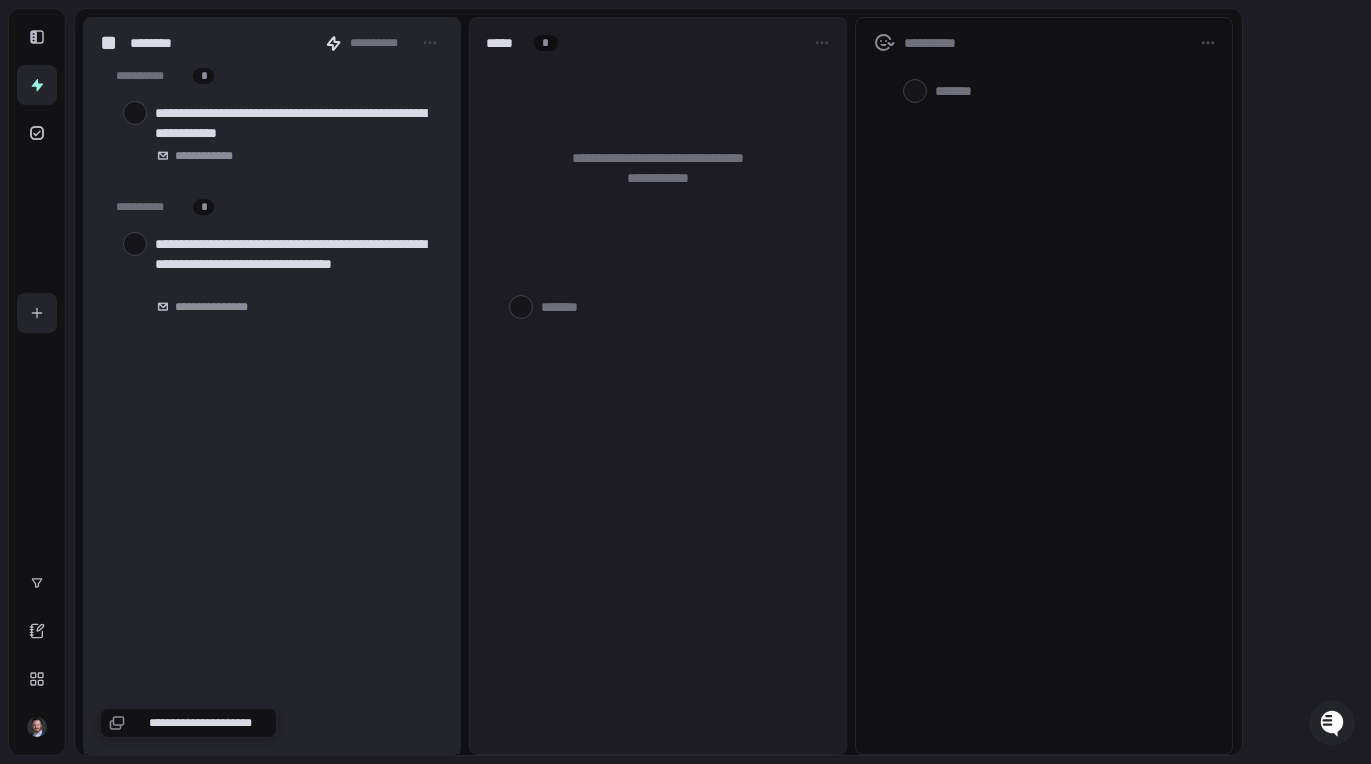 click at bounding box center [37, 313] 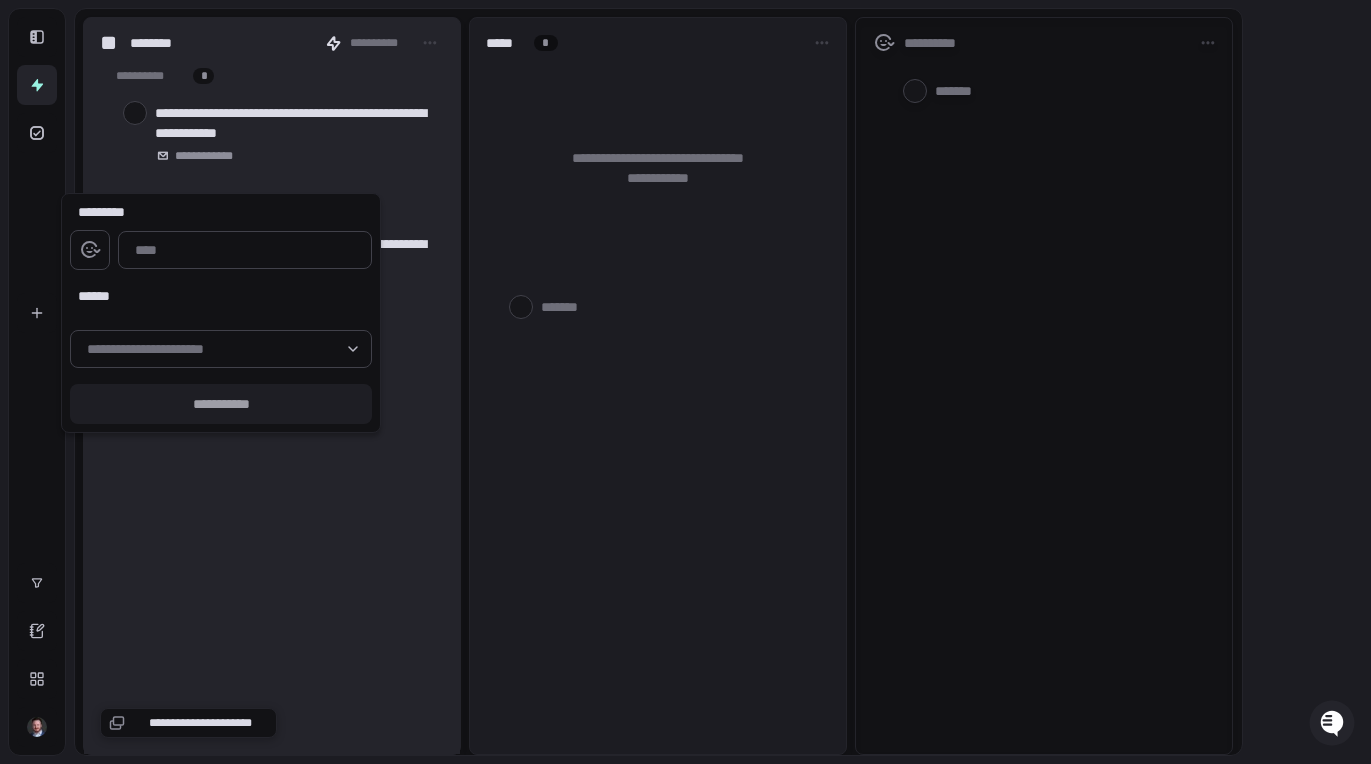 click at bounding box center (685, 382) 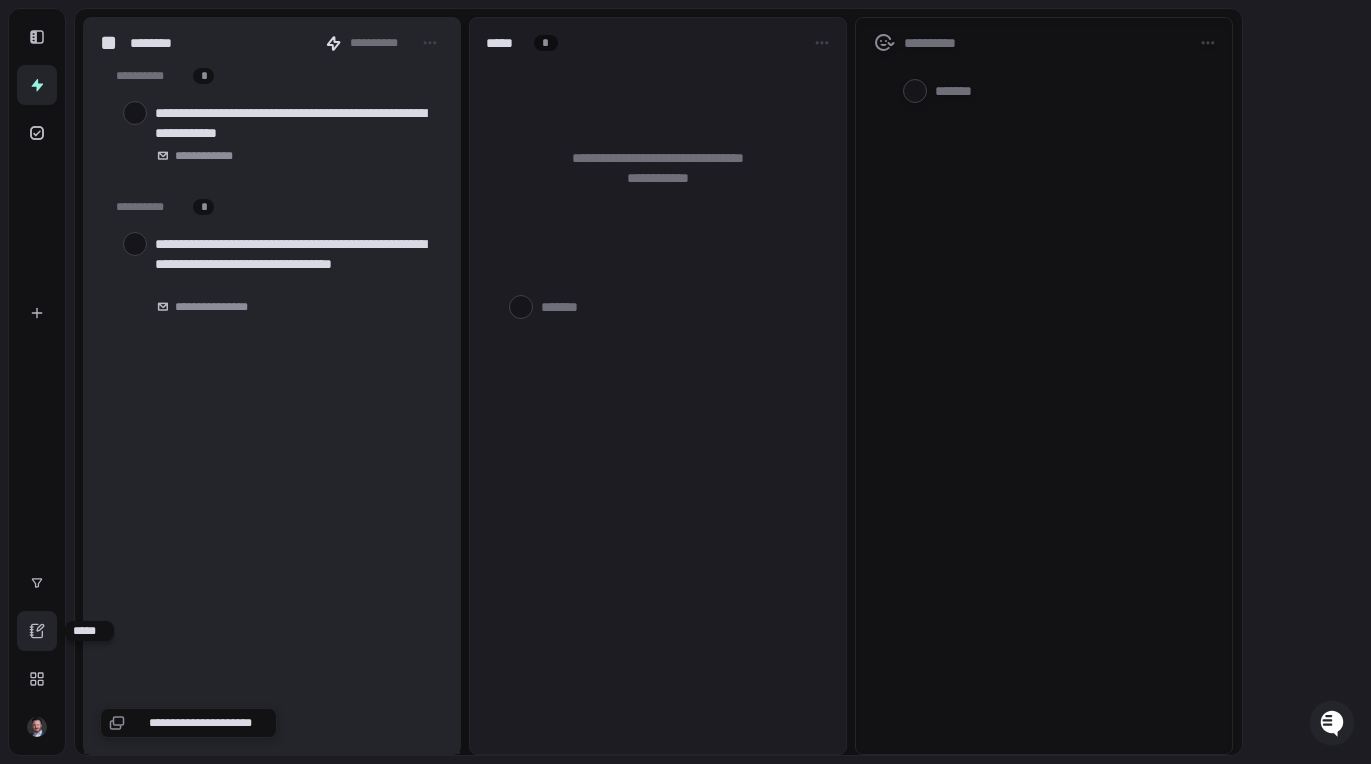 click at bounding box center [37, 631] 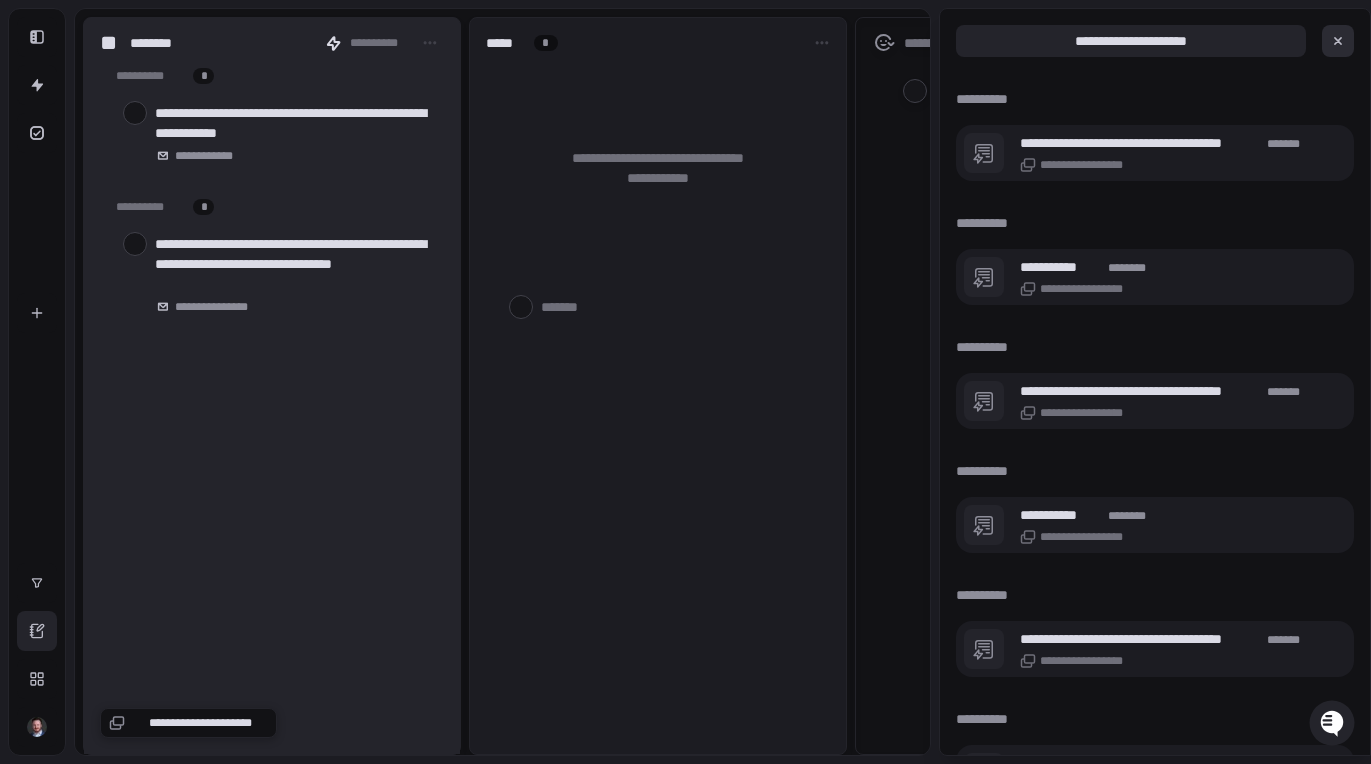 click at bounding box center [1338, 41] 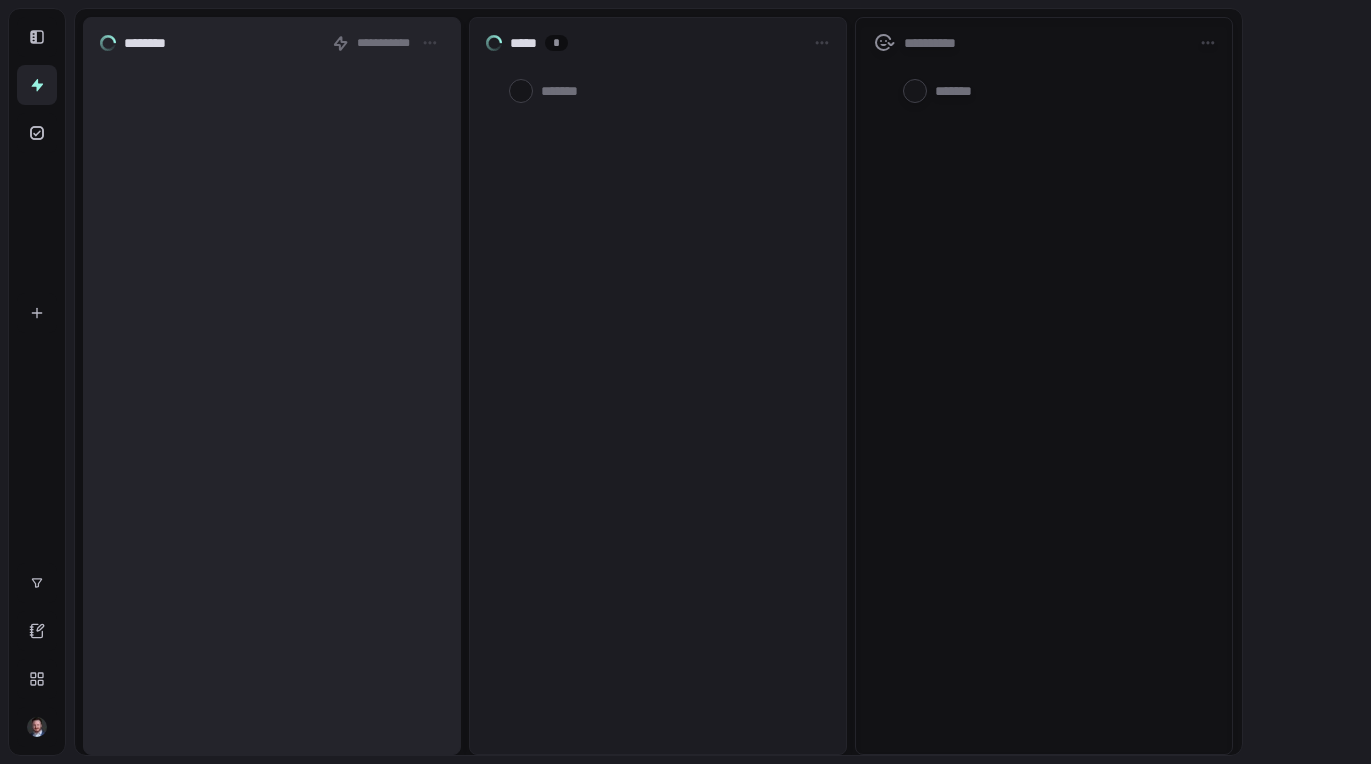 scroll, scrollTop: 0, scrollLeft: 0, axis: both 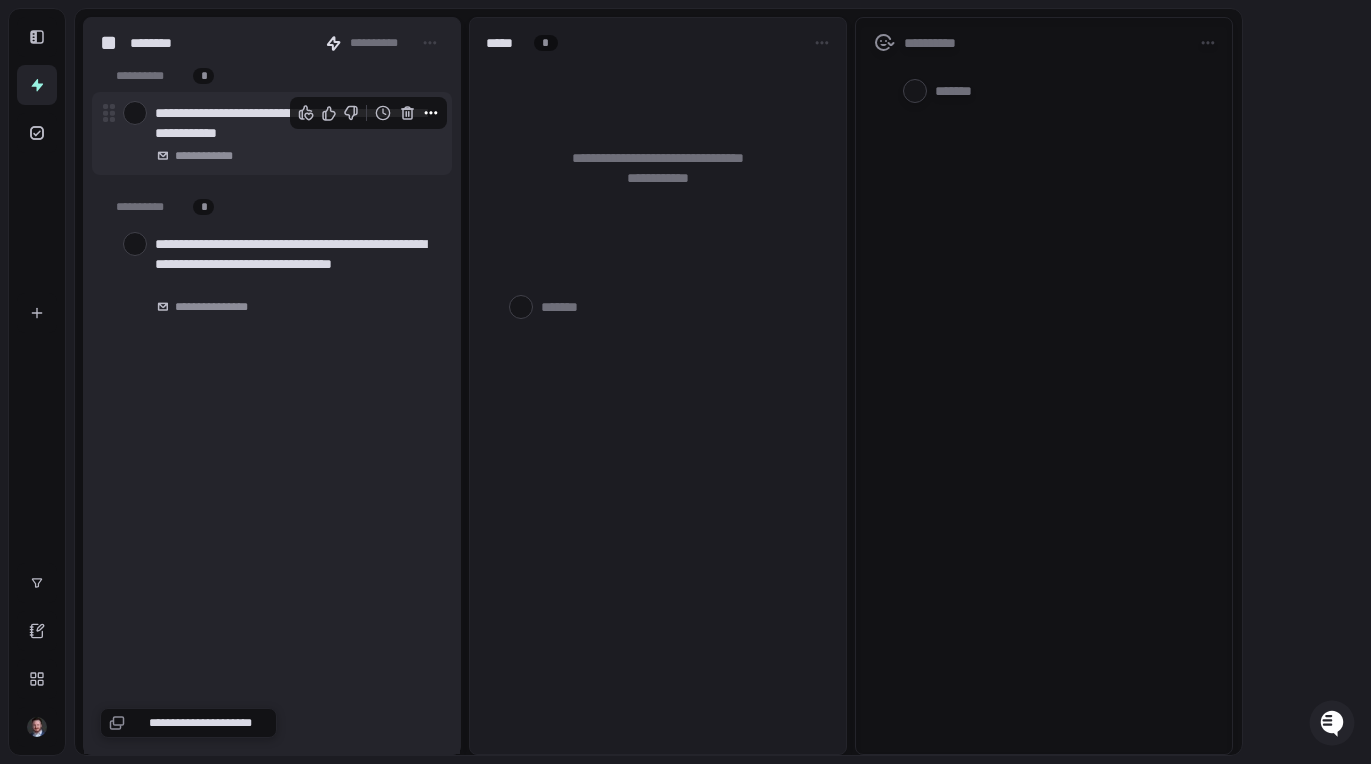 click at bounding box center (431, 113) 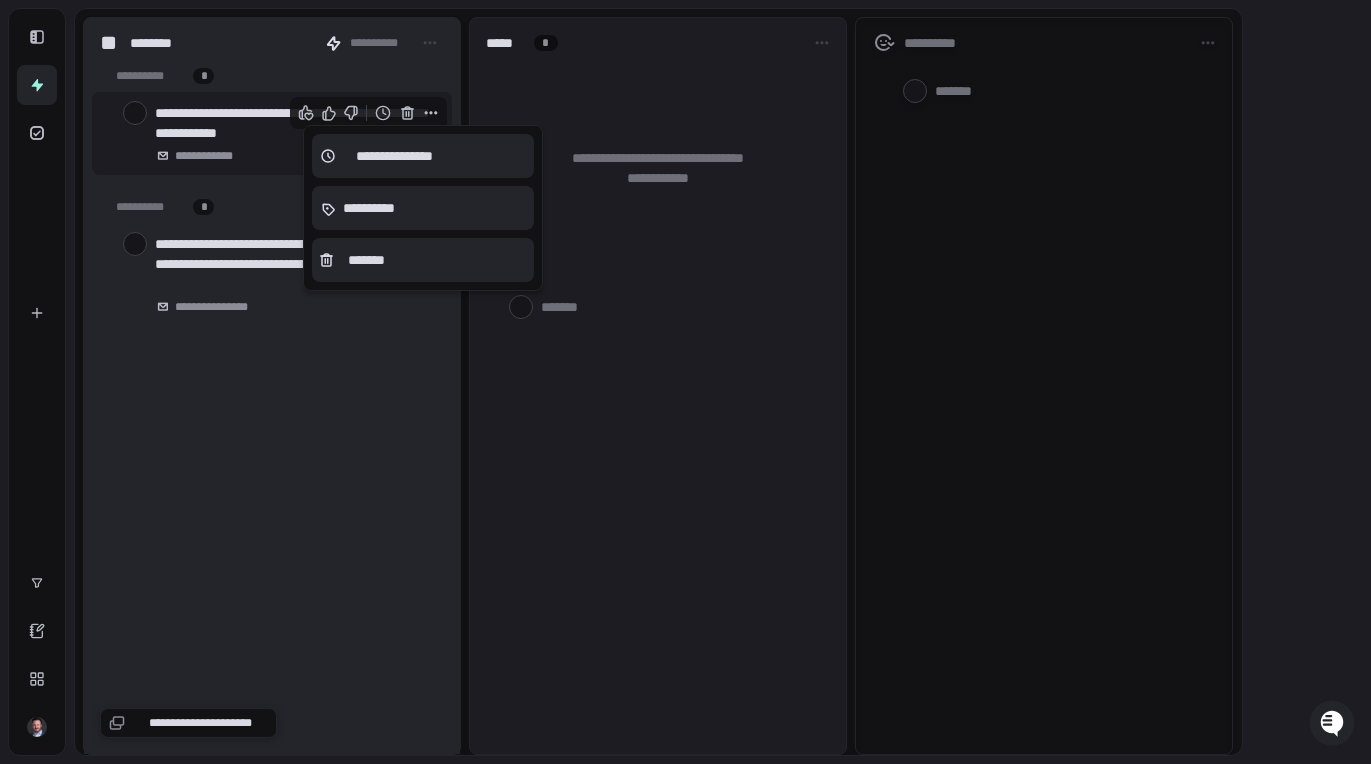 click at bounding box center (685, 382) 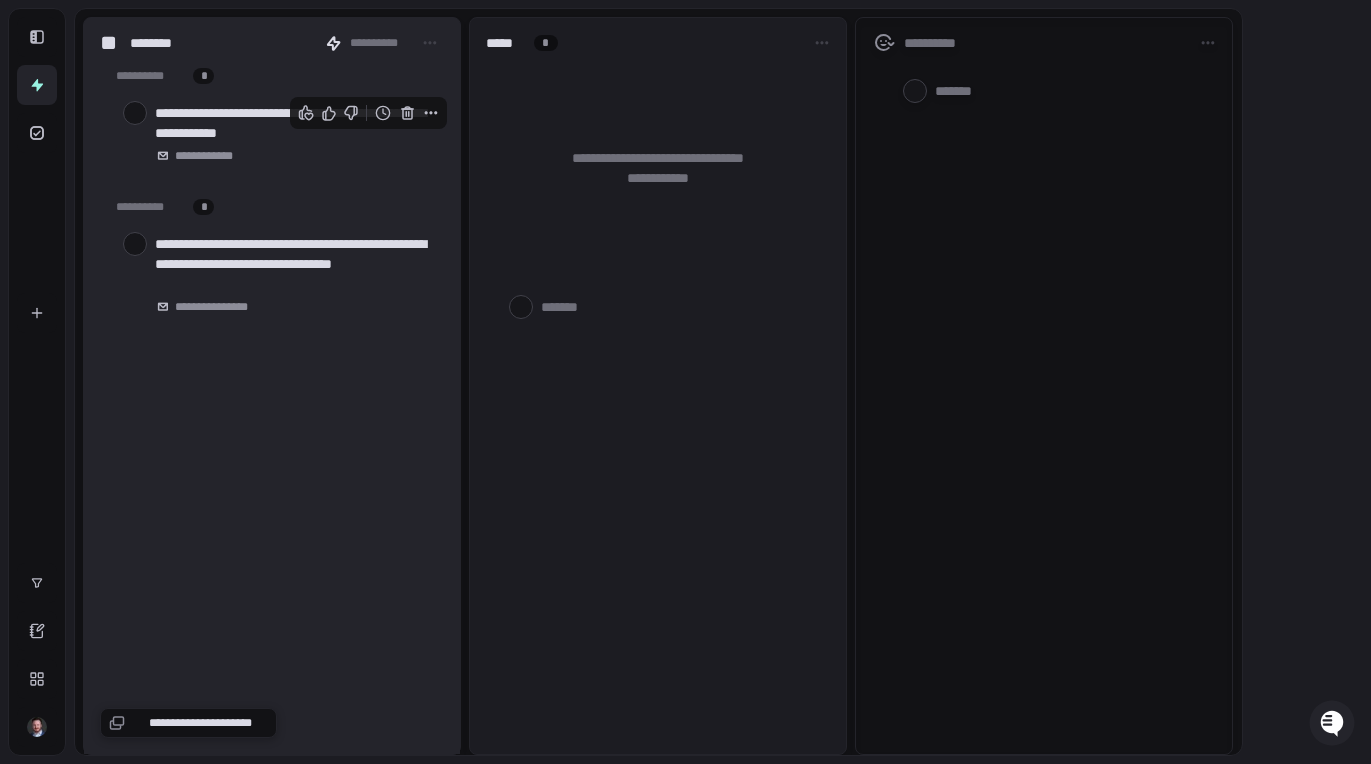 click at bounding box center (431, 113) 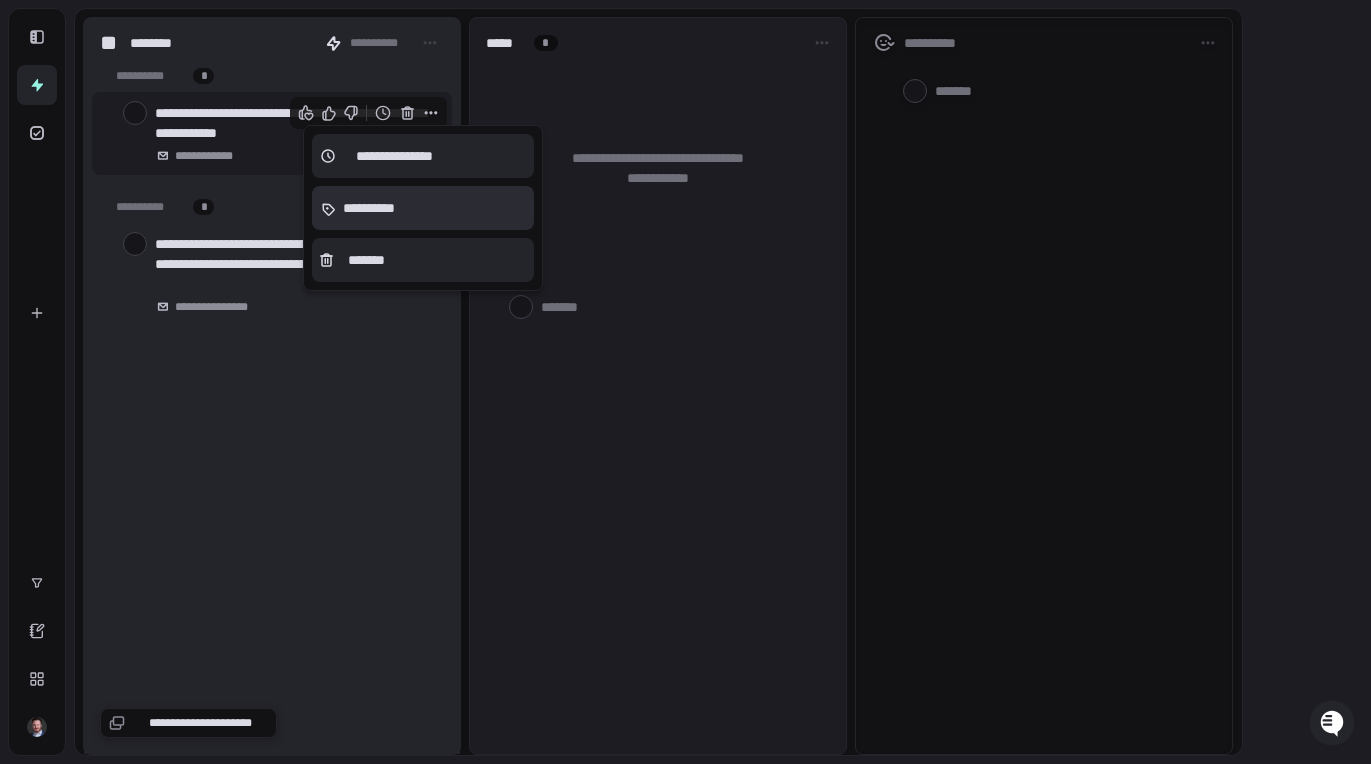 click on "**********" at bounding box center [368, 208] 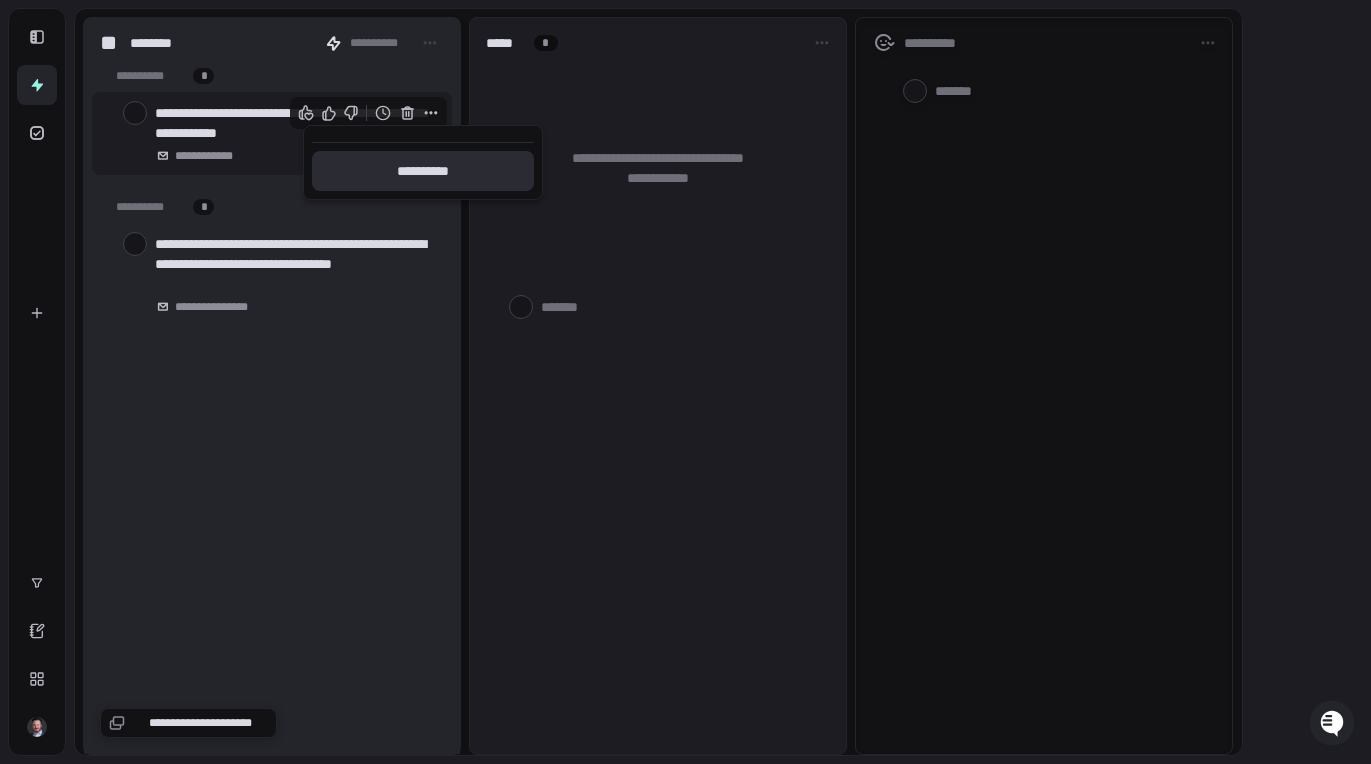 click on "**********" at bounding box center [423, 171] 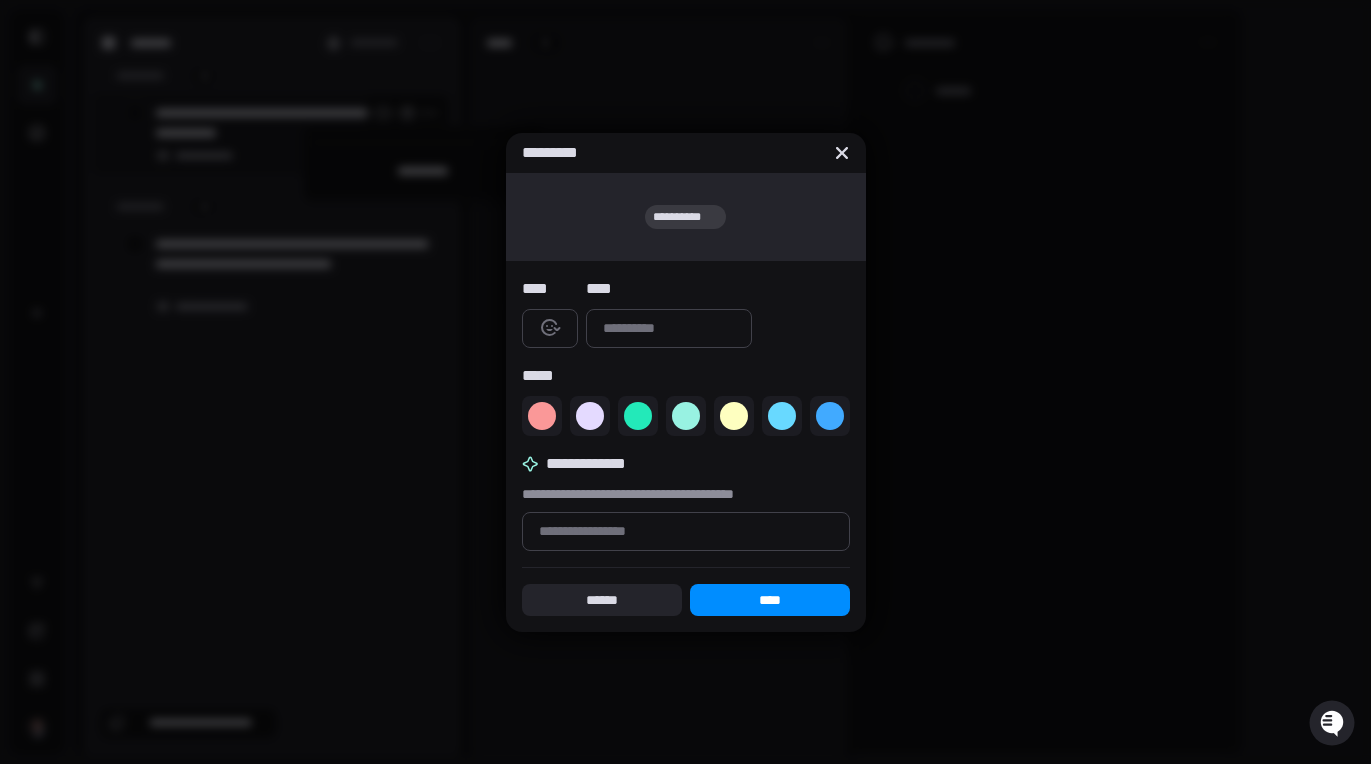 click at bounding box center [669, 328] 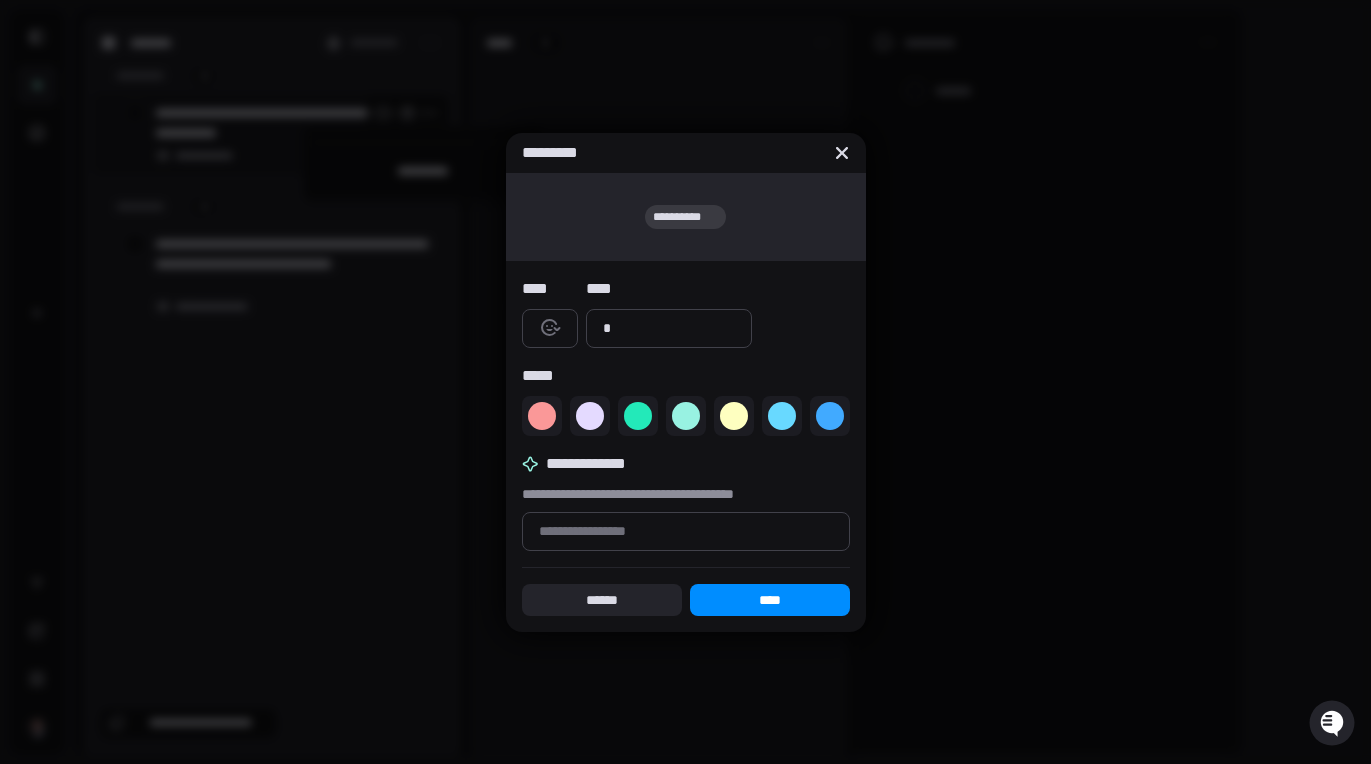 type on "*" 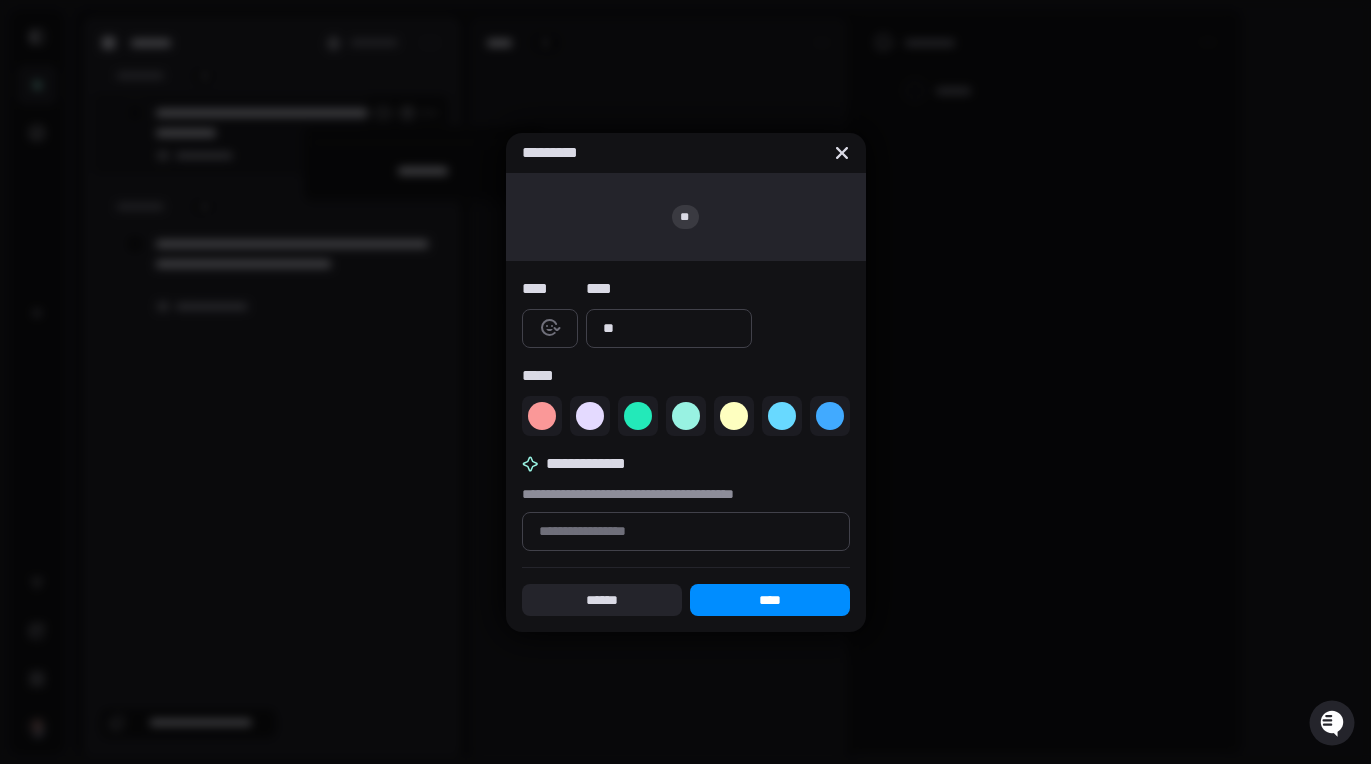 type on "*" 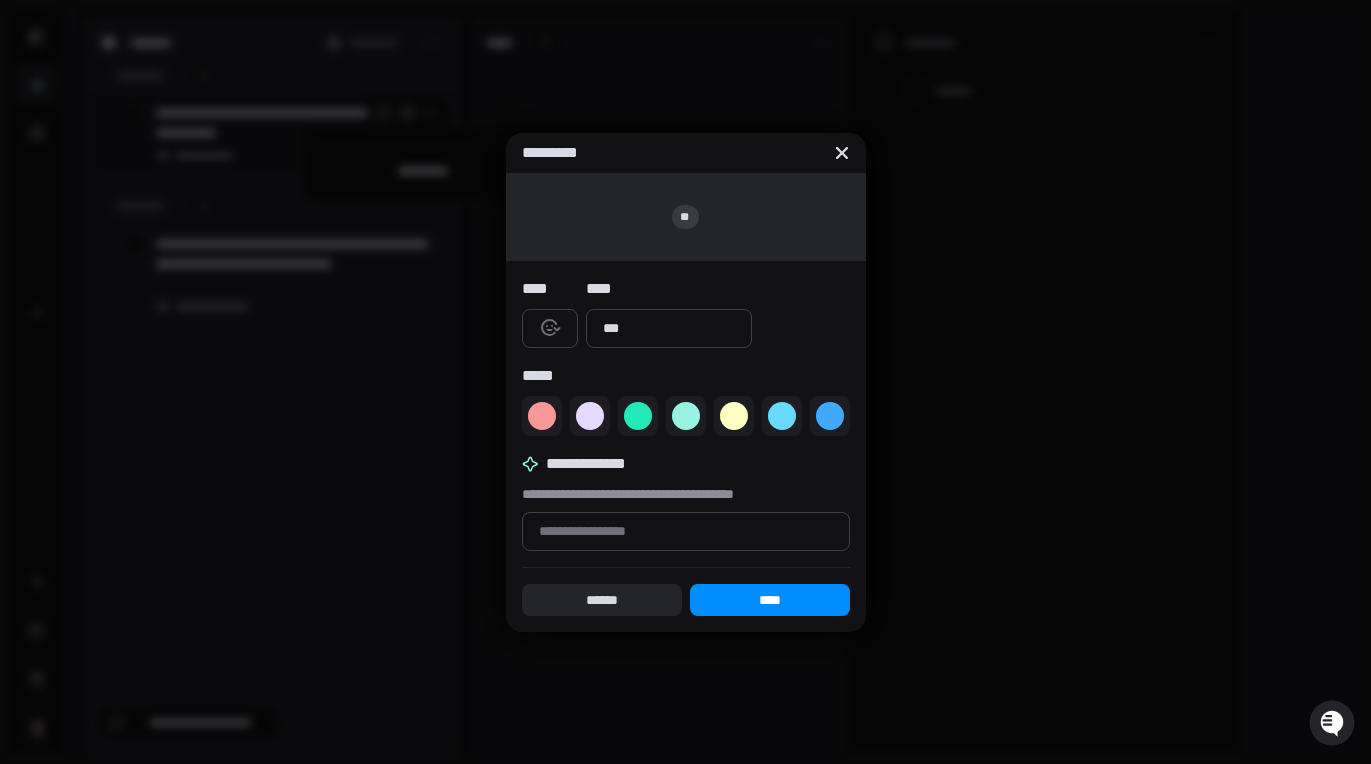 type on "*" 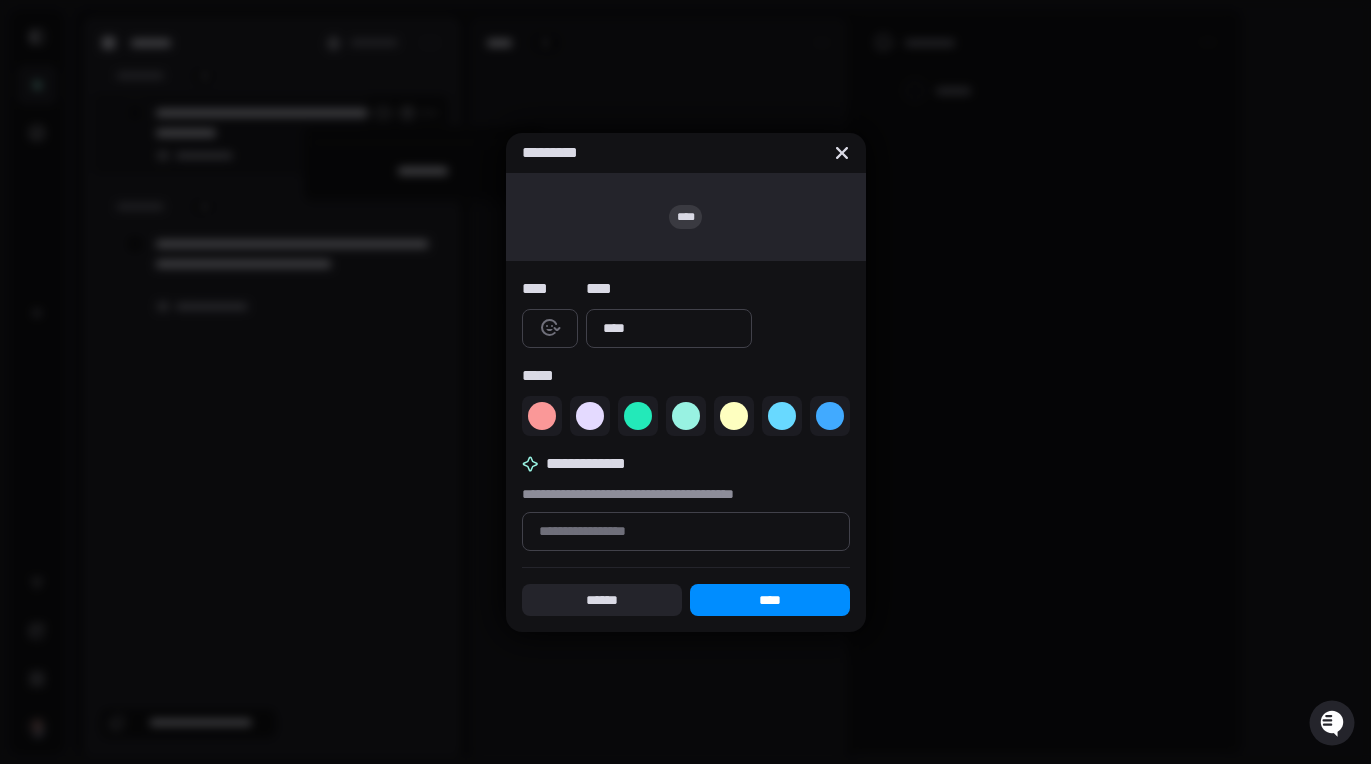 type on "*" 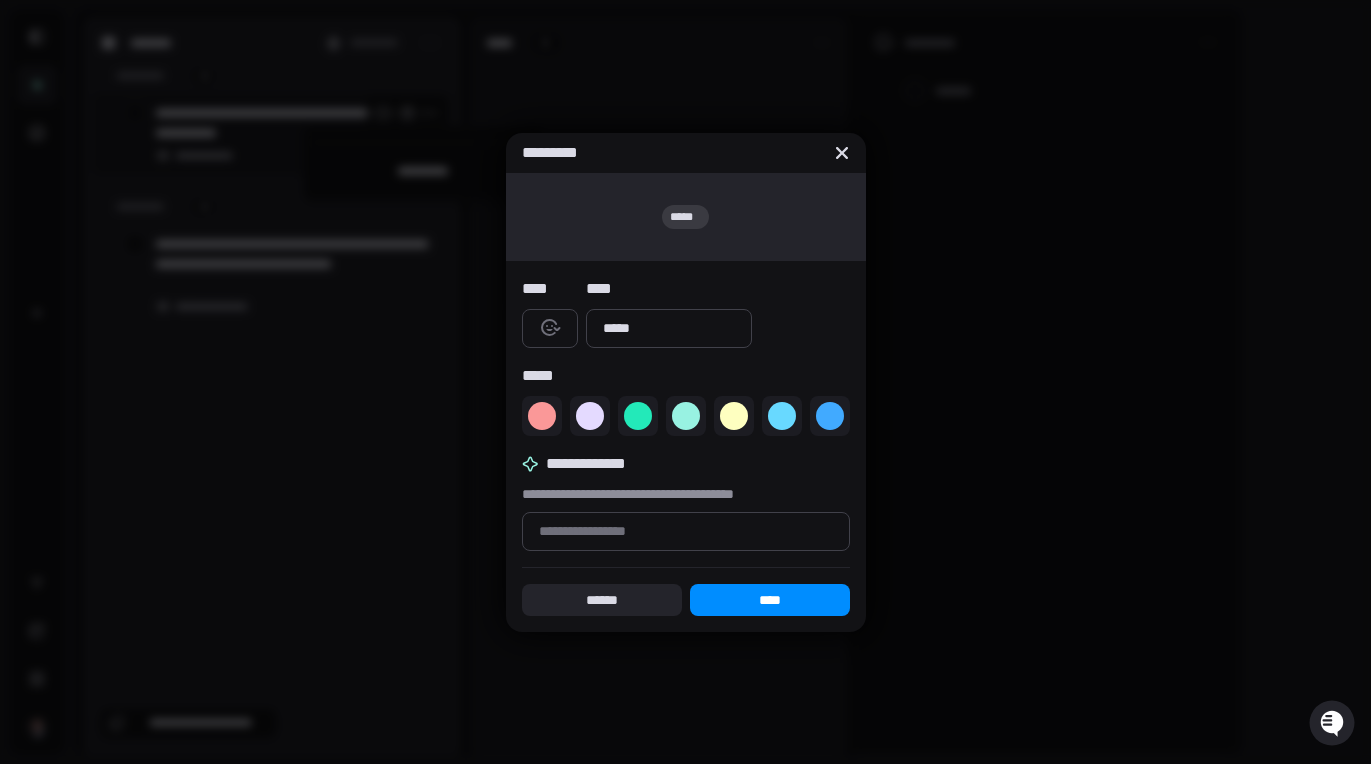 type on "*" 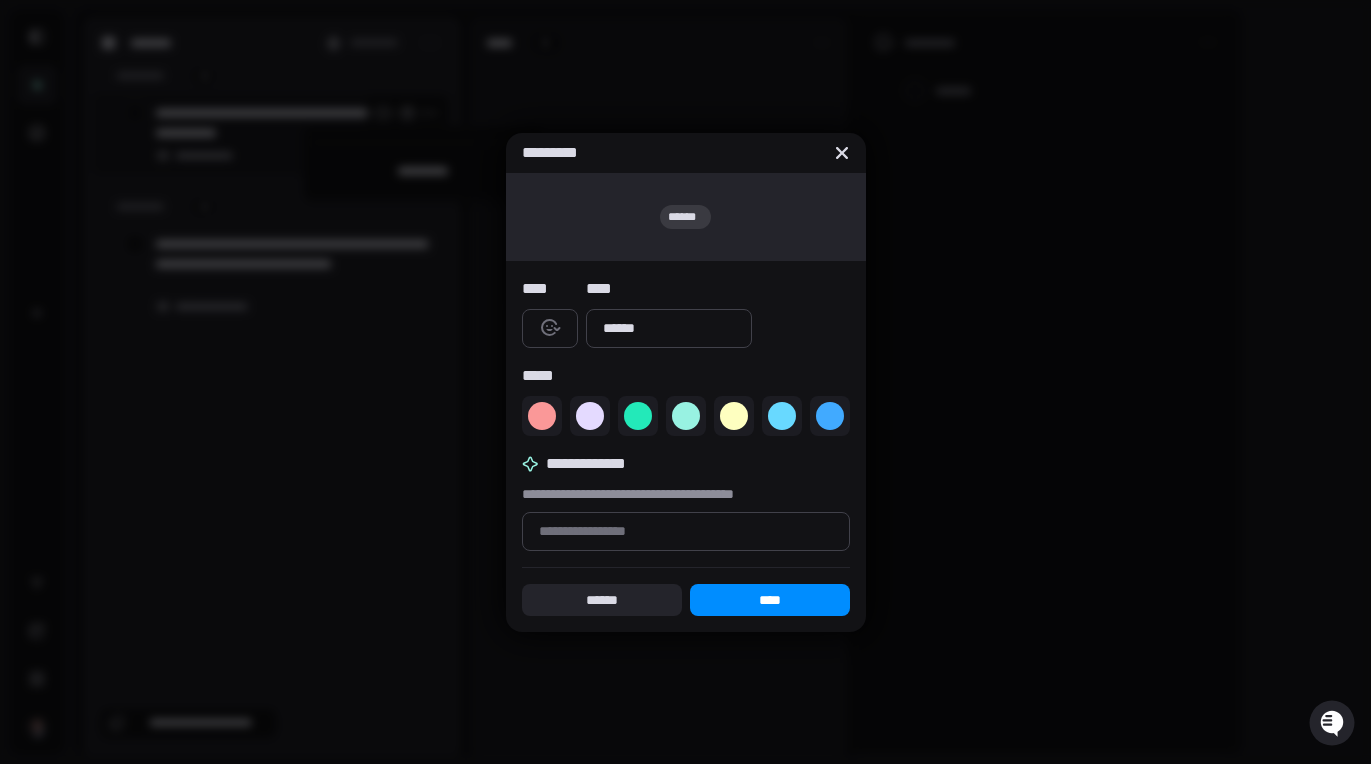 type on "*" 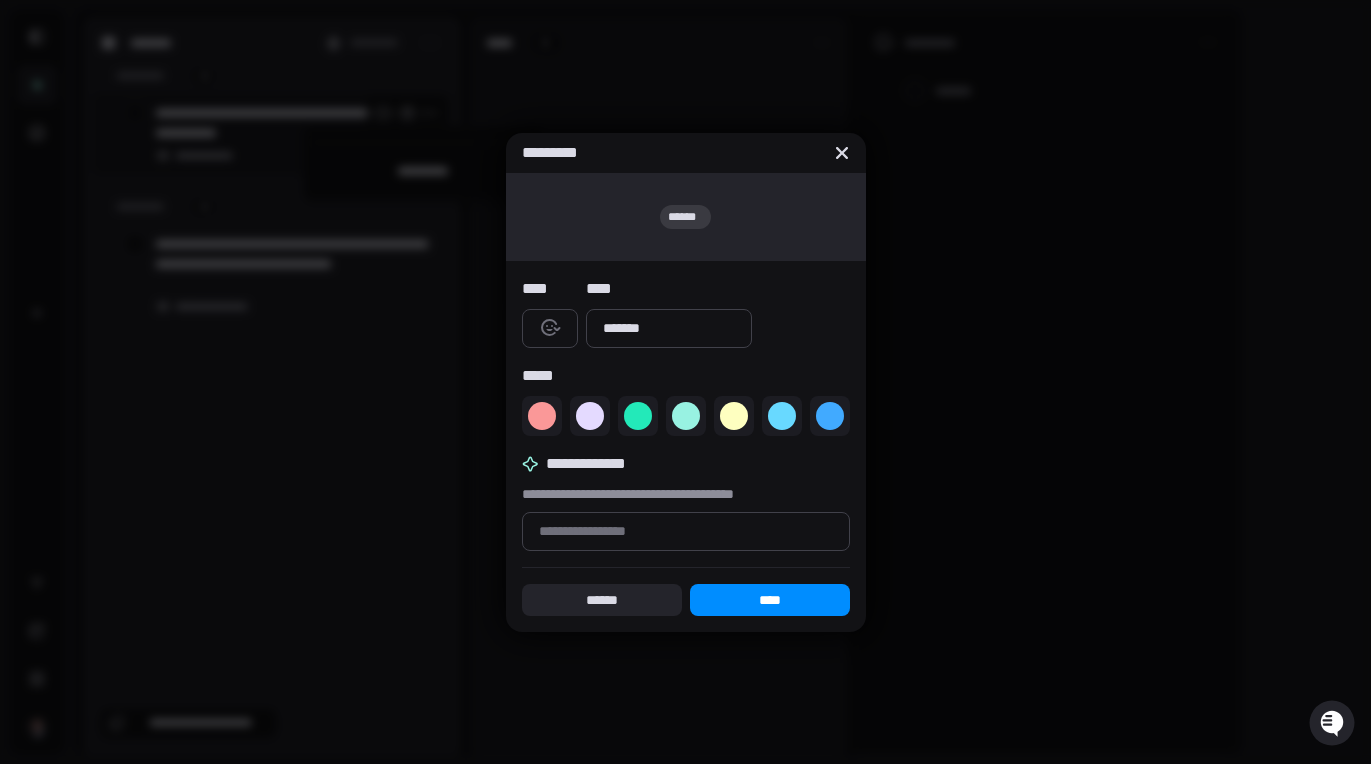 type on "********" 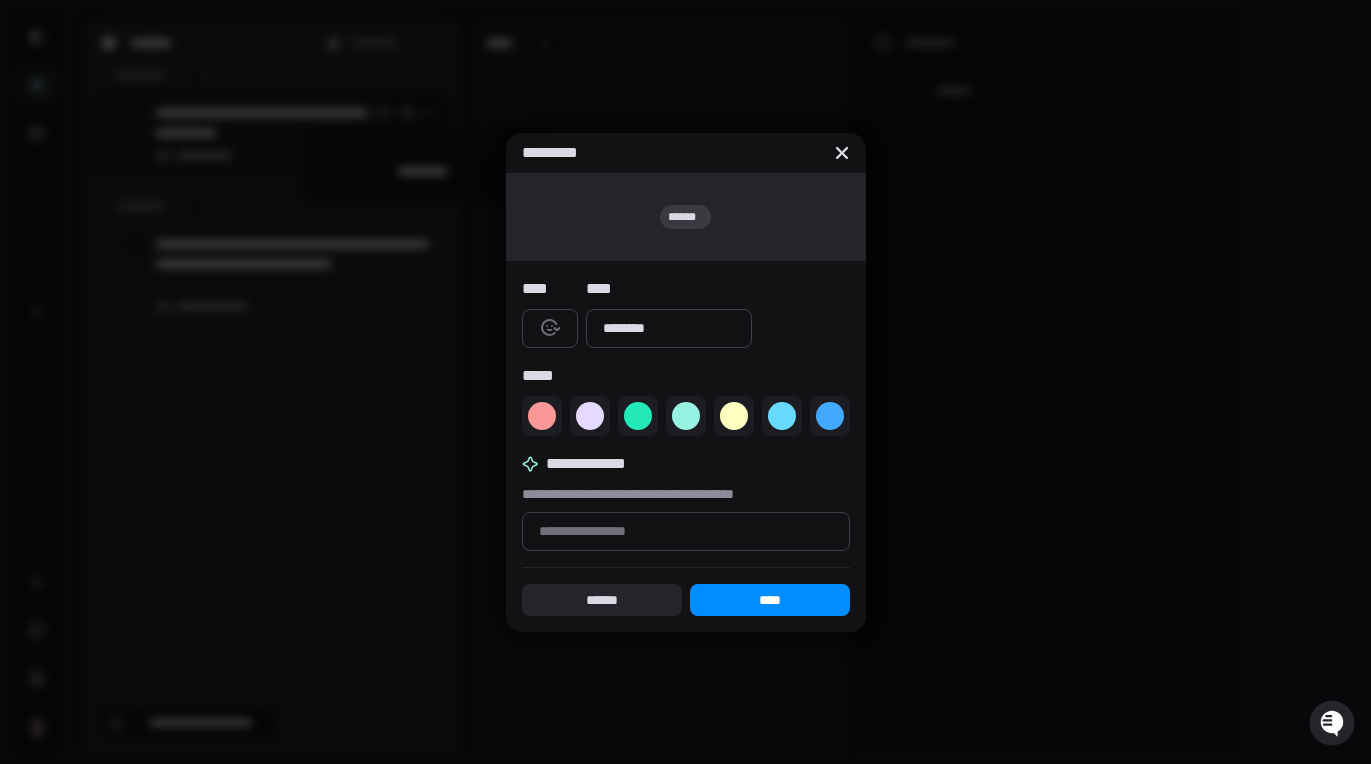 type on "*" 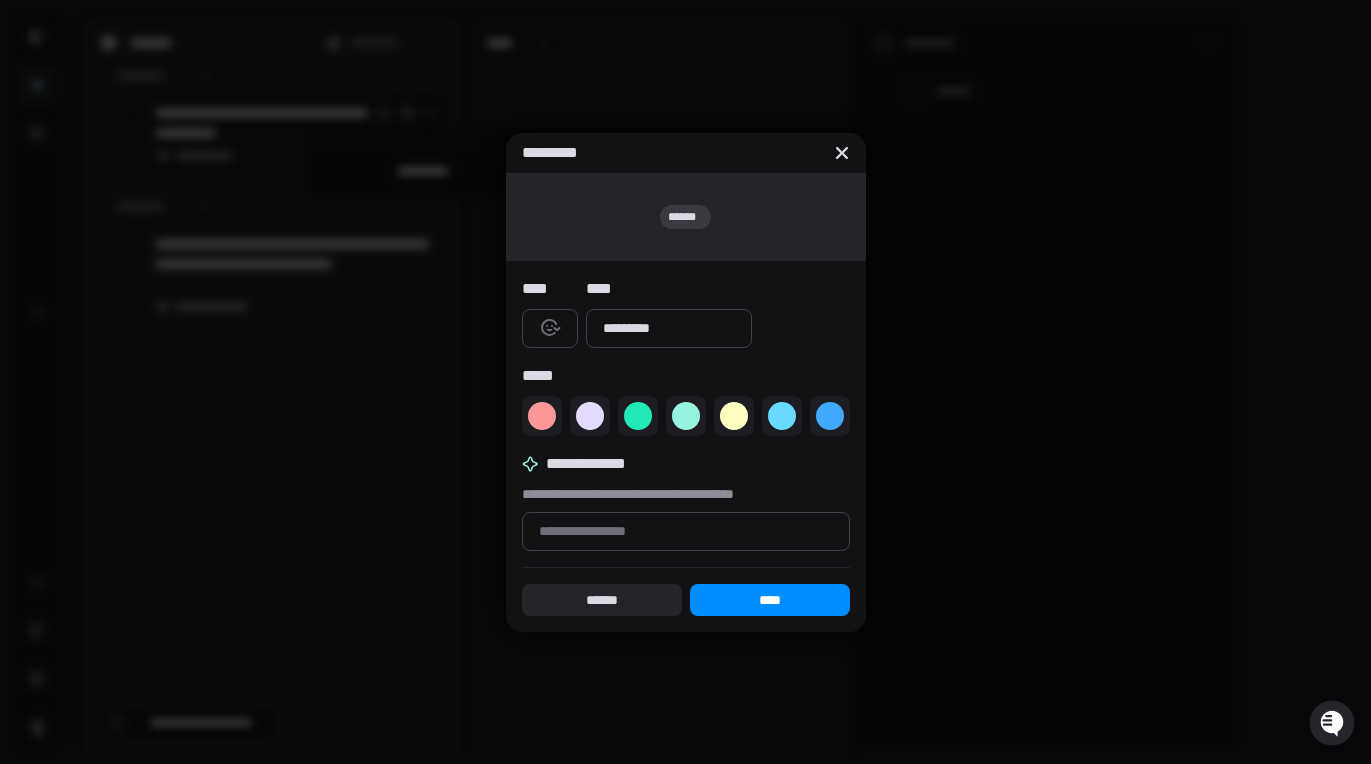 type on "*" 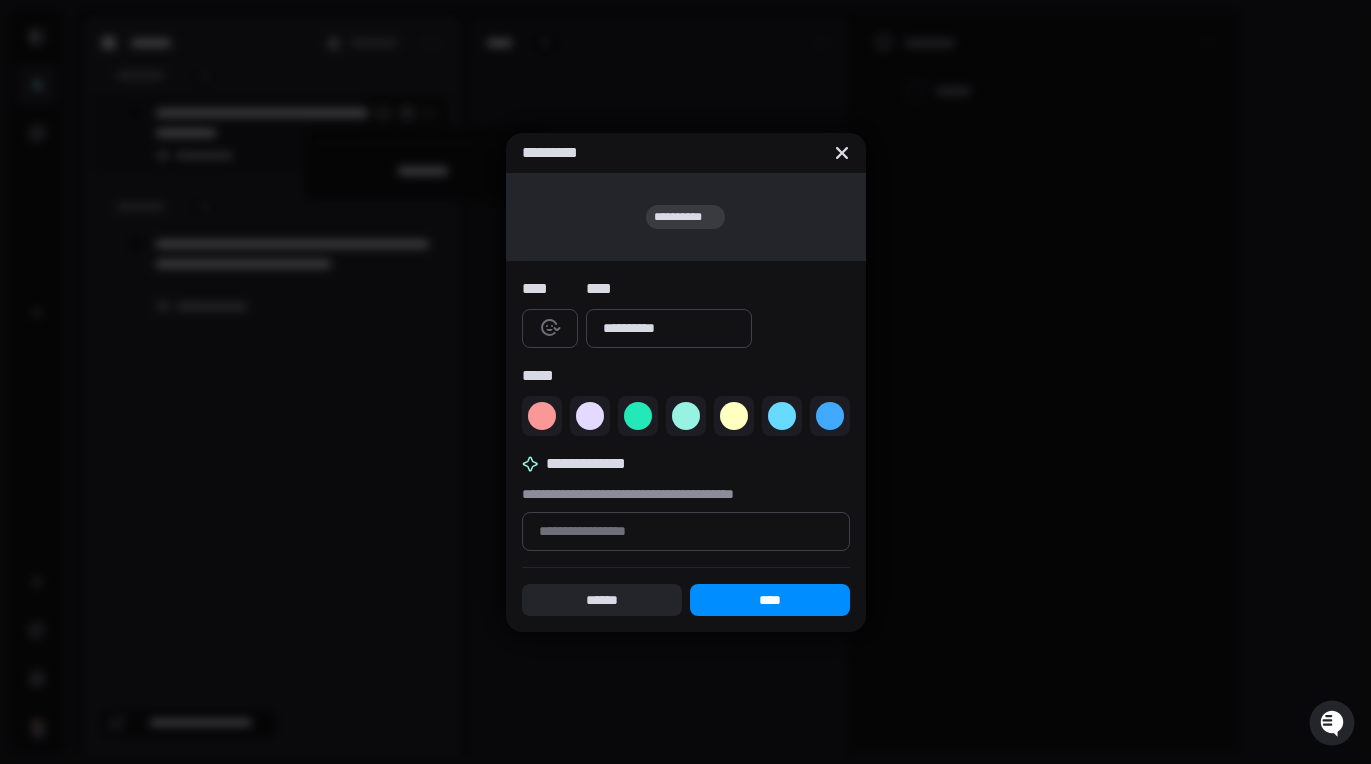 type on "**********" 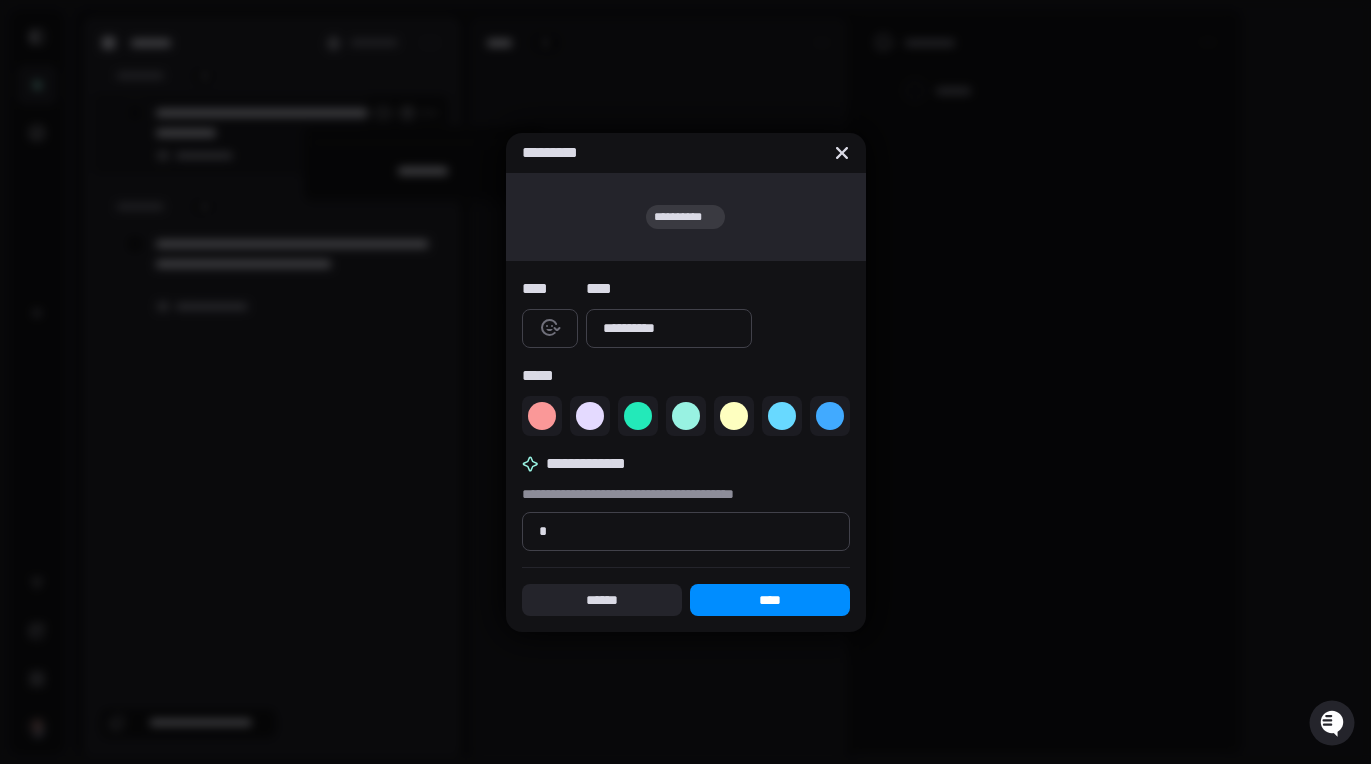 type on "*" 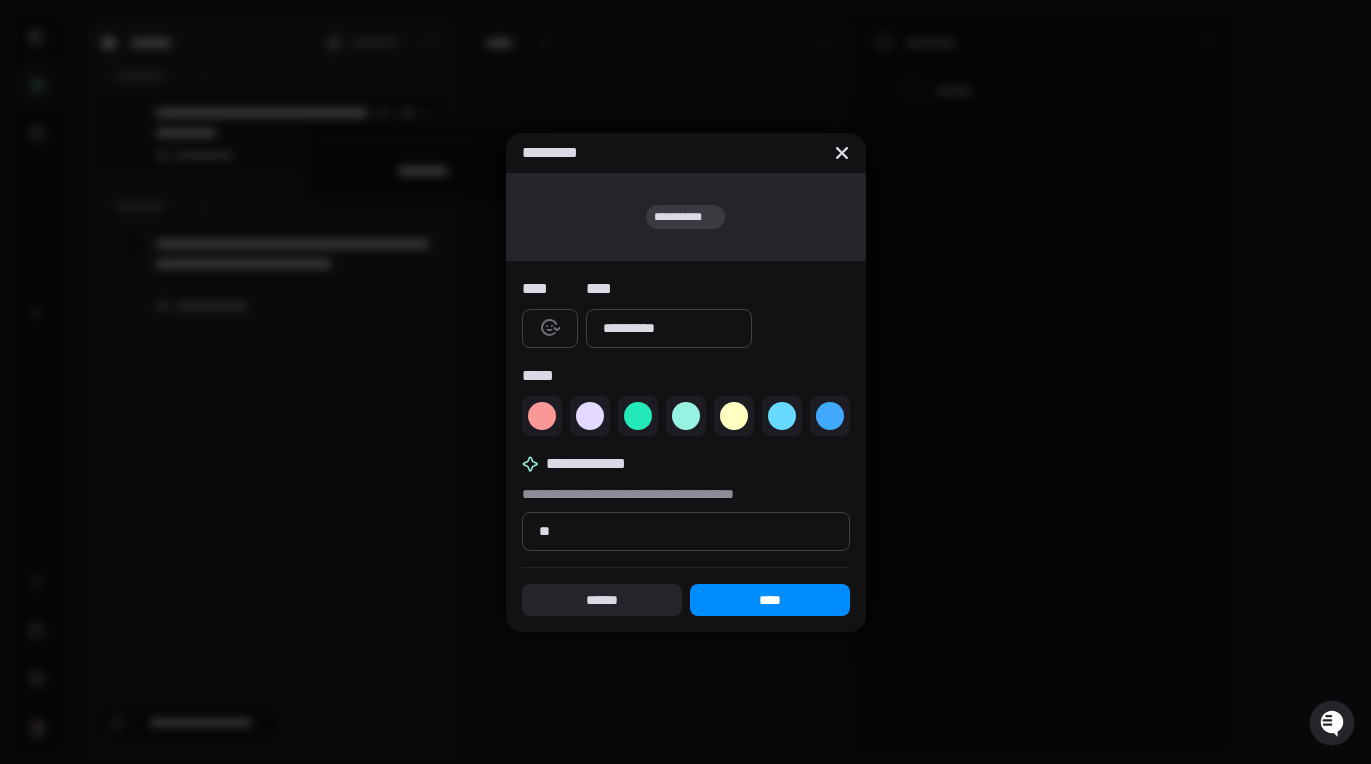type on "*" 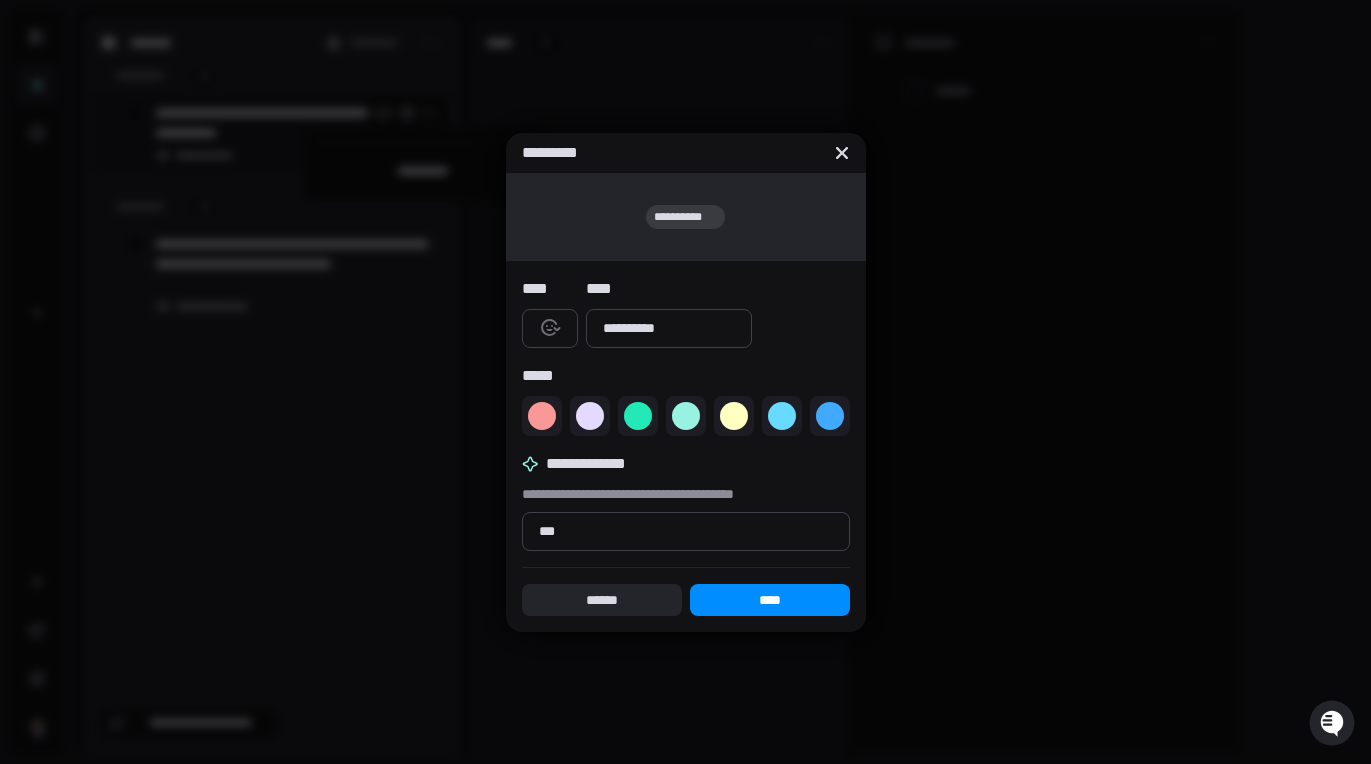 type on "*" 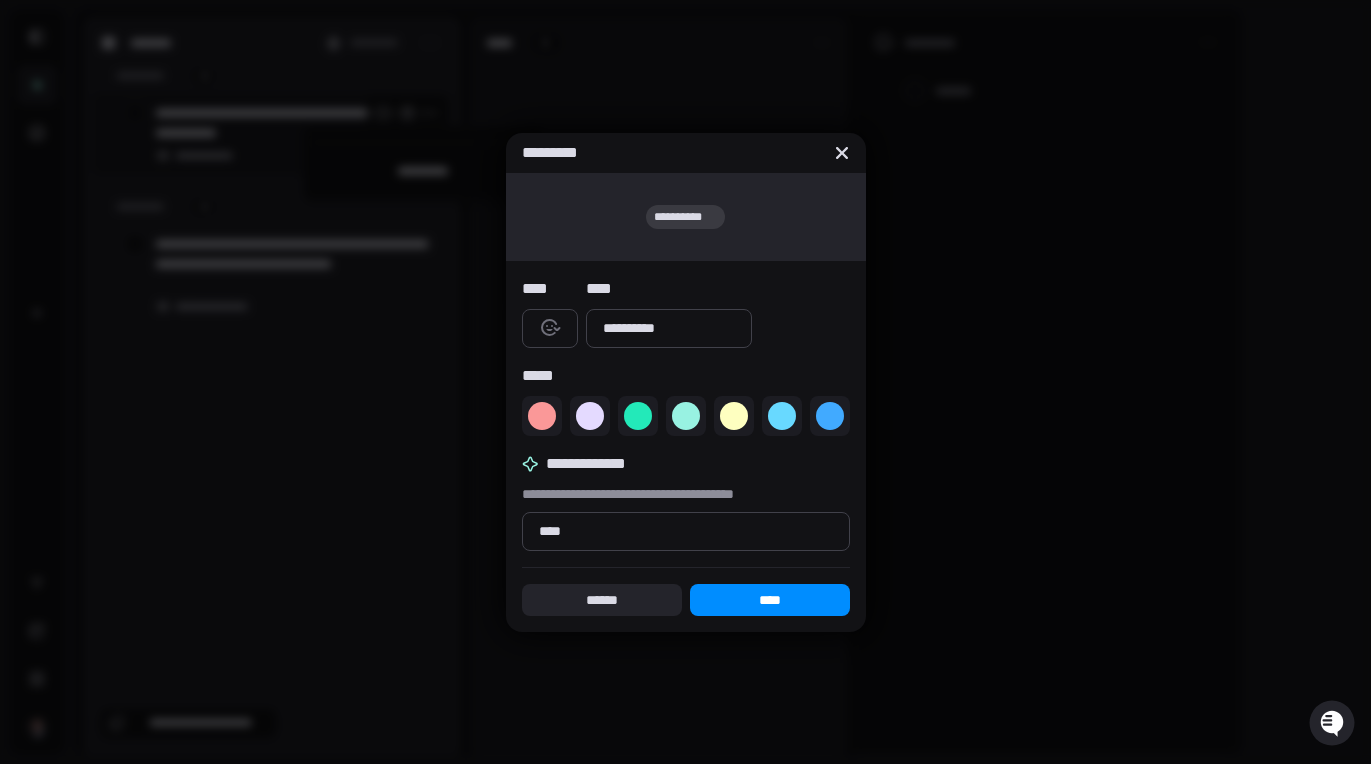 type on "*" 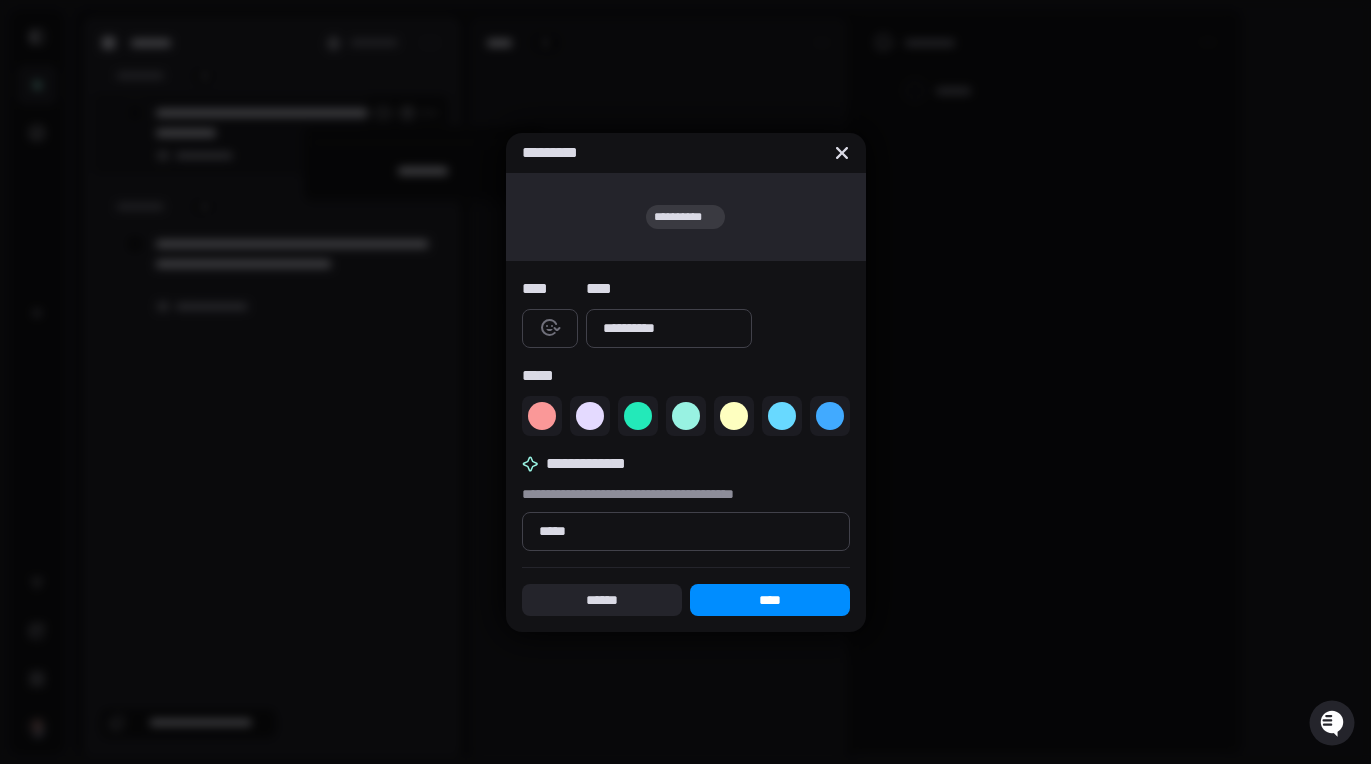 type on "*" 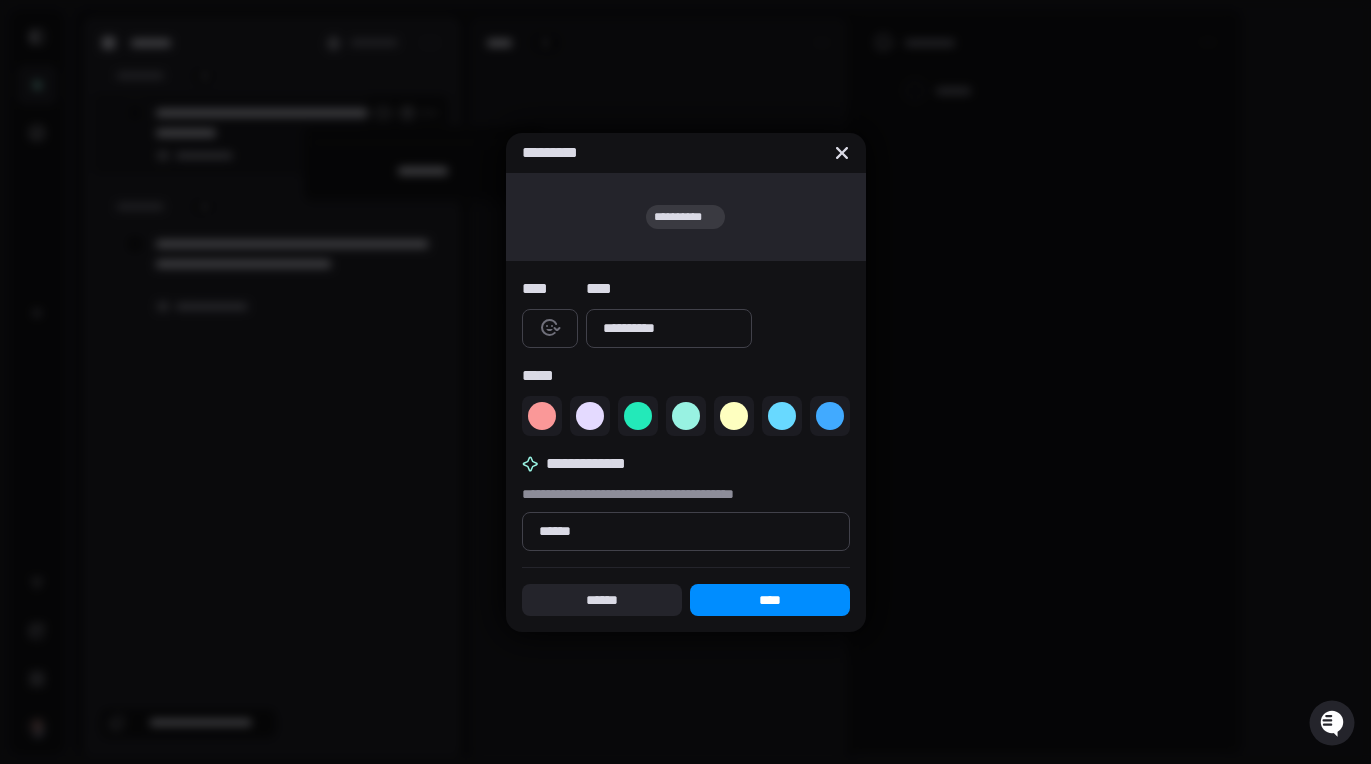 type on "*" 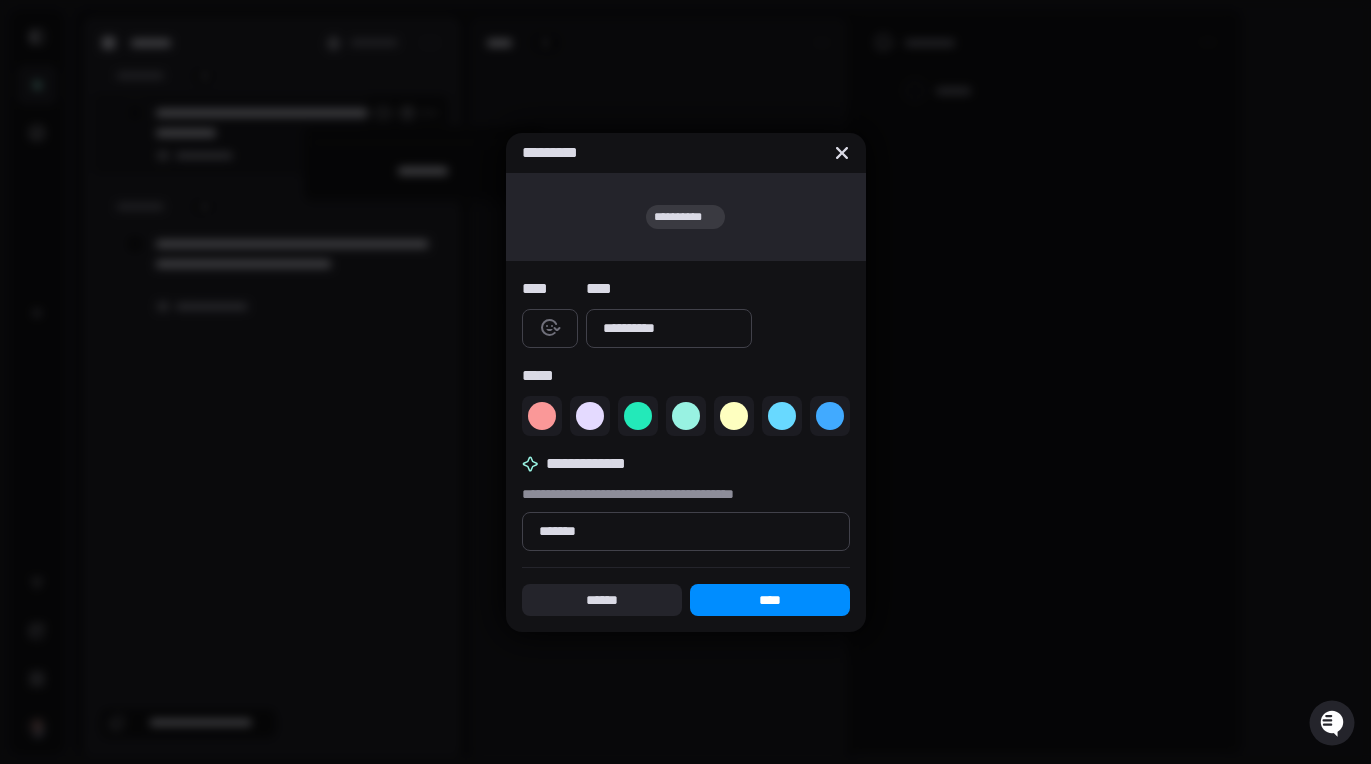 type on "*" 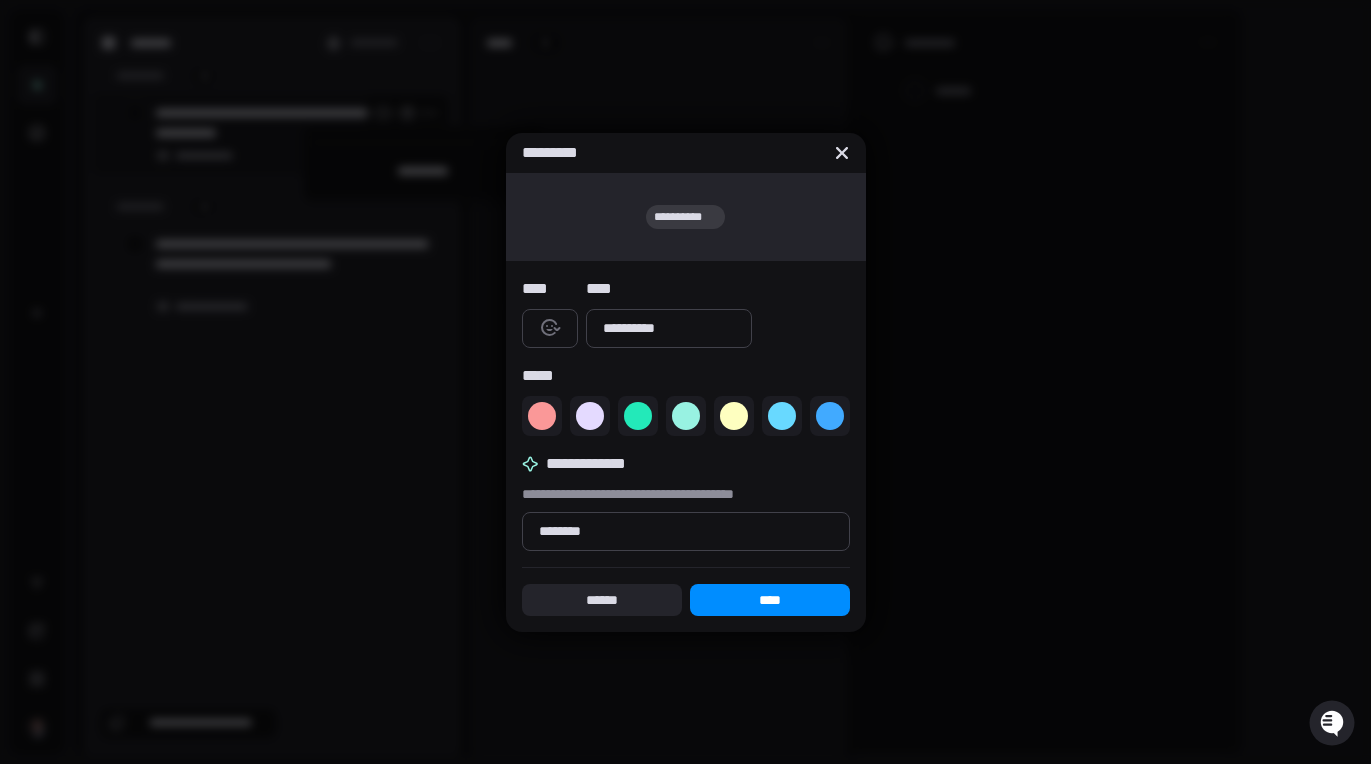 type on "*********" 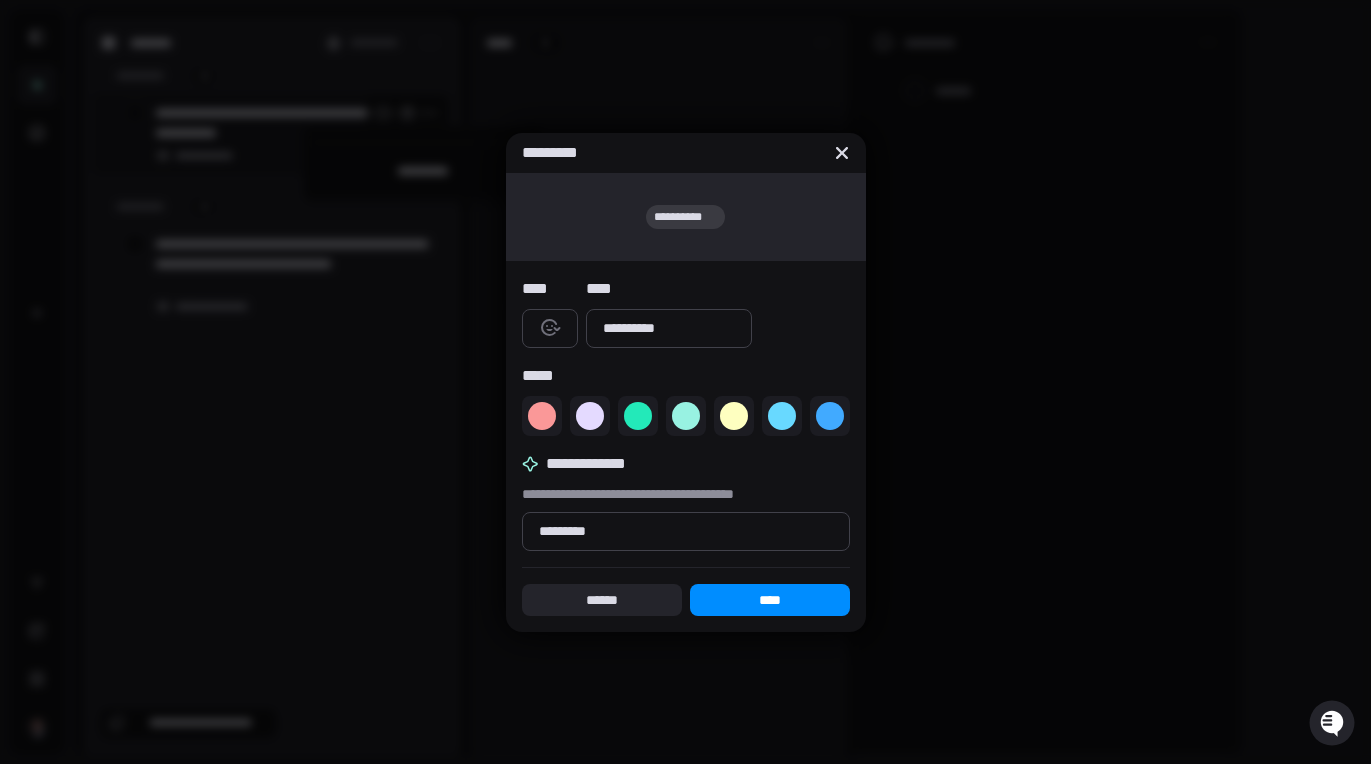 type on "*" 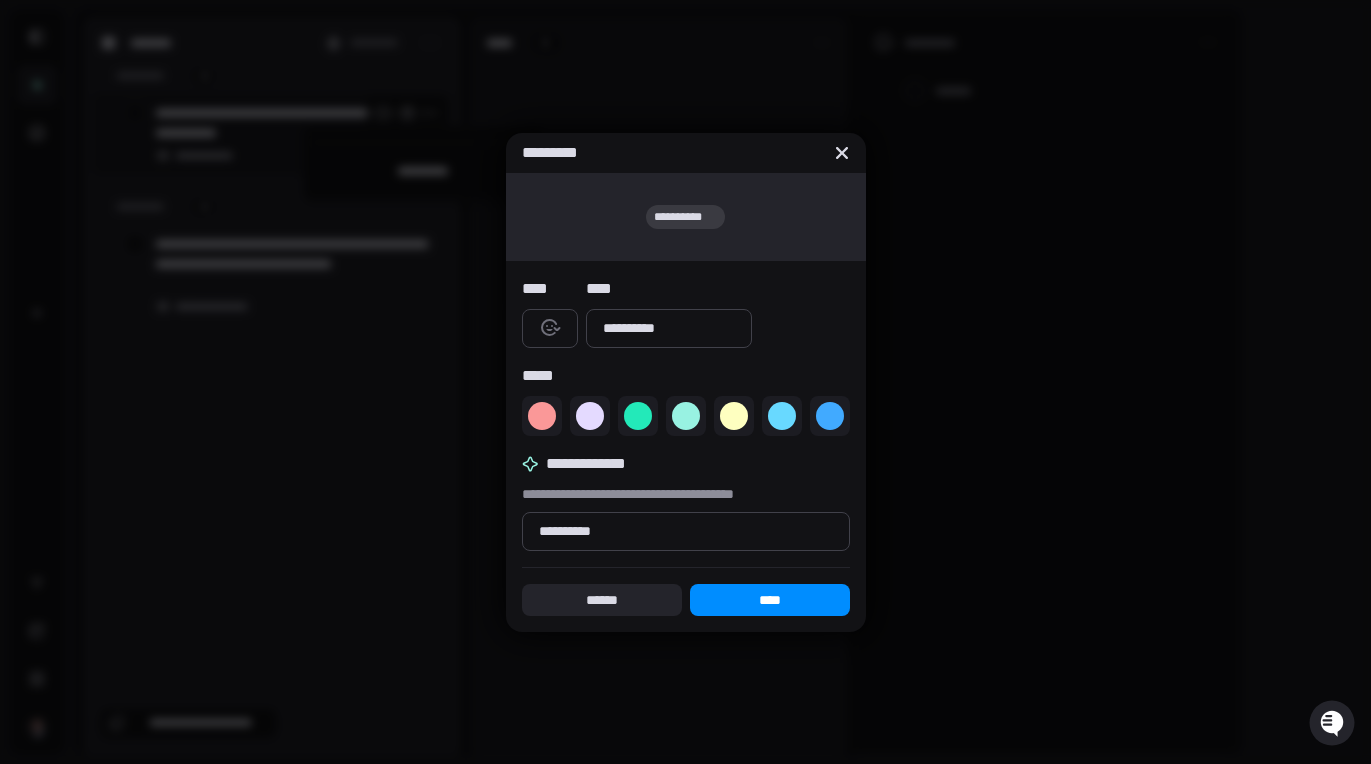 type on "*" 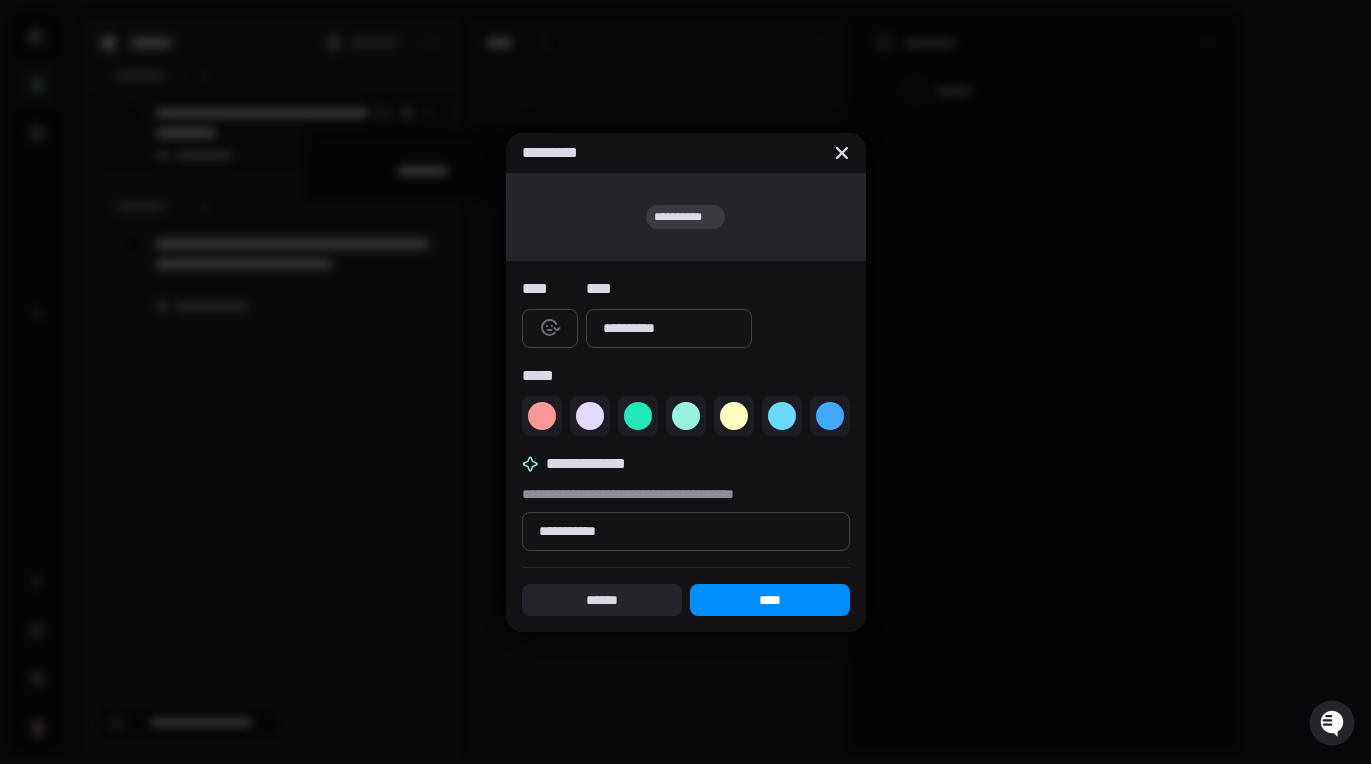 type on "*" 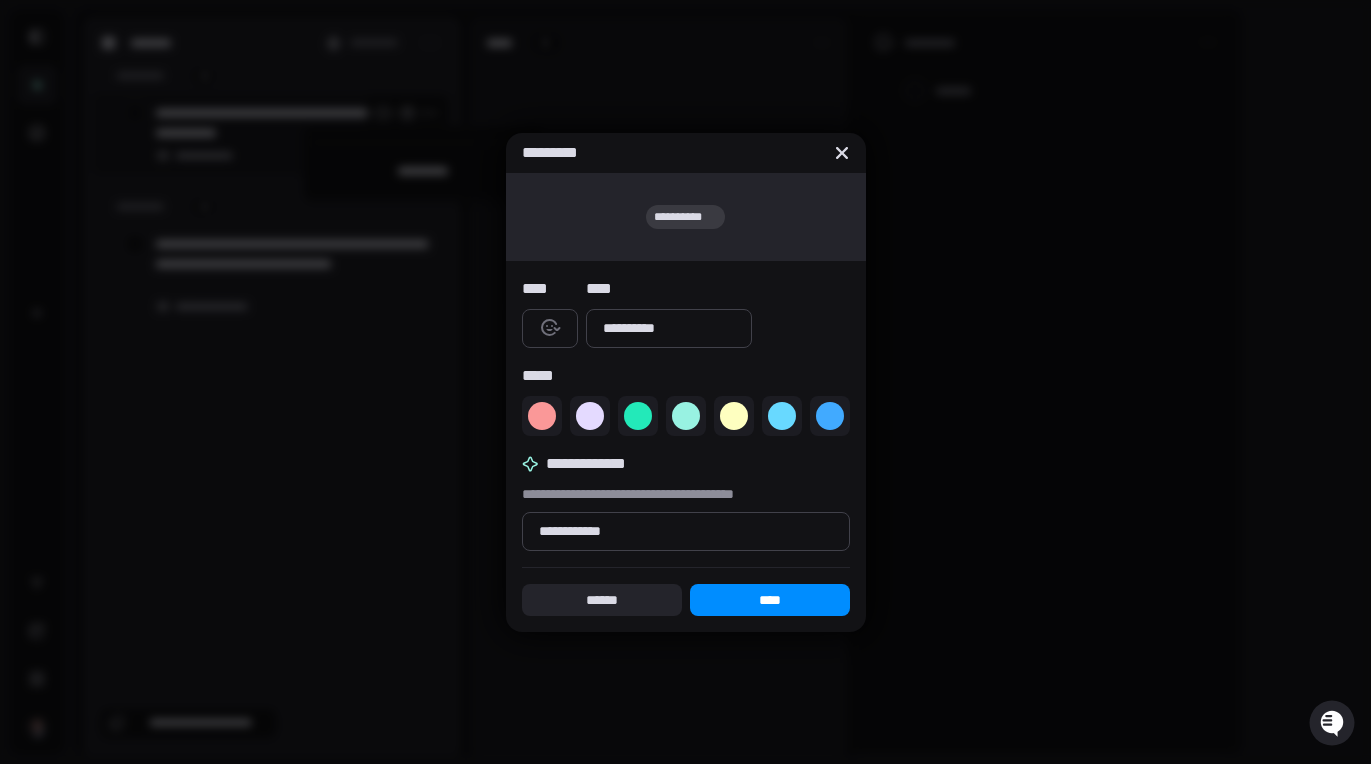 type on "*" 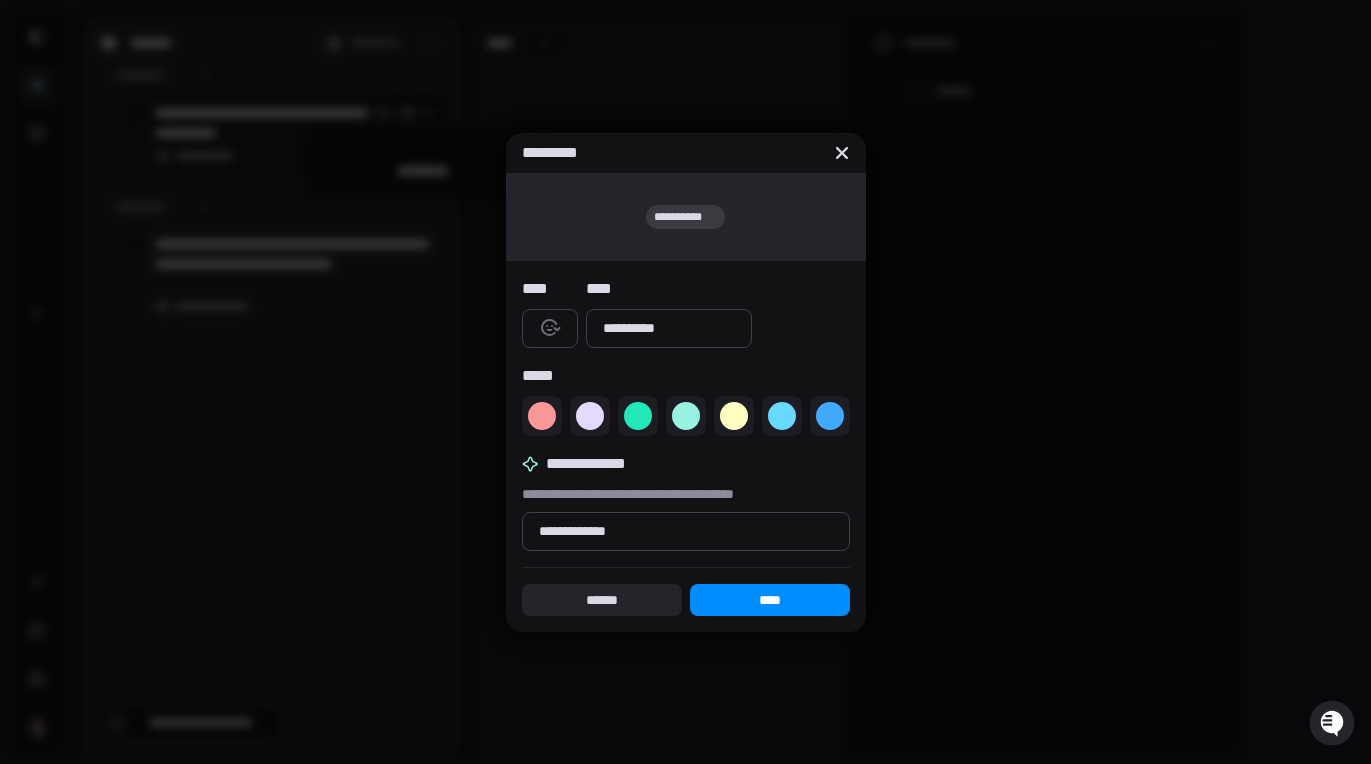 type on "**********" 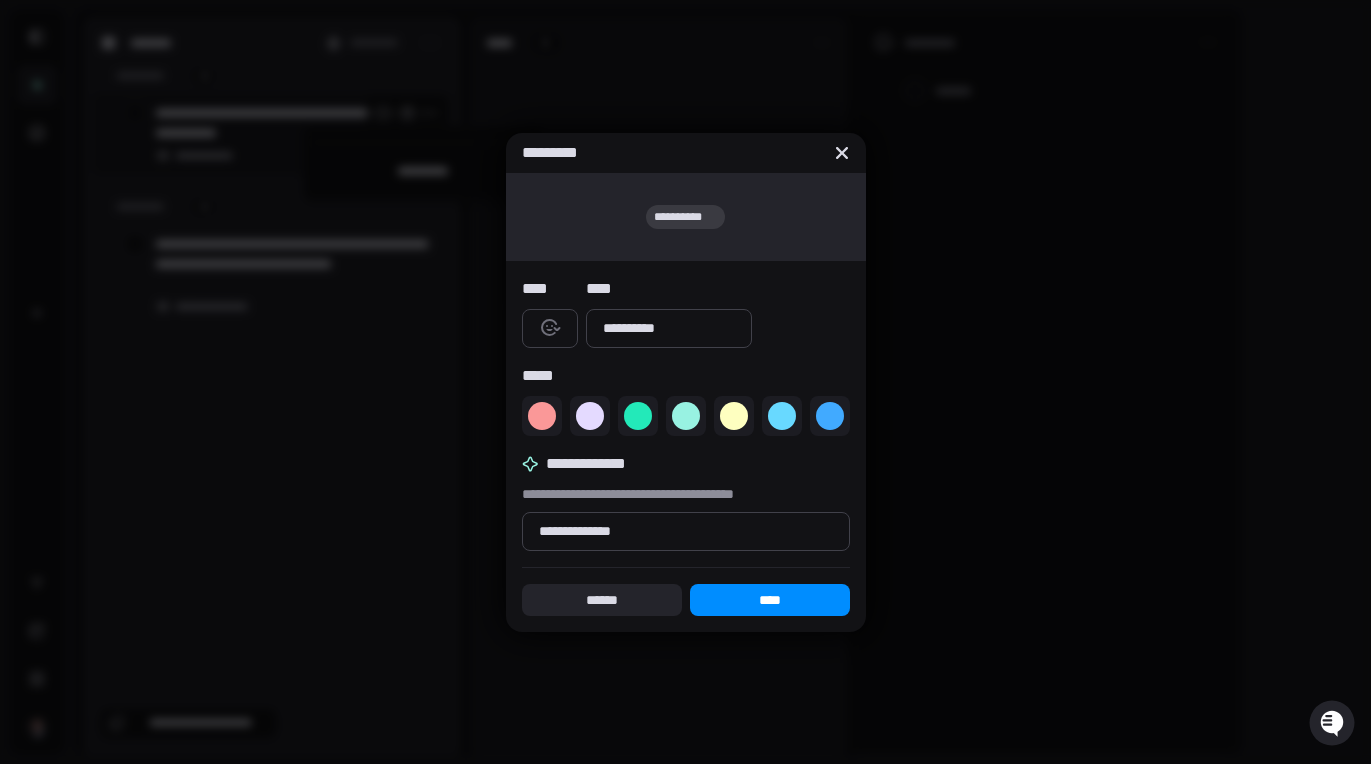 type on "*" 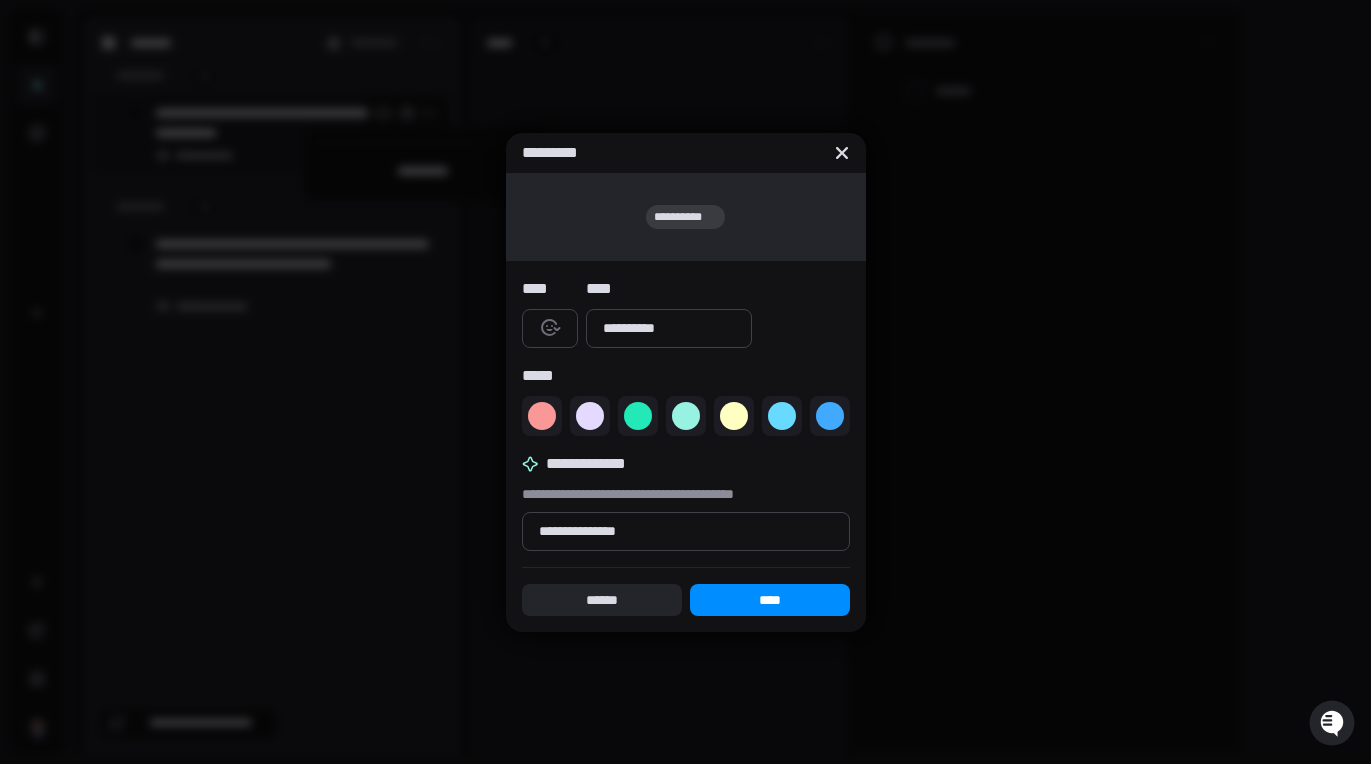 type on "*" 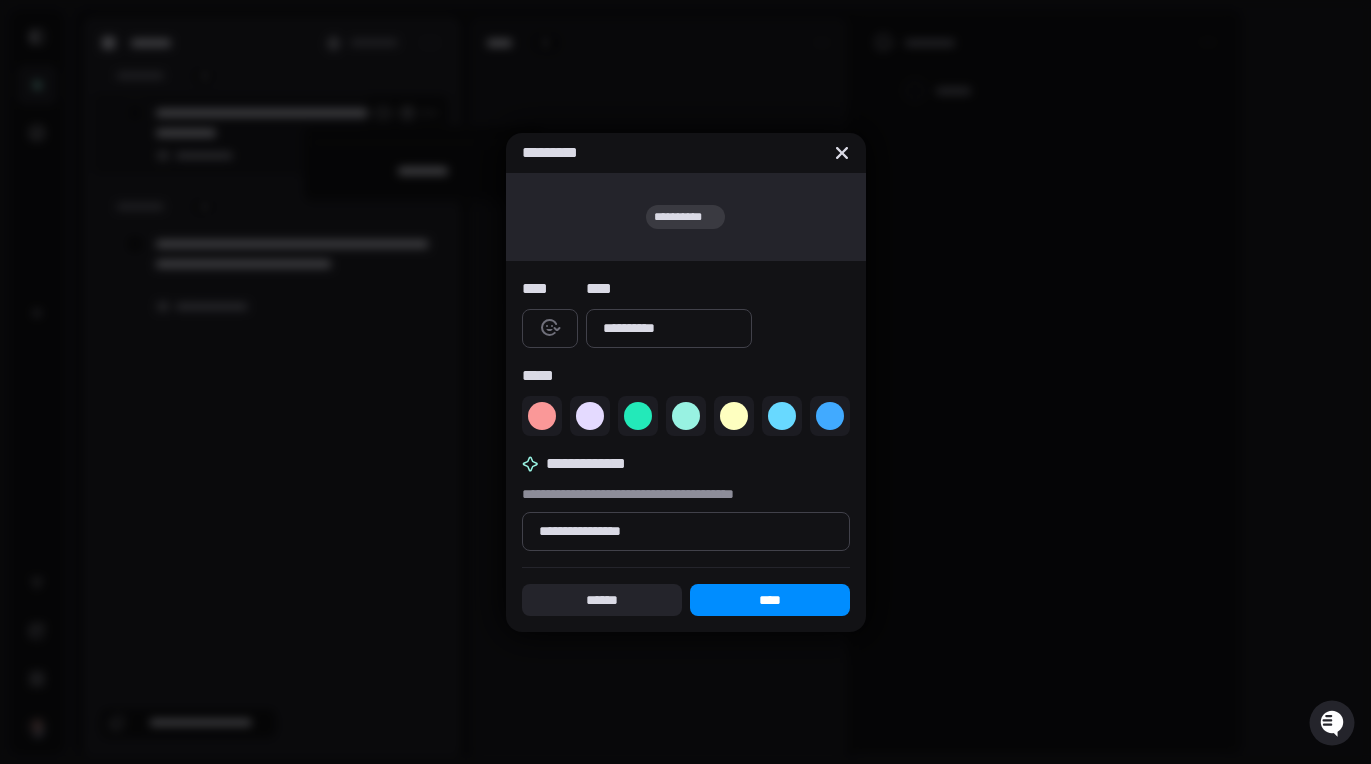 type on "*" 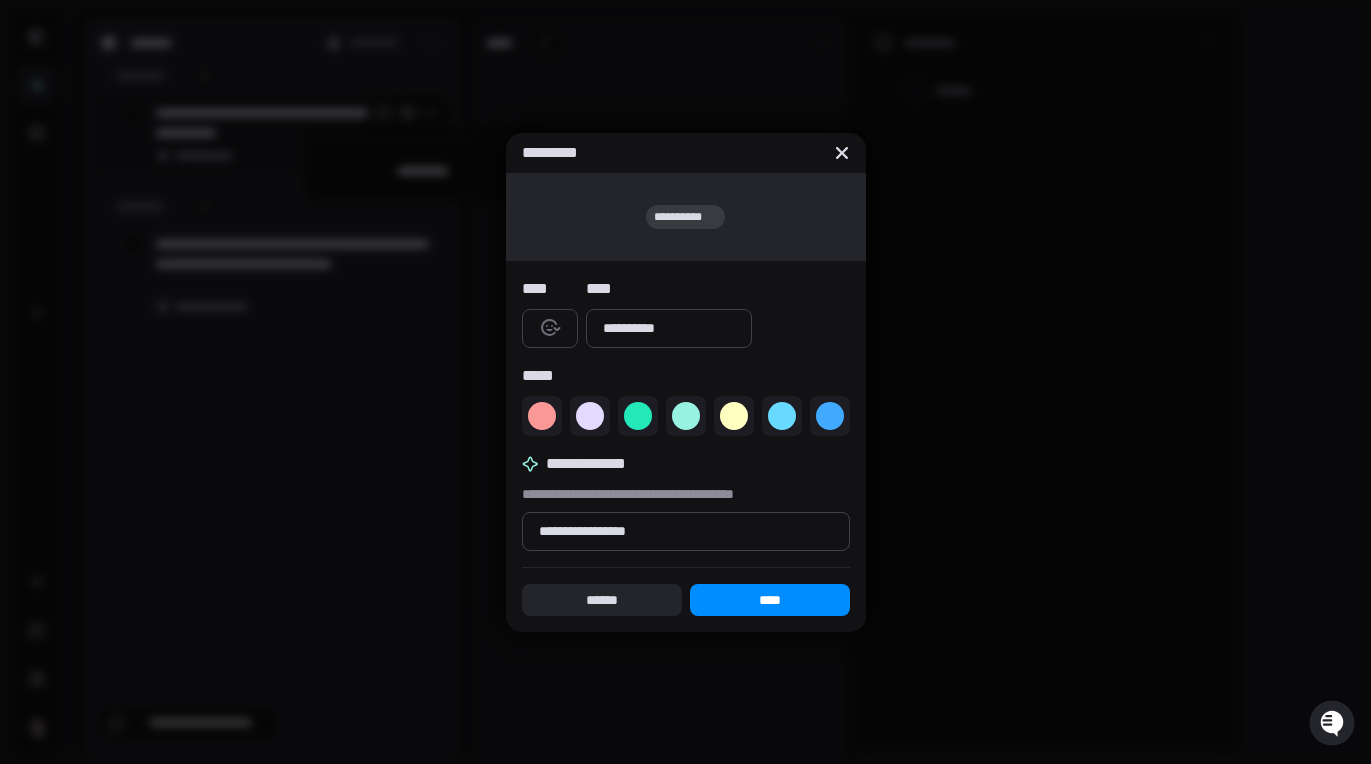 type on "*" 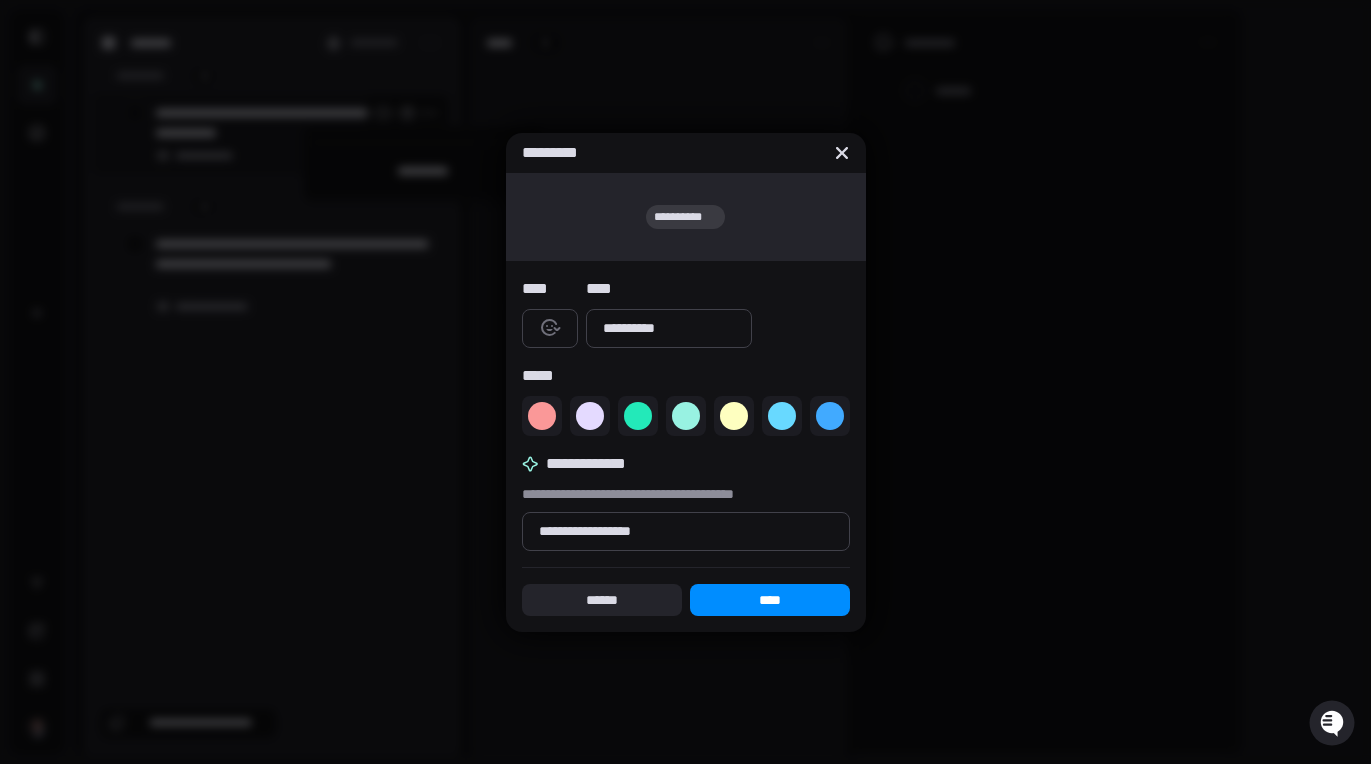 type on "*" 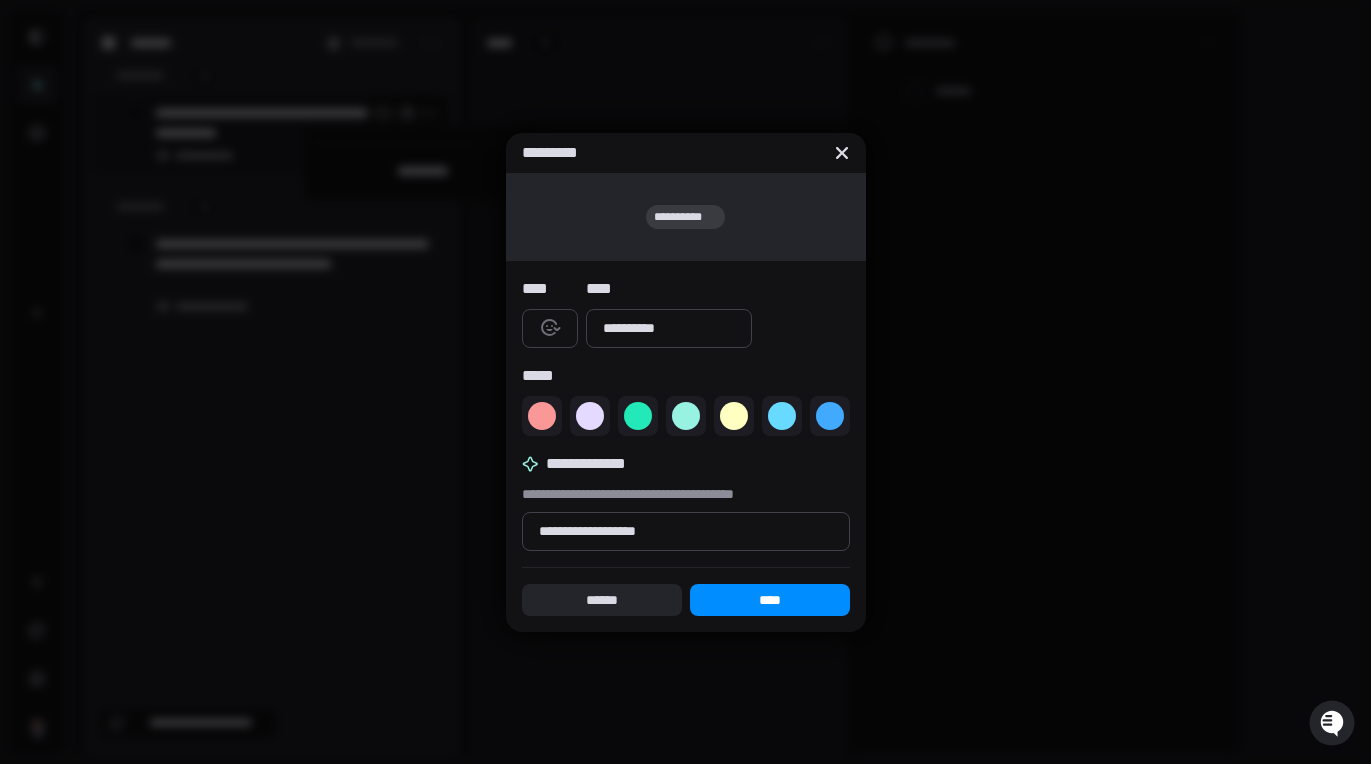 type on "*" 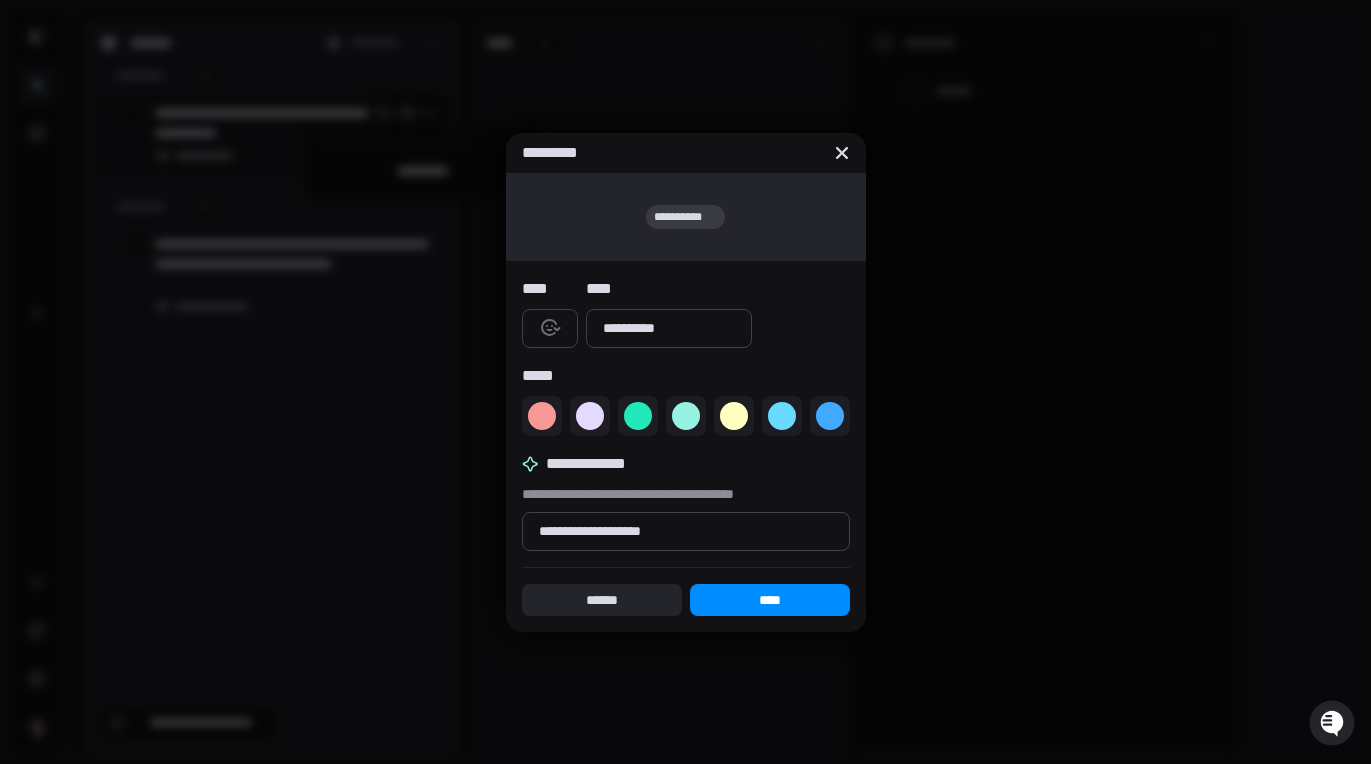 type on "*" 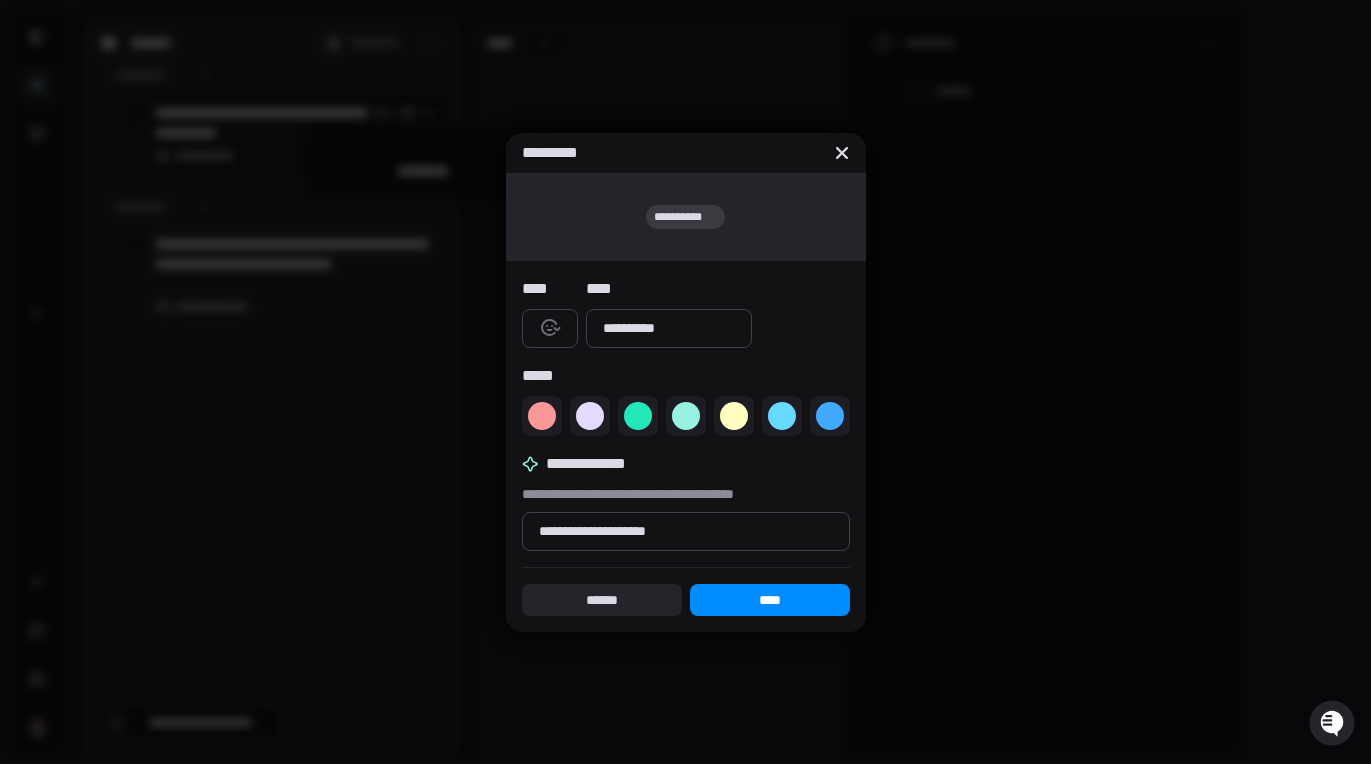 type on "*" 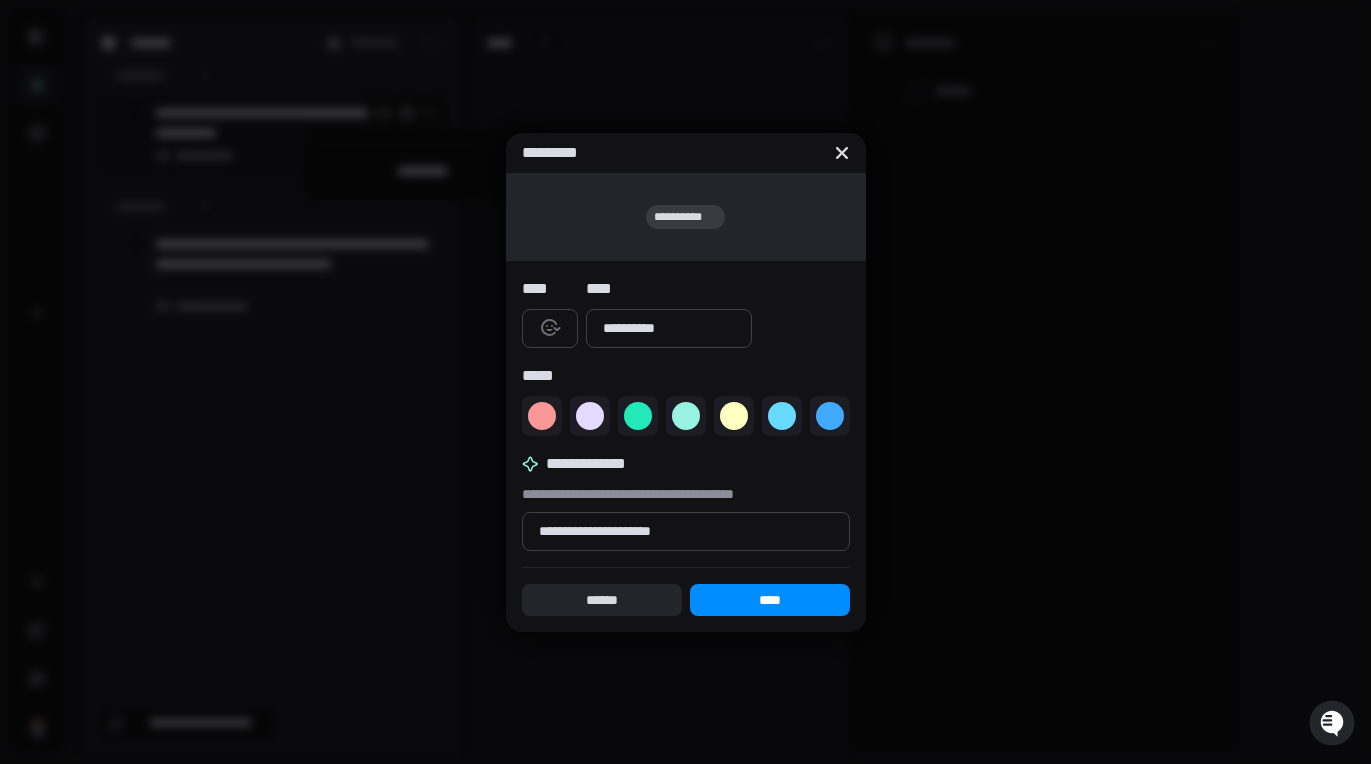 type on "*" 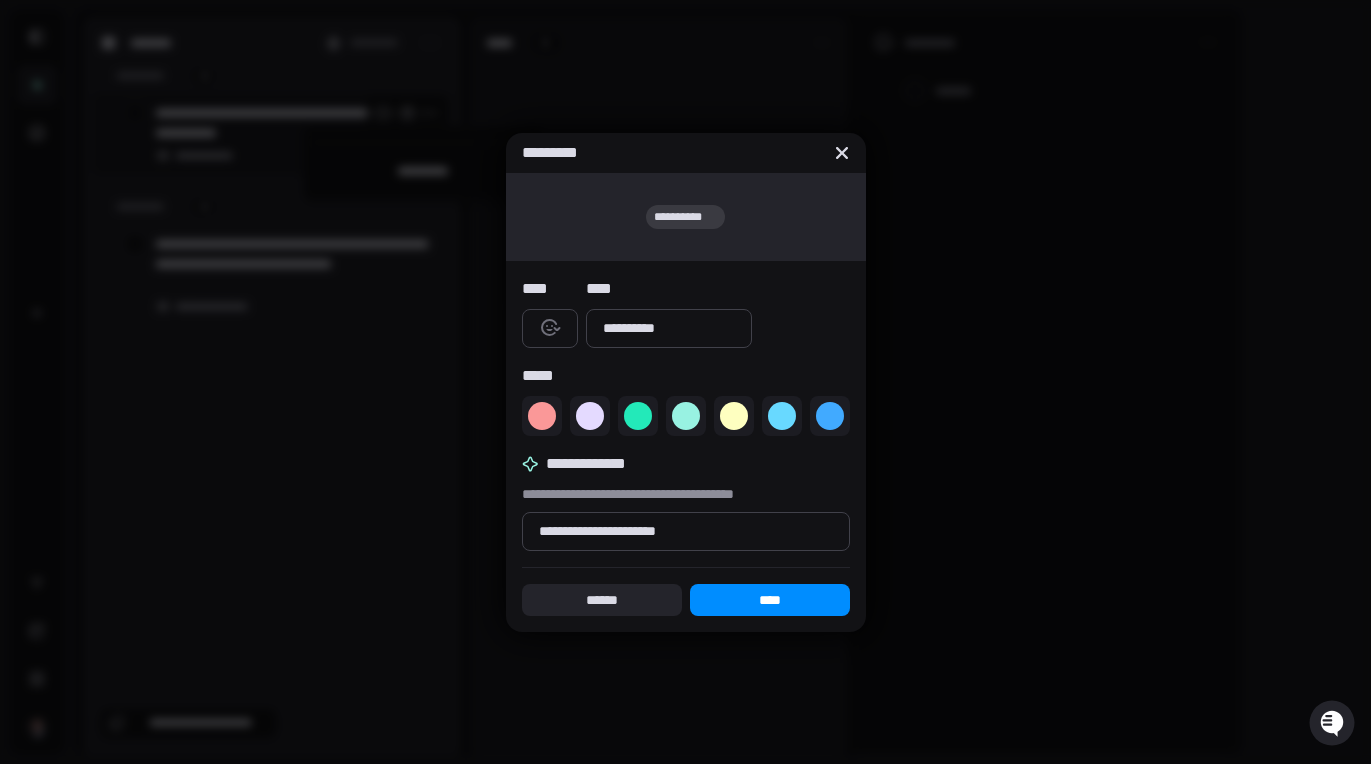 type on "*" 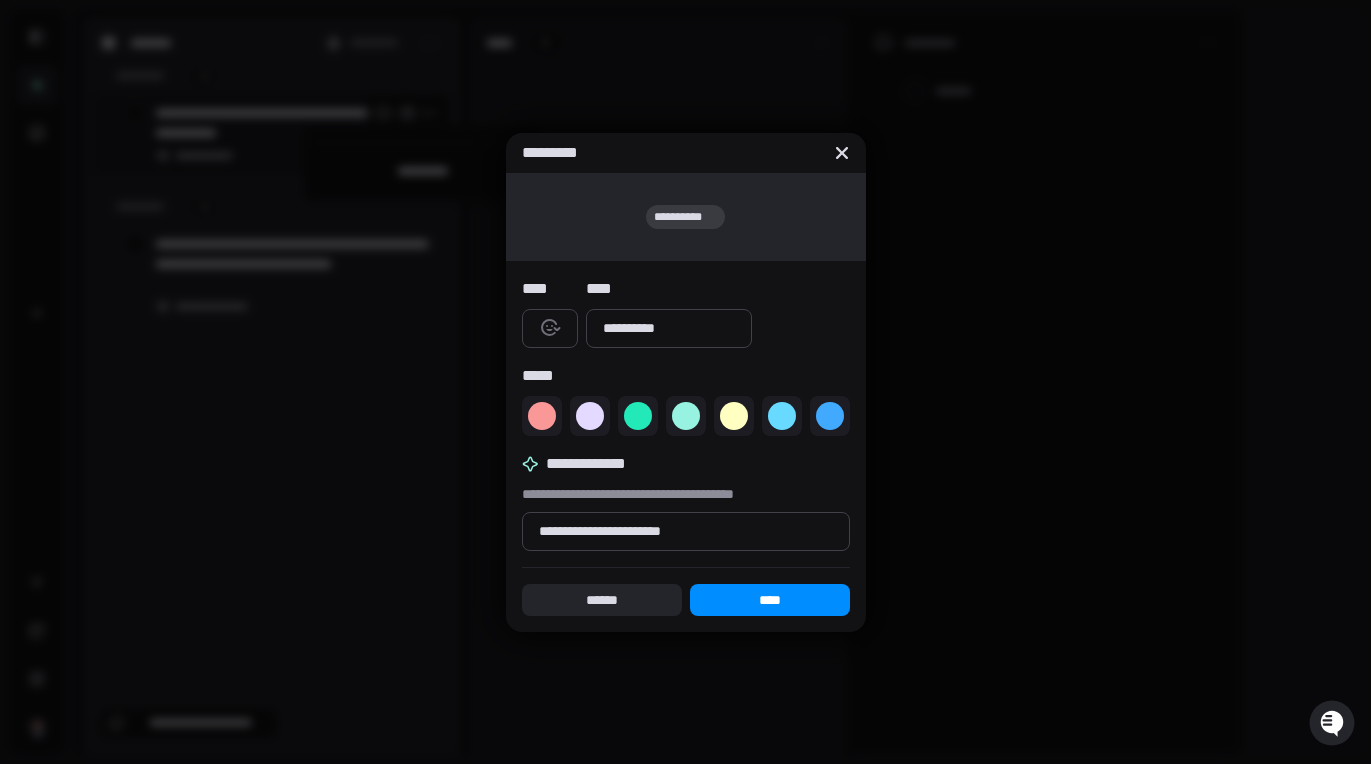 type on "**********" 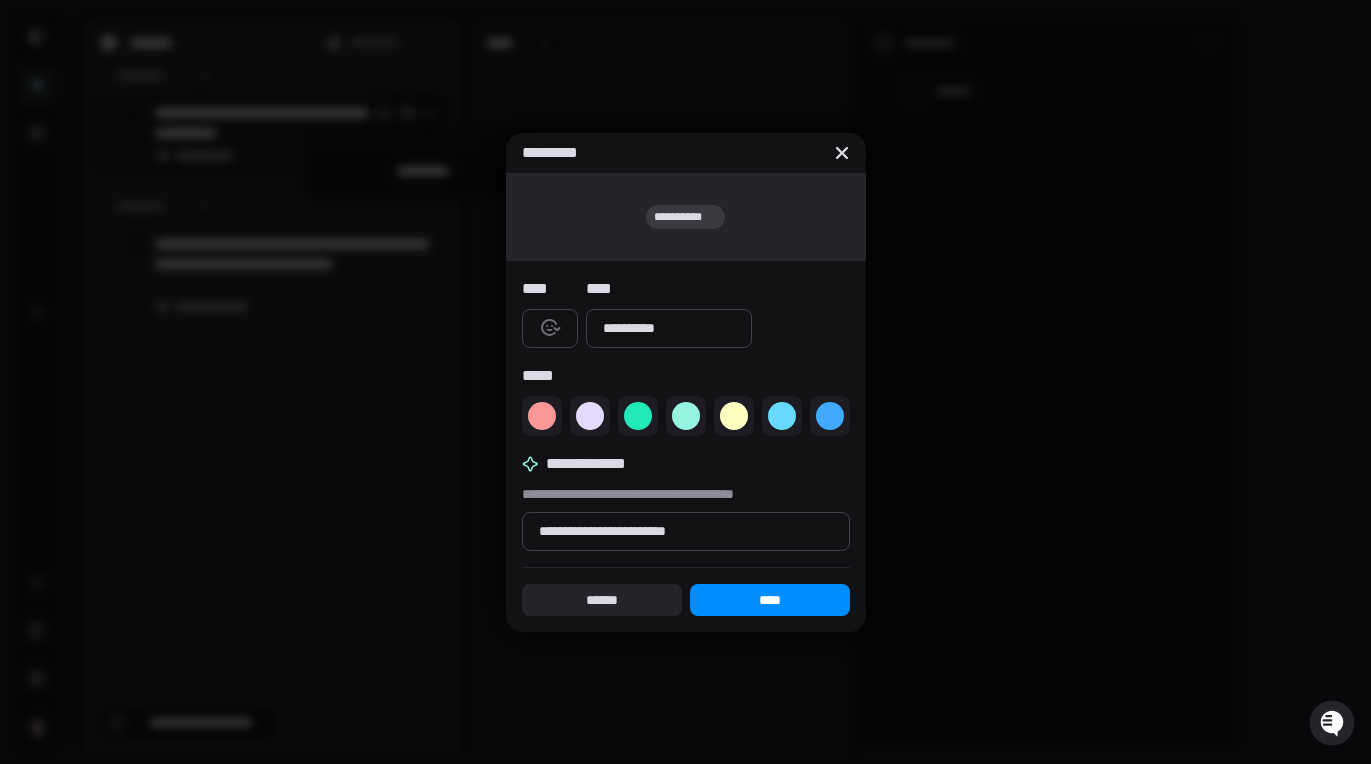 type on "*" 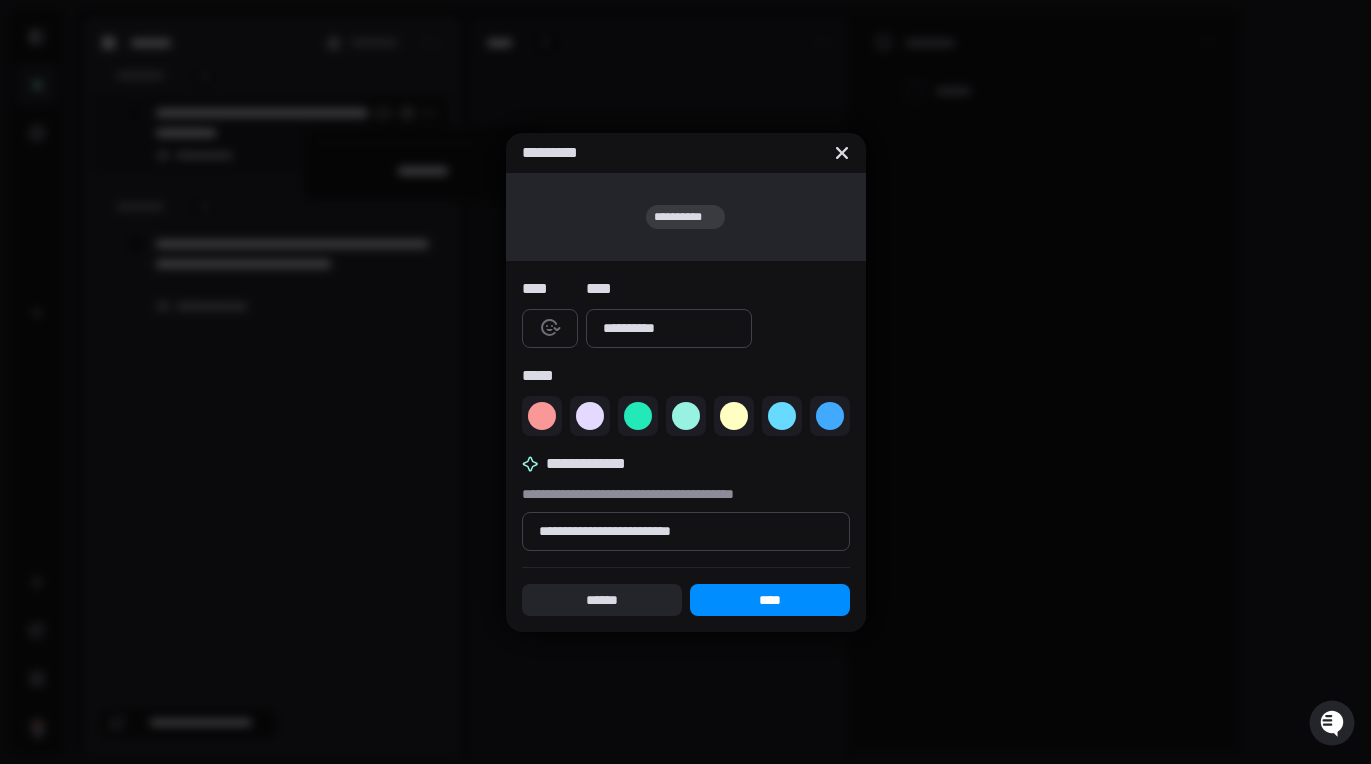 type on "*" 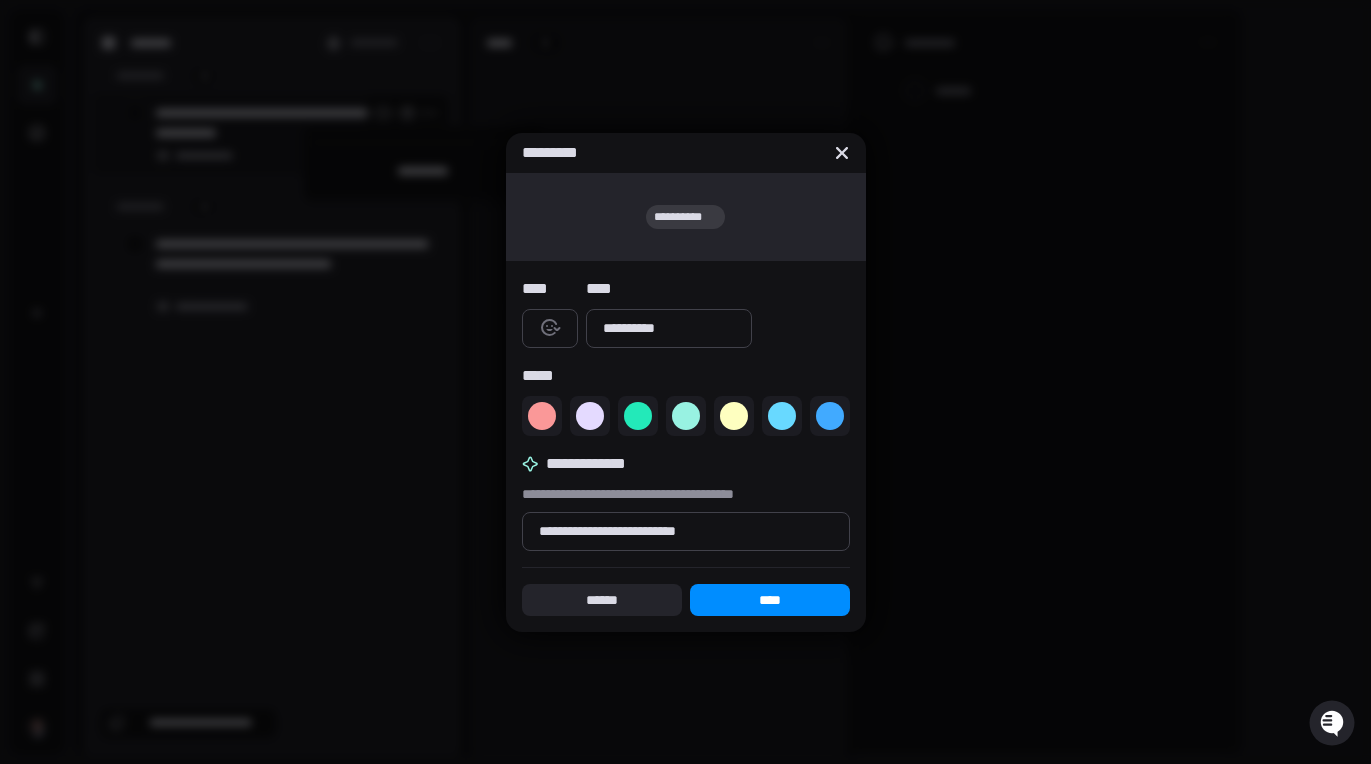 type on "*" 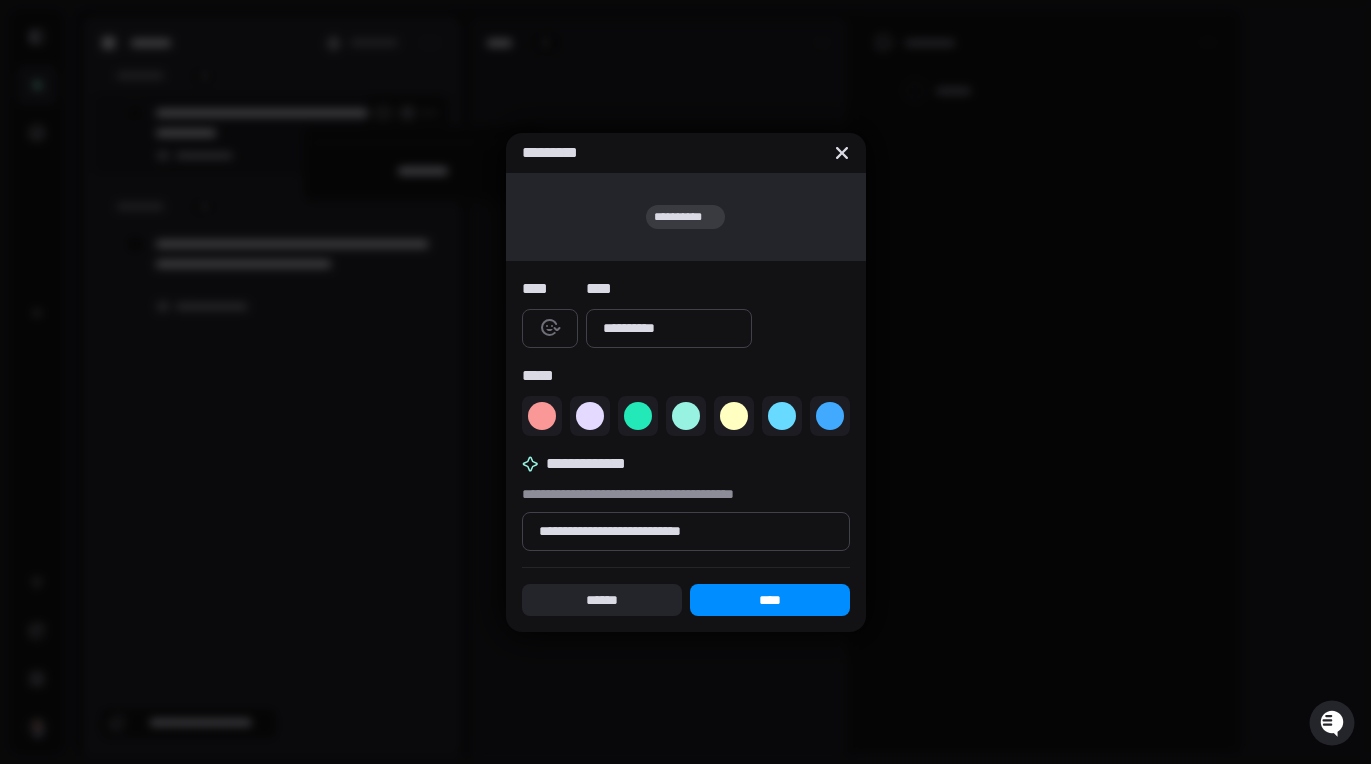 type on "*" 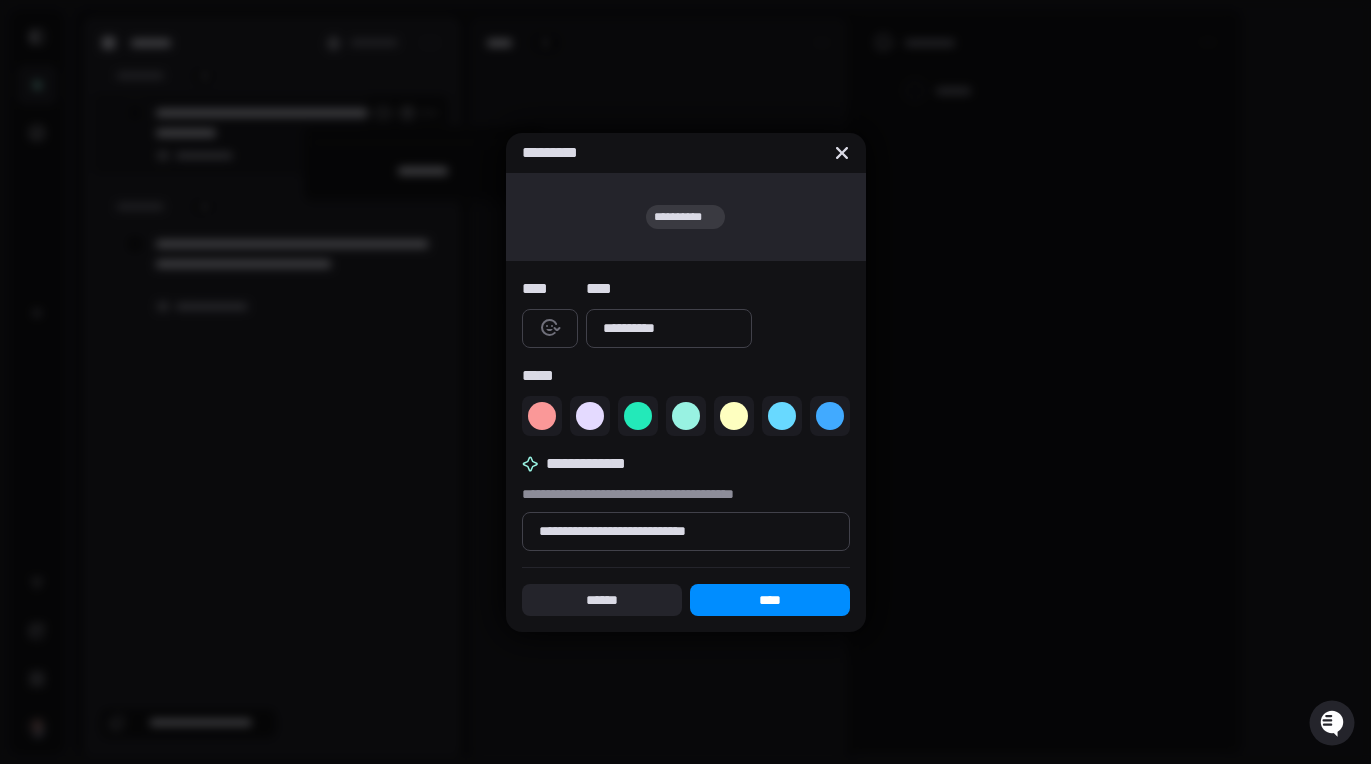 type on "*" 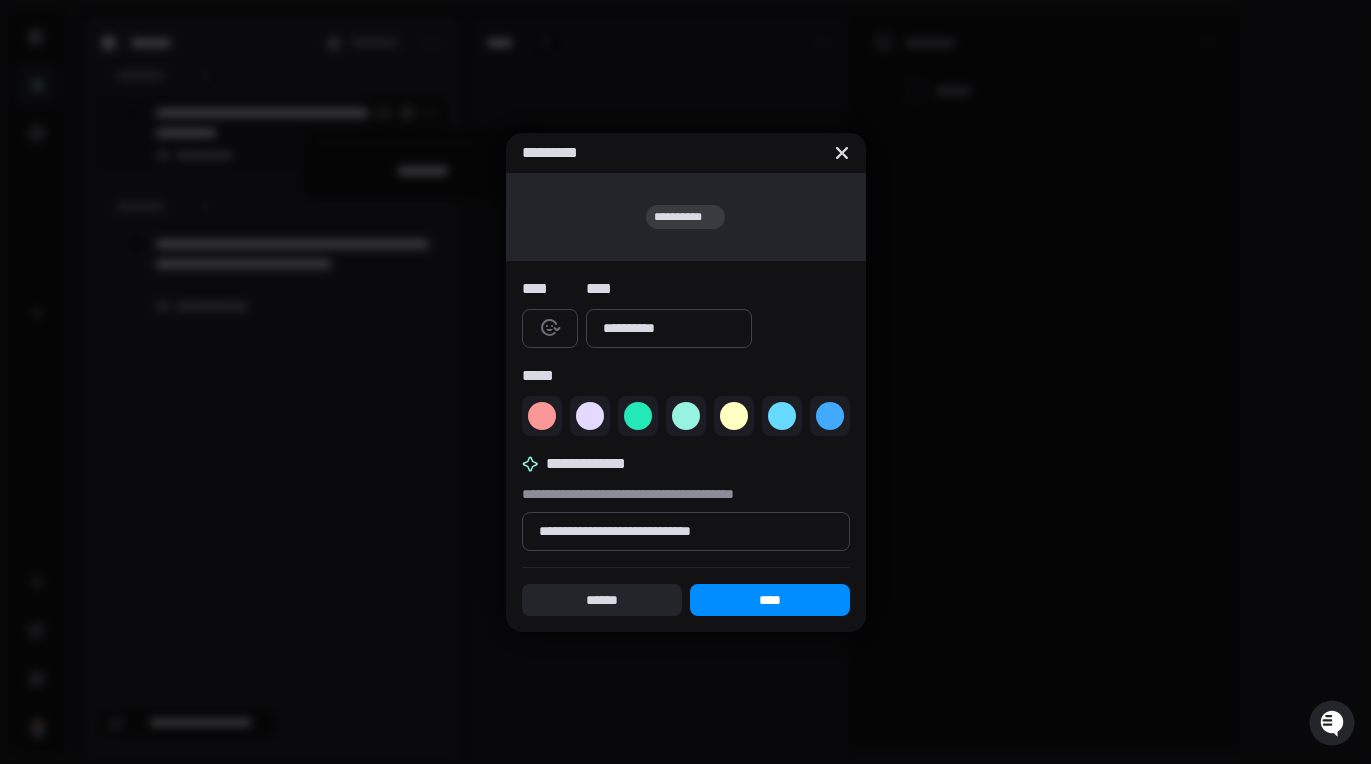 type on "*" 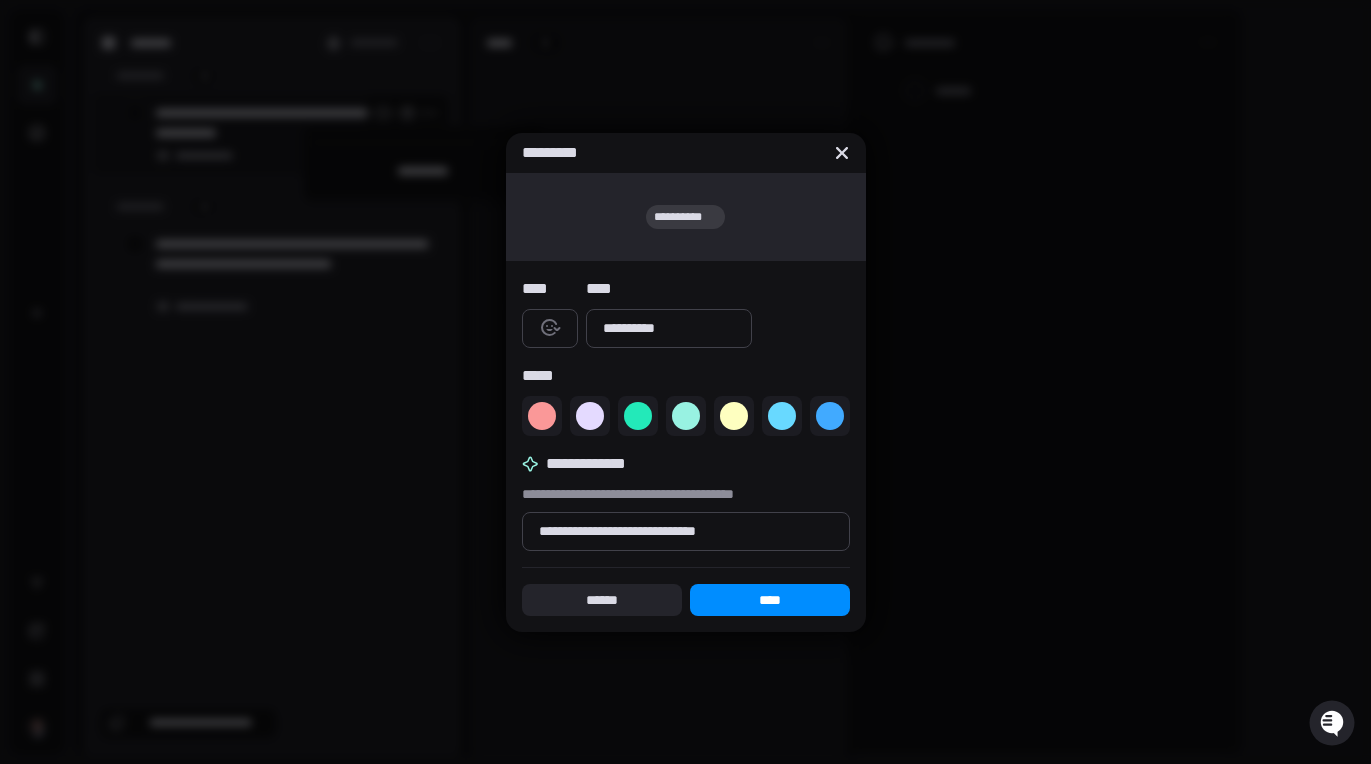 type on "*" 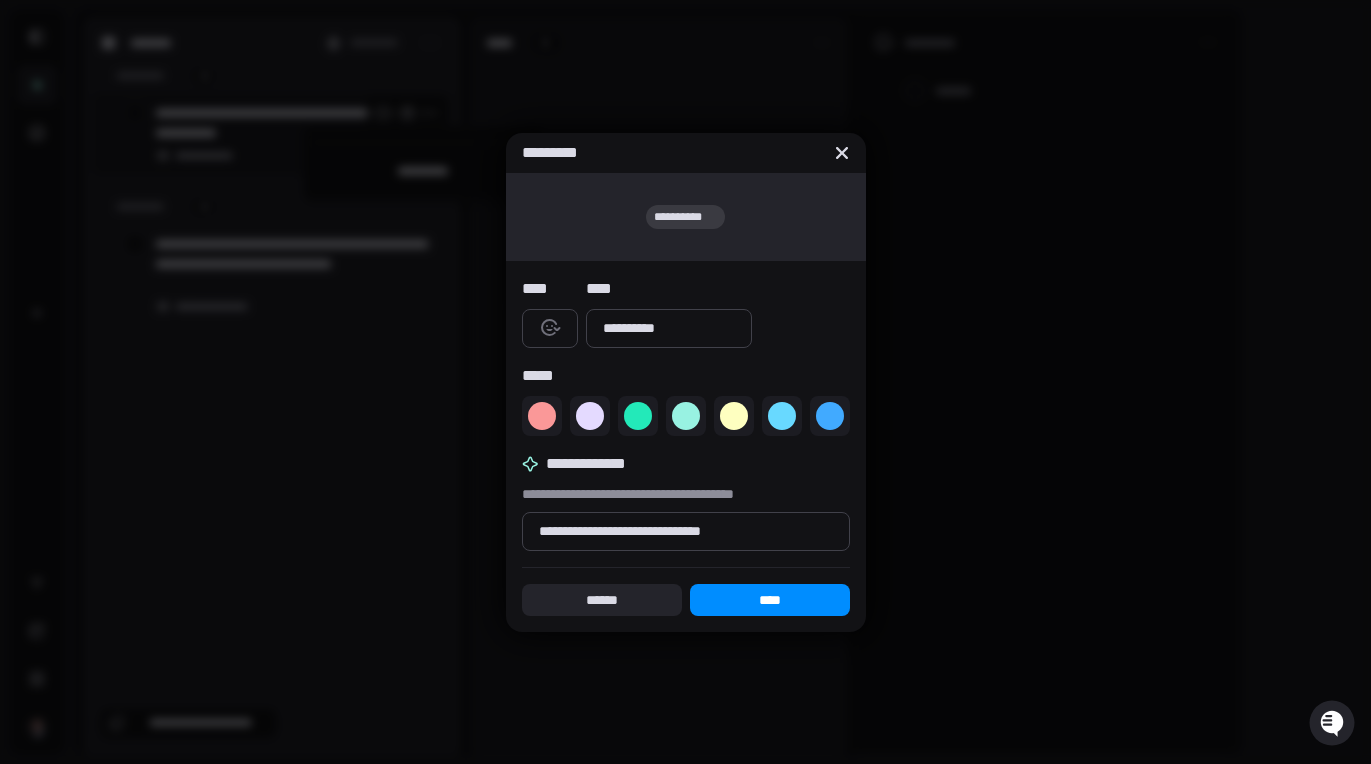 type on "*" 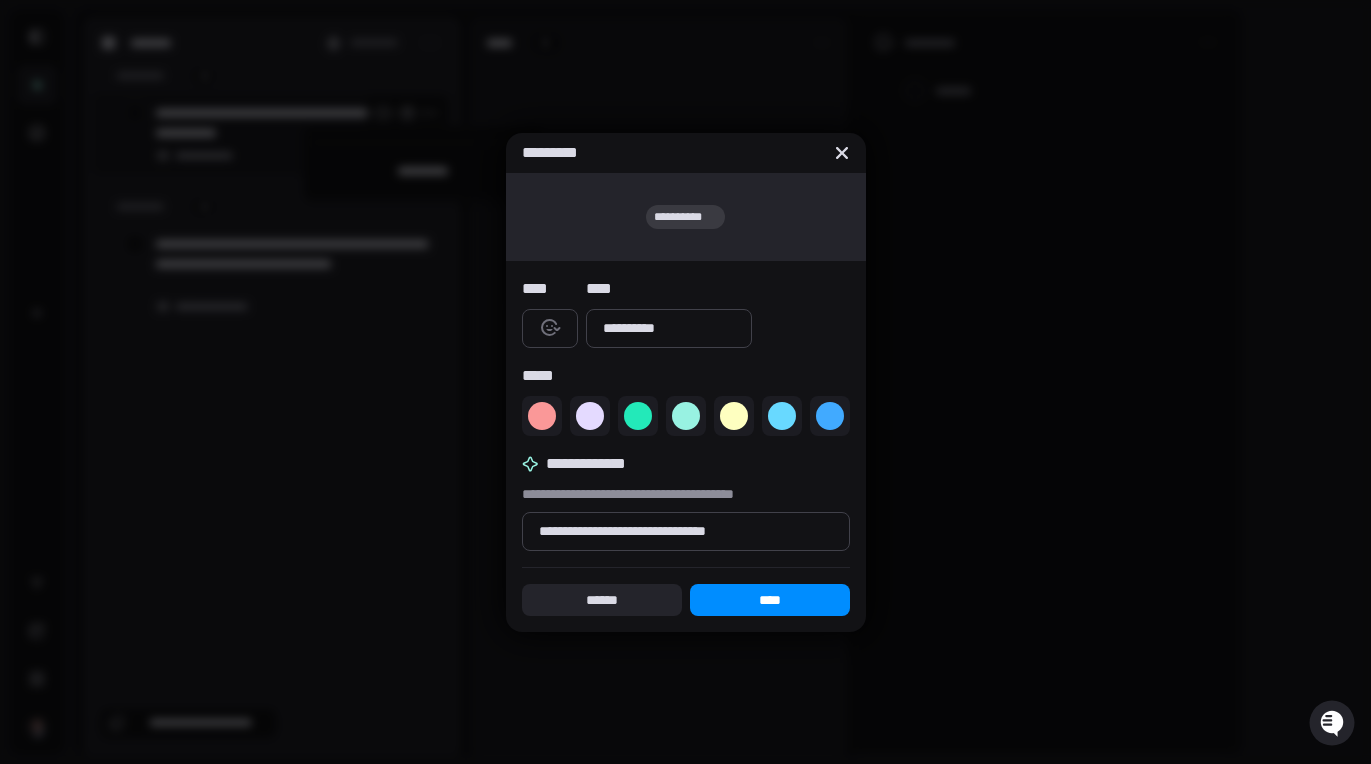 type on "*" 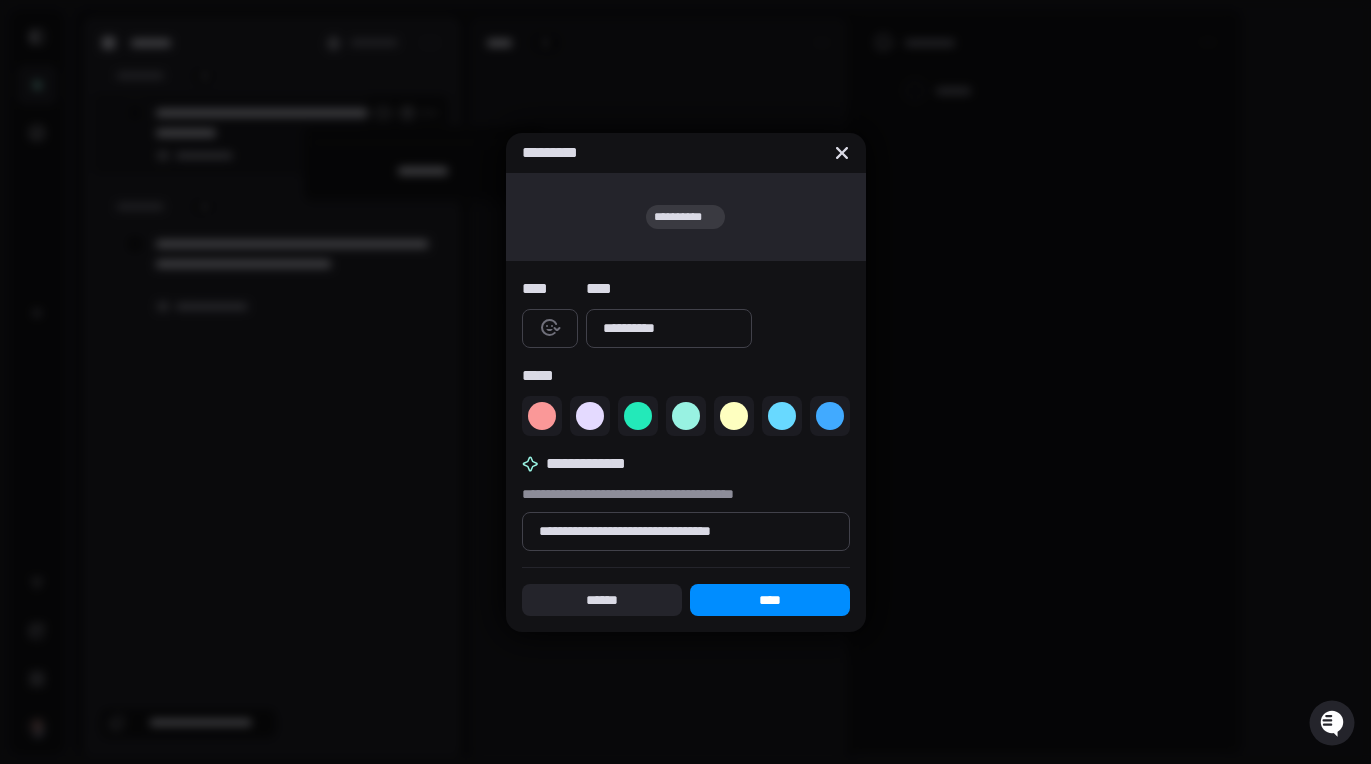 type on "*" 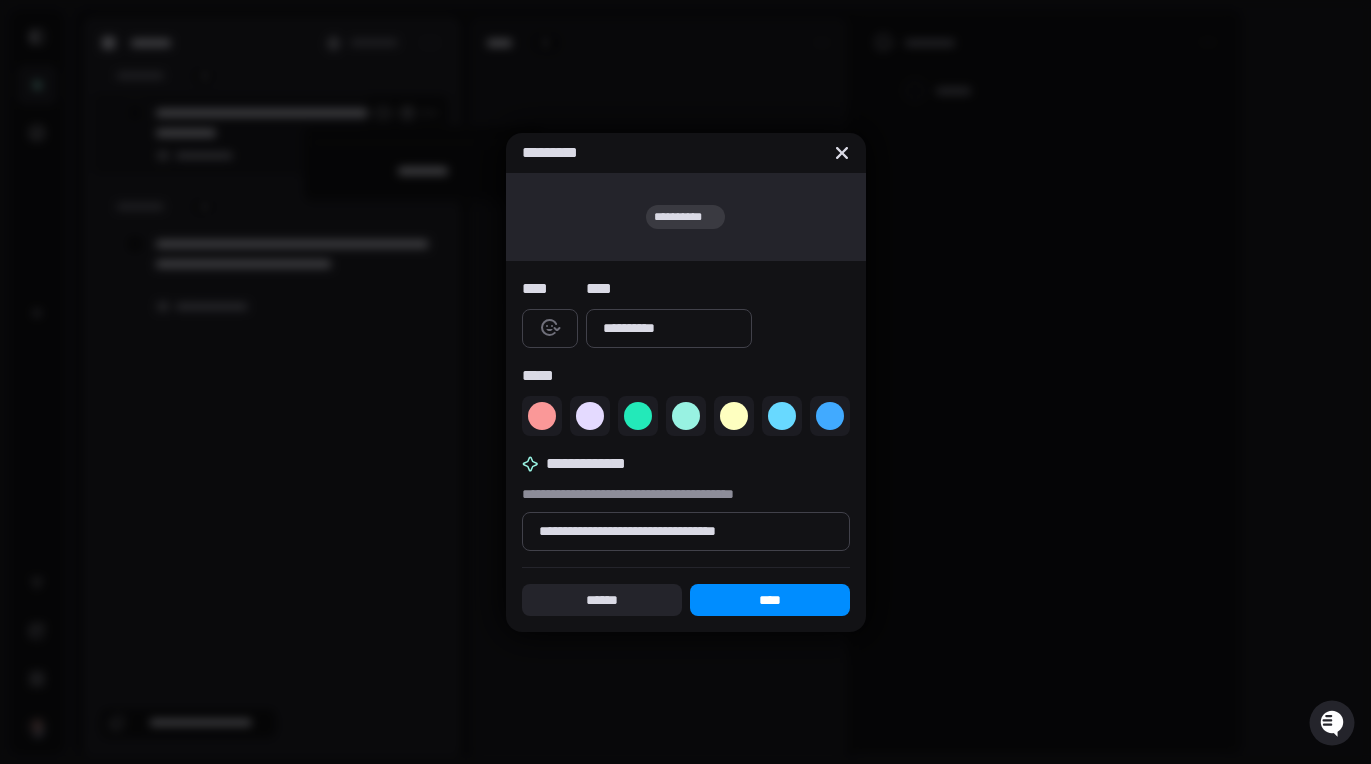 type on "*" 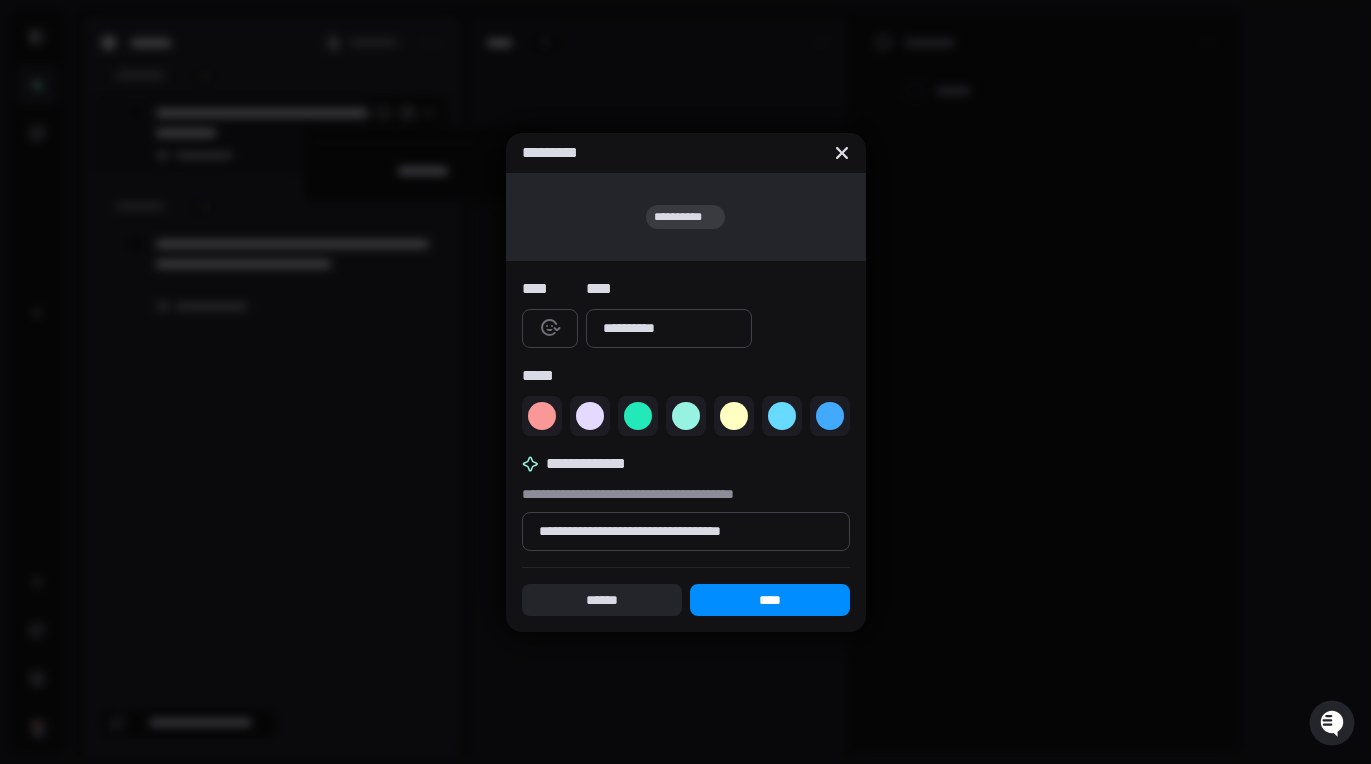 type on "*" 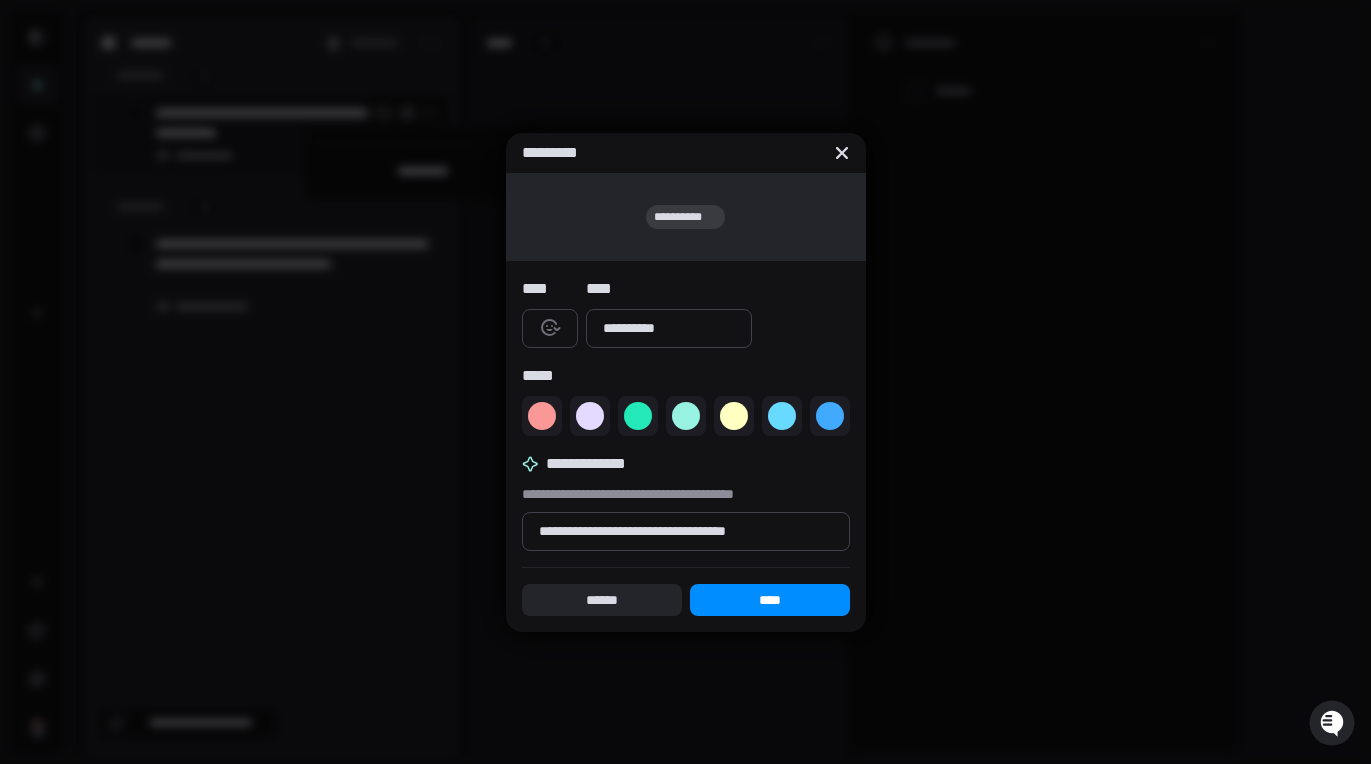 type on "*" 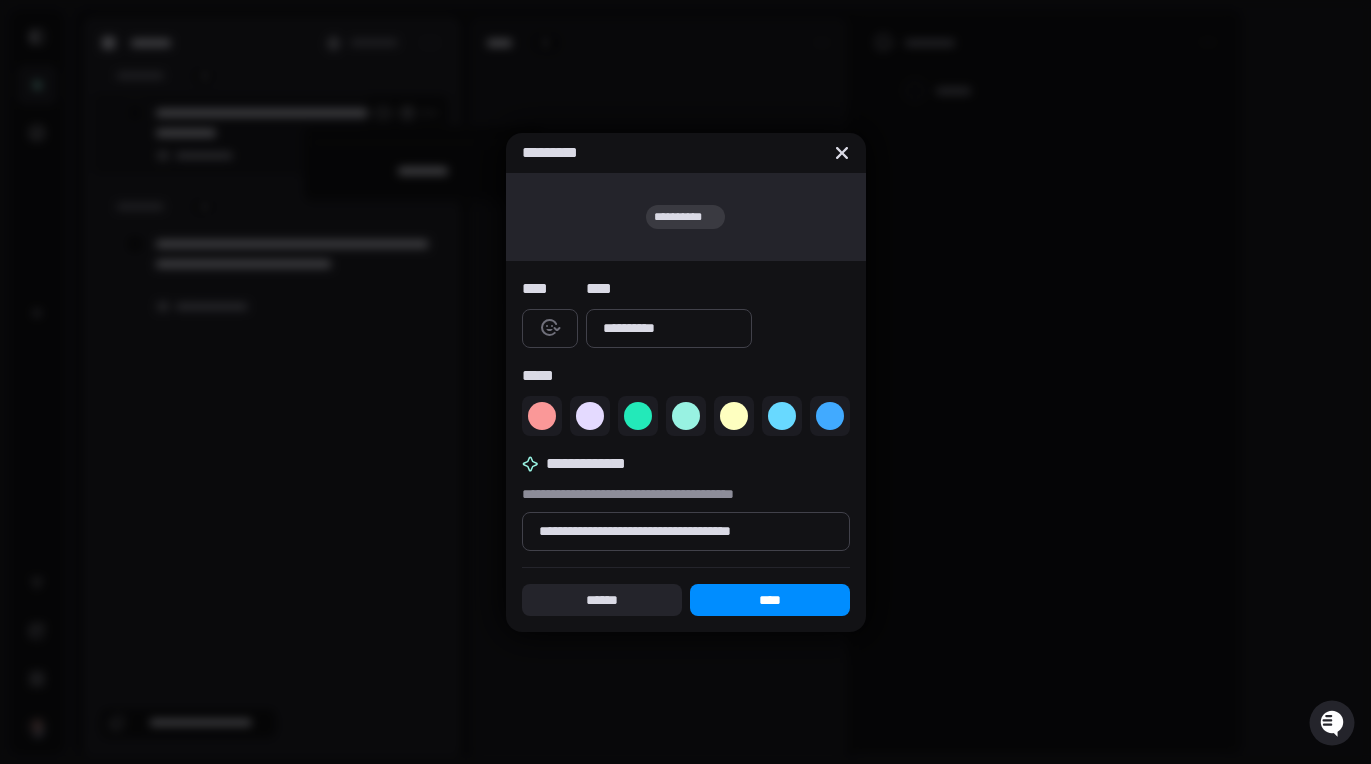 type on "*" 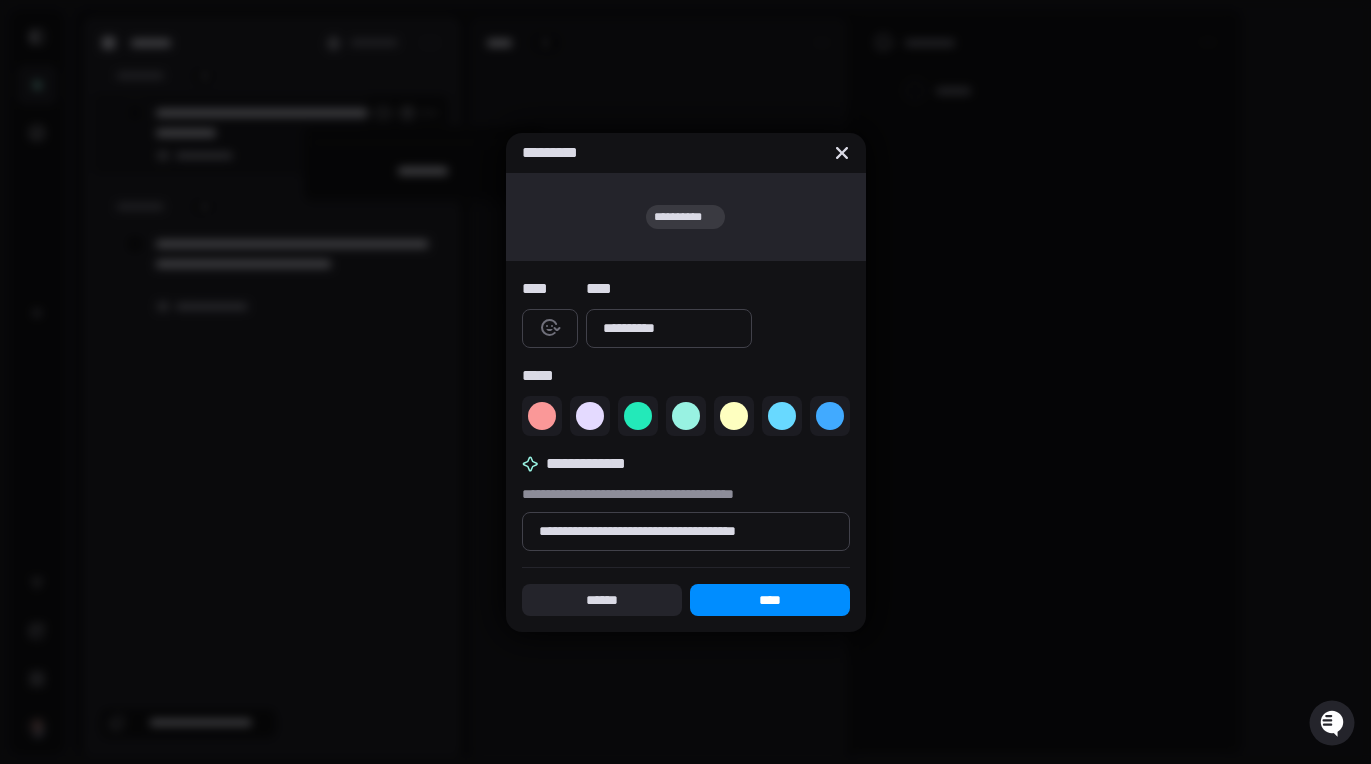 type on "*" 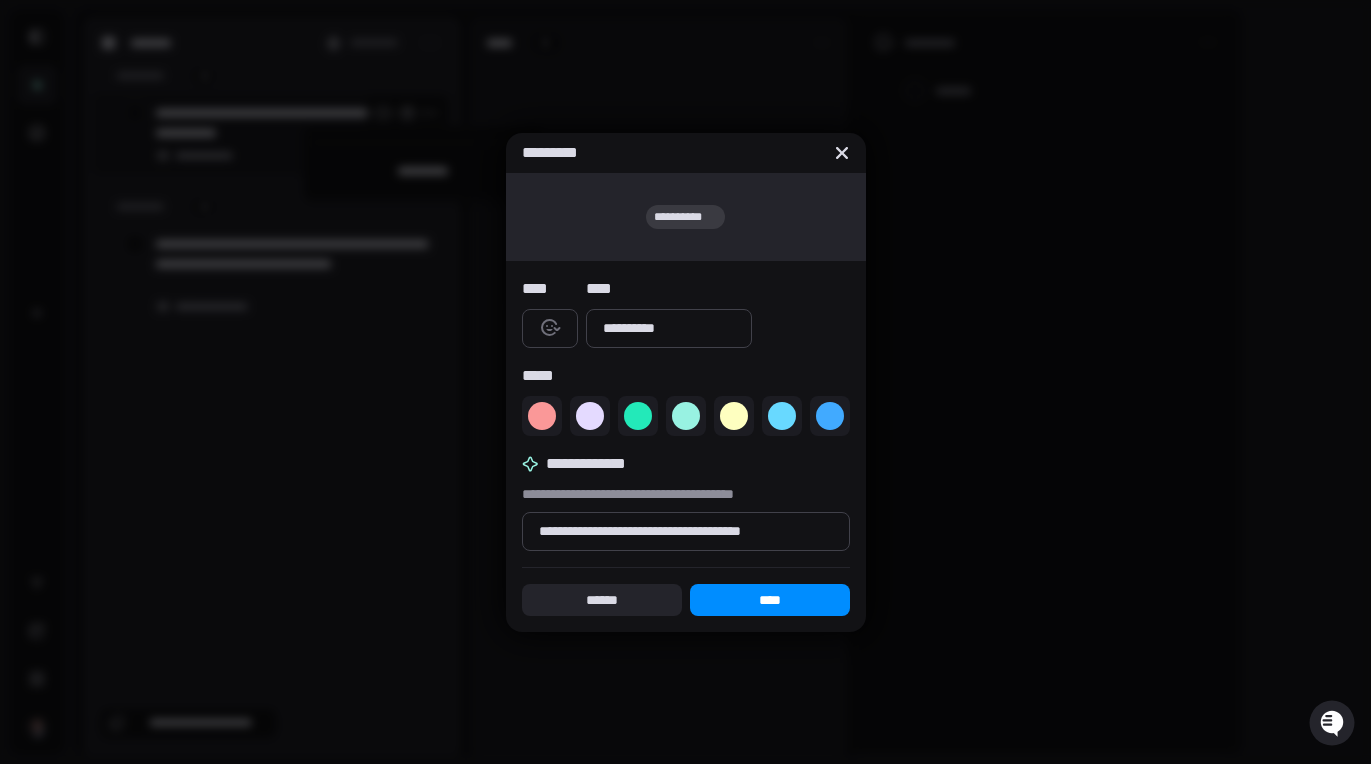 type on "*" 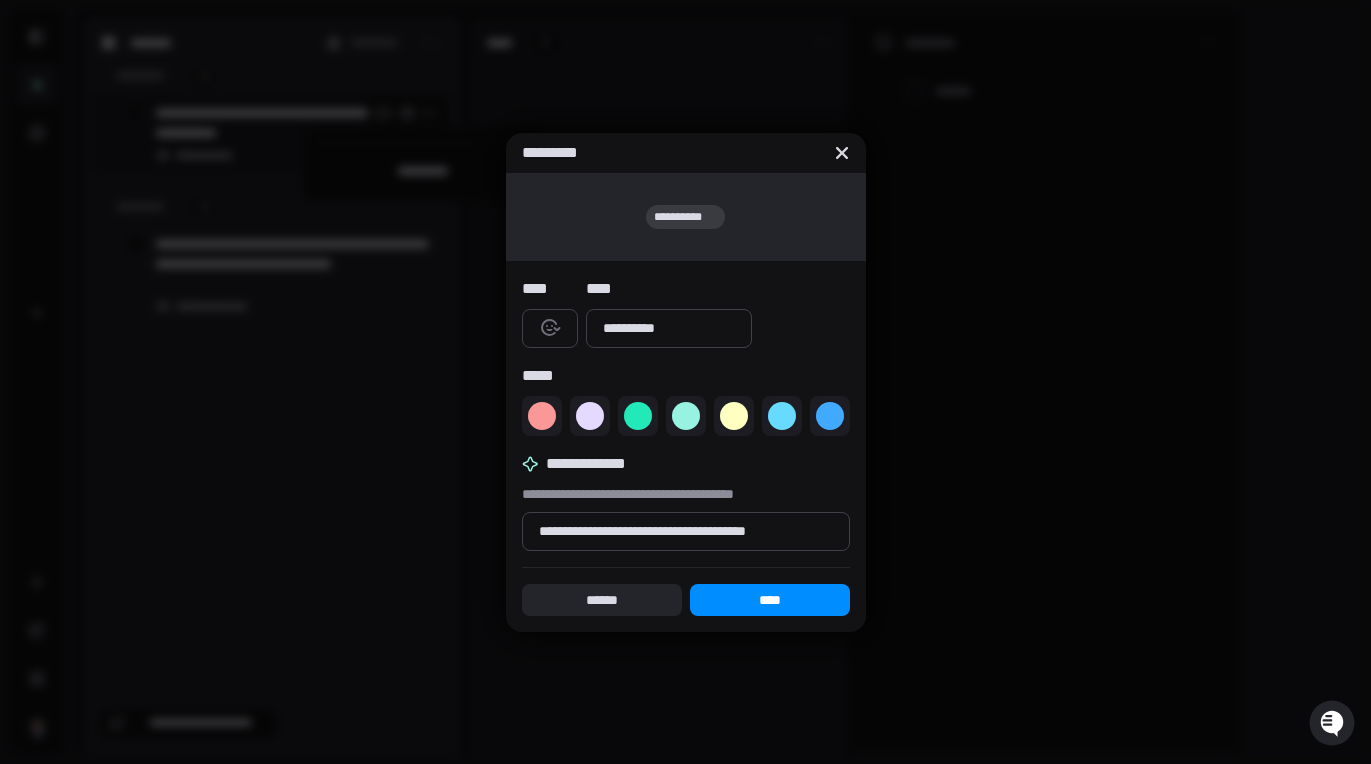 type on "*" 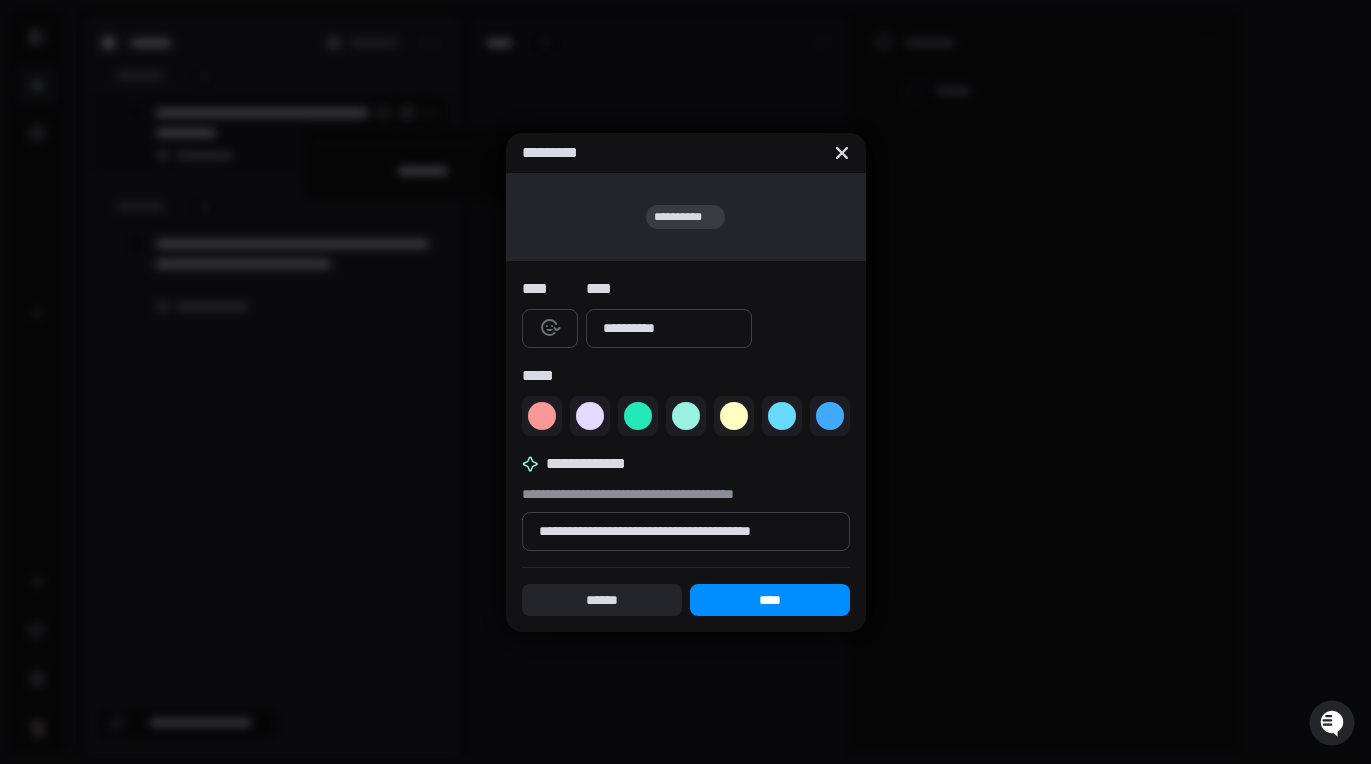 type on "*" 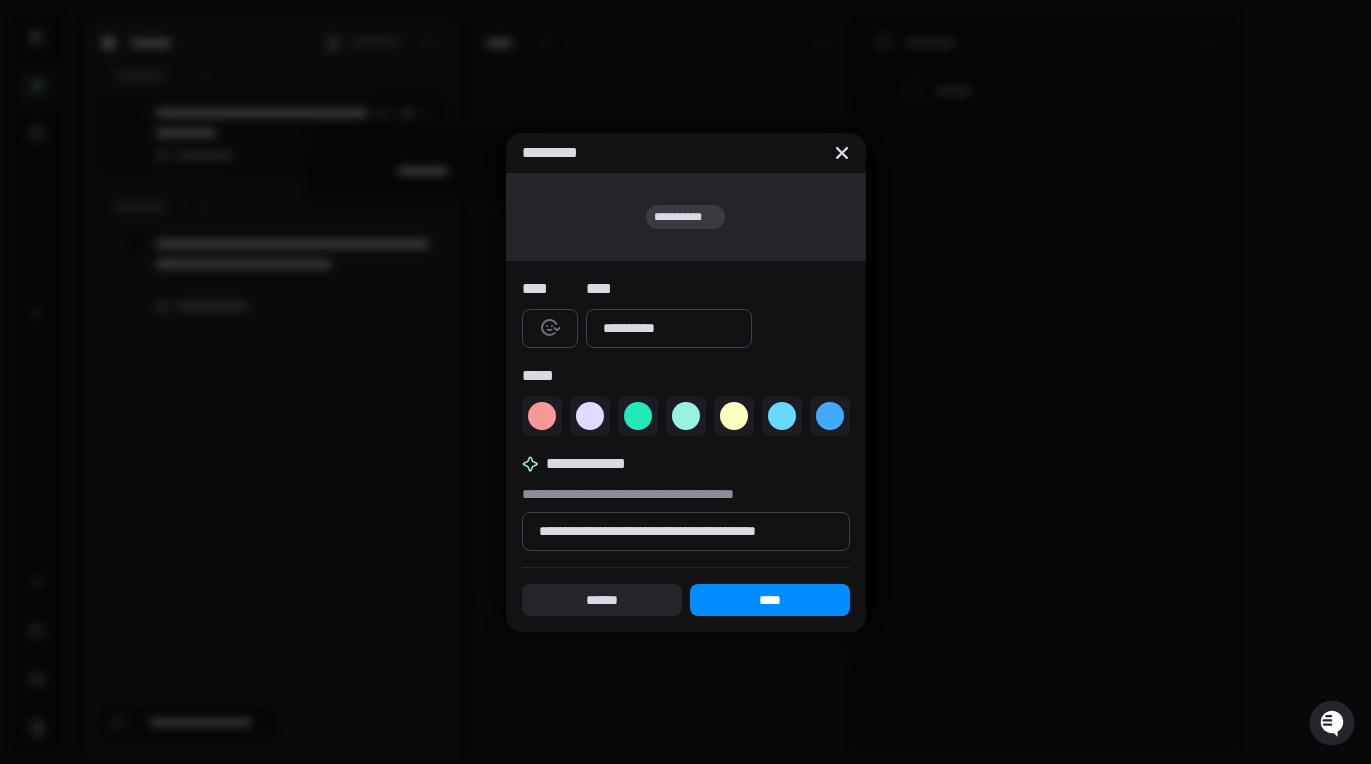 type on "*" 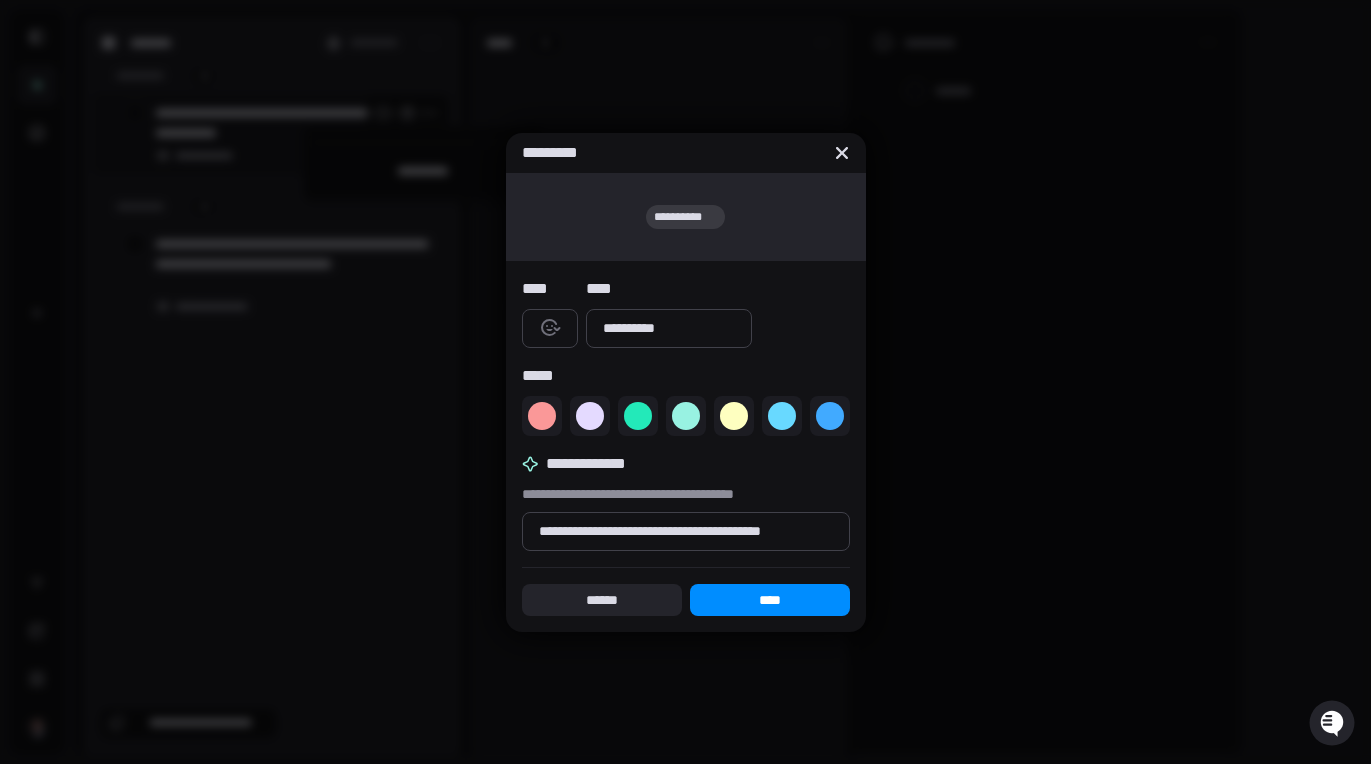 type on "*" 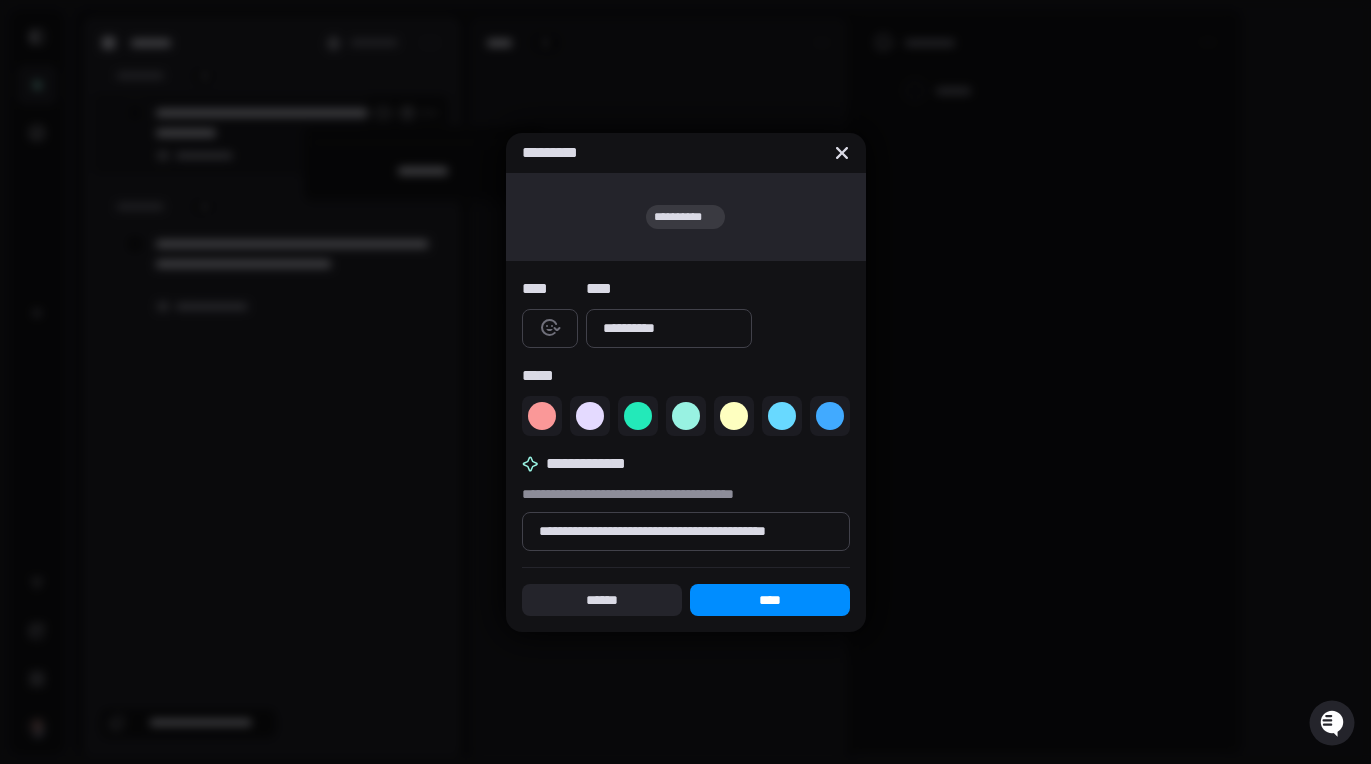 type on "*" 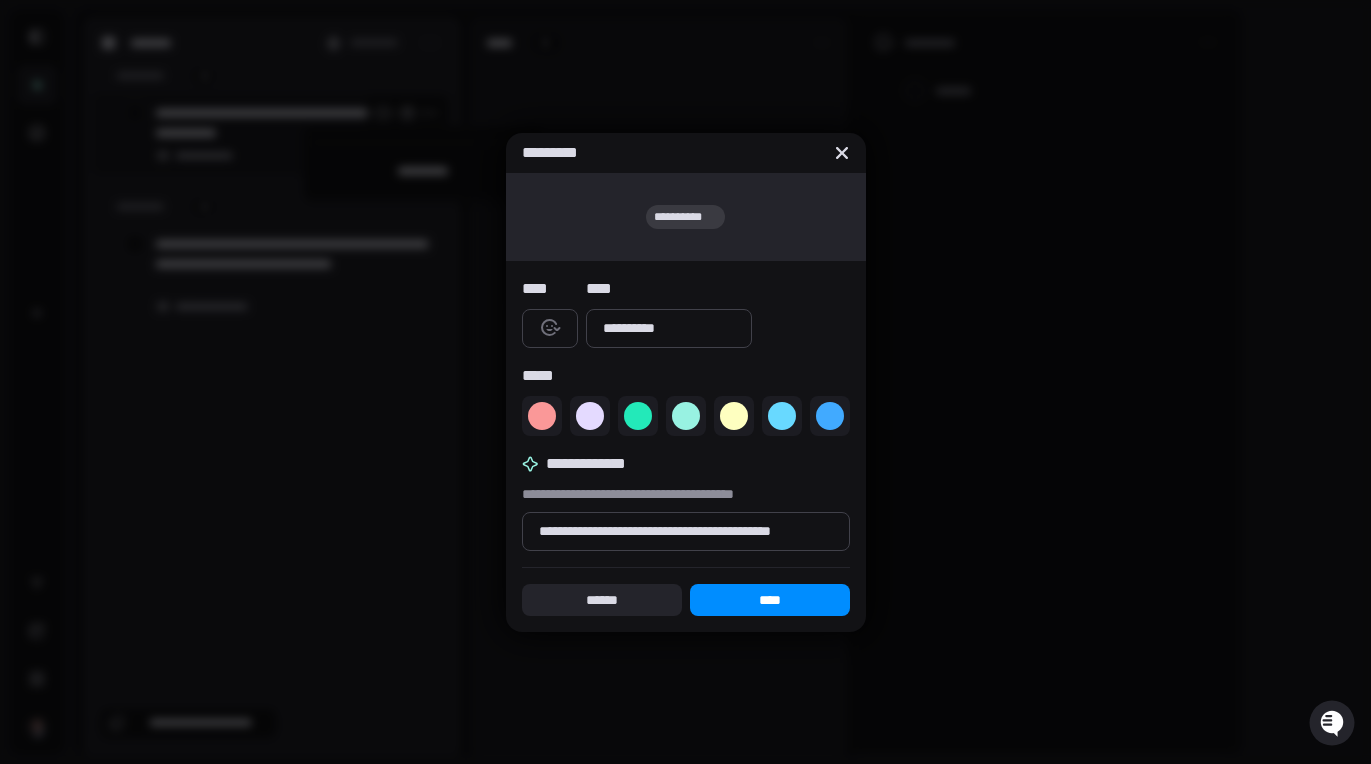 type on "**********" 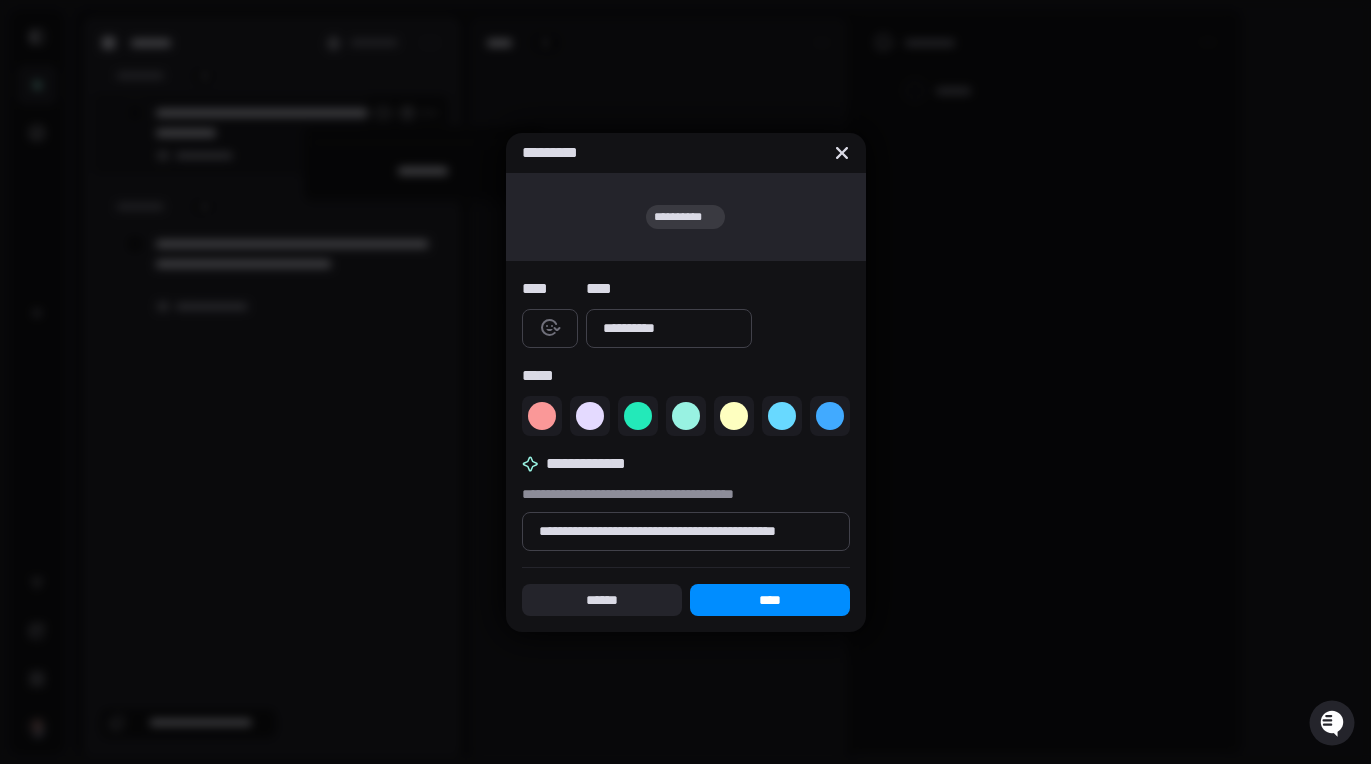 type on "*" 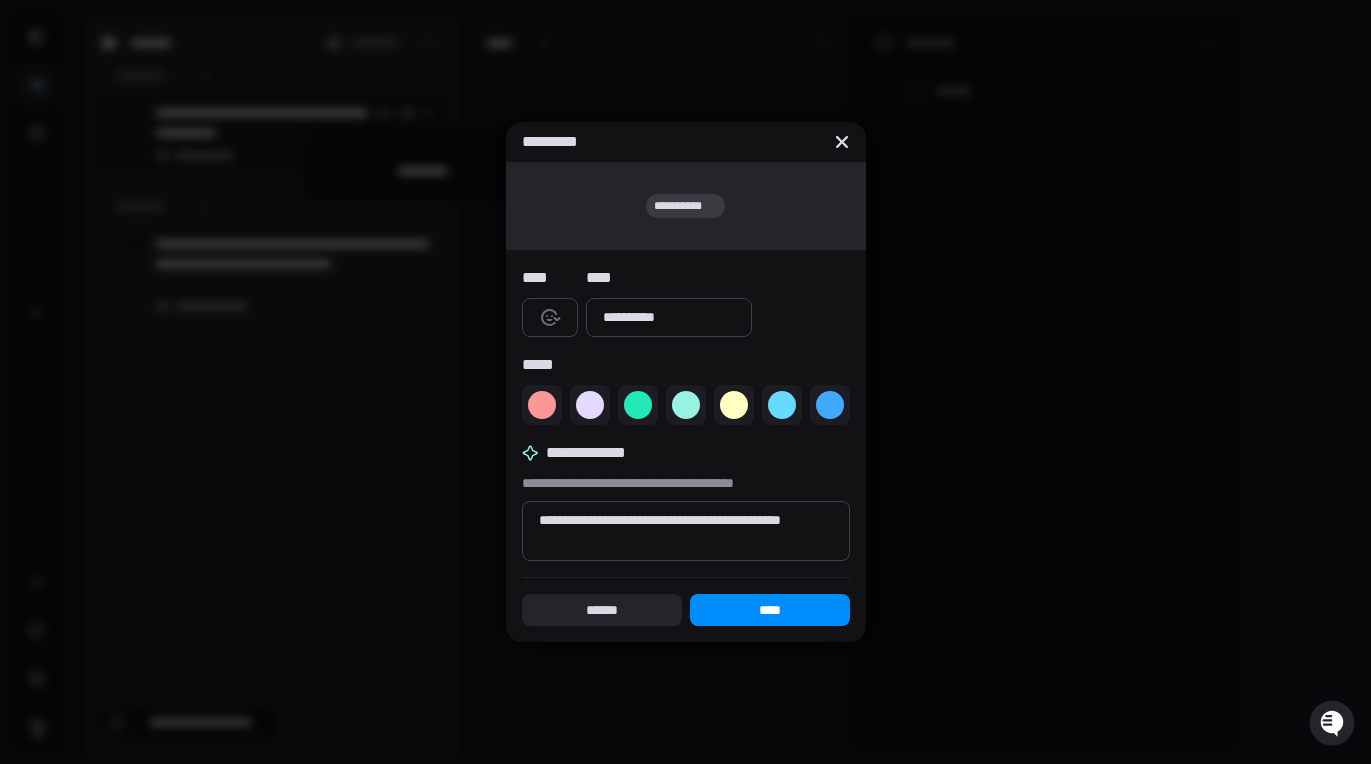 type on "*" 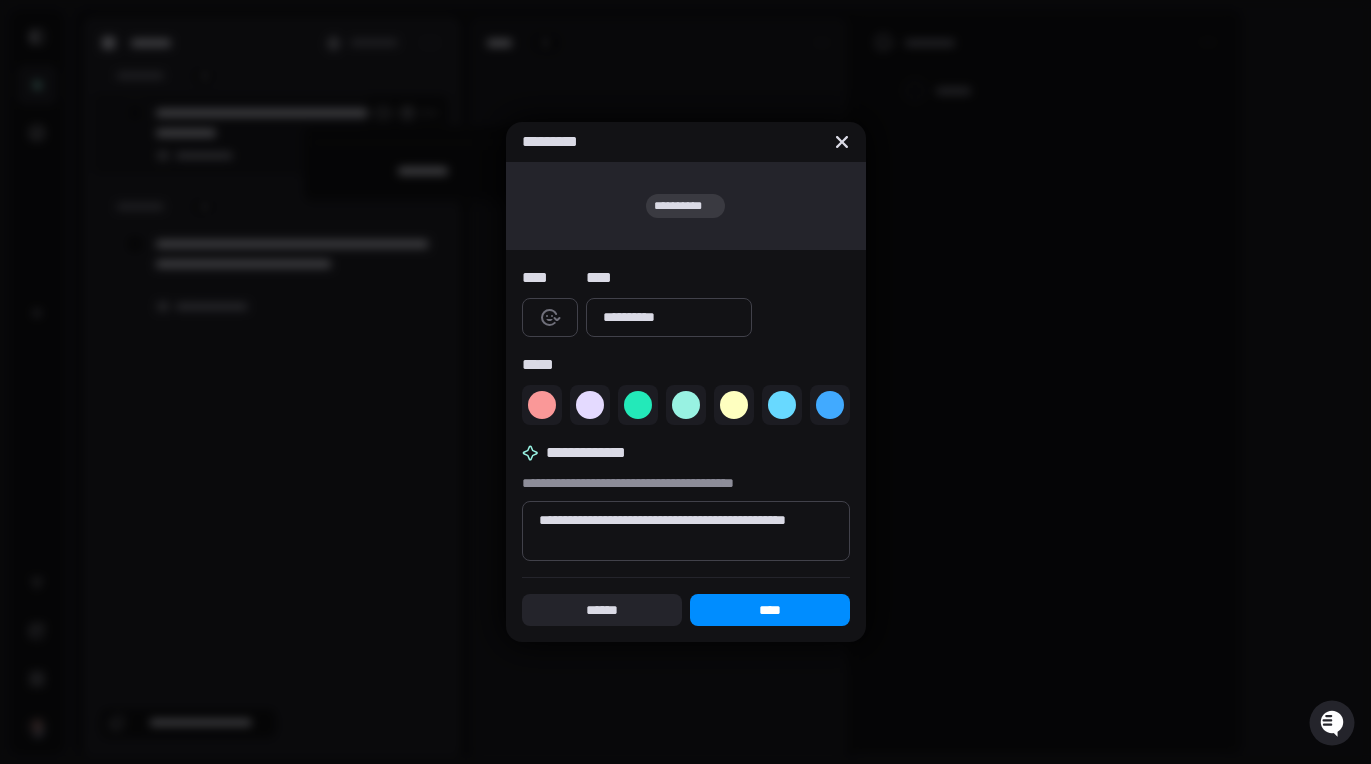 type on "*" 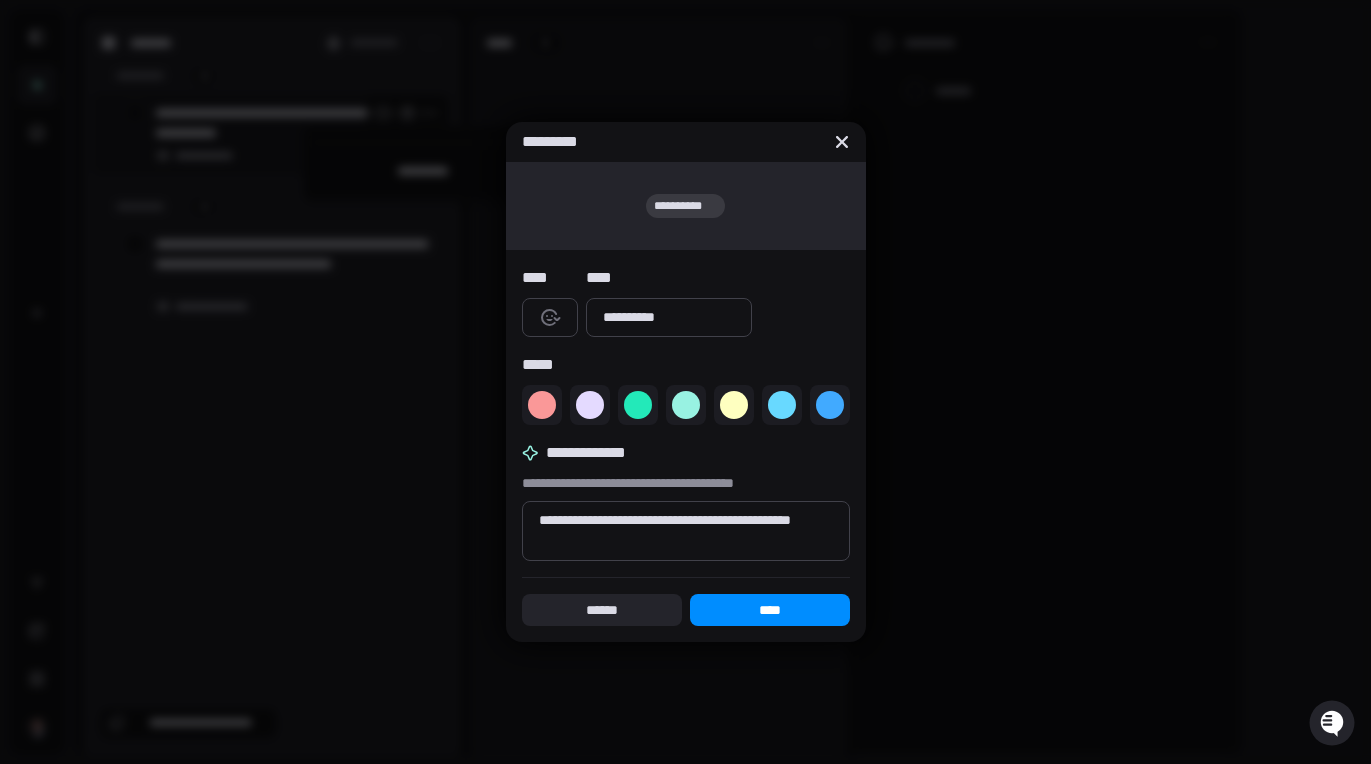 type on "*" 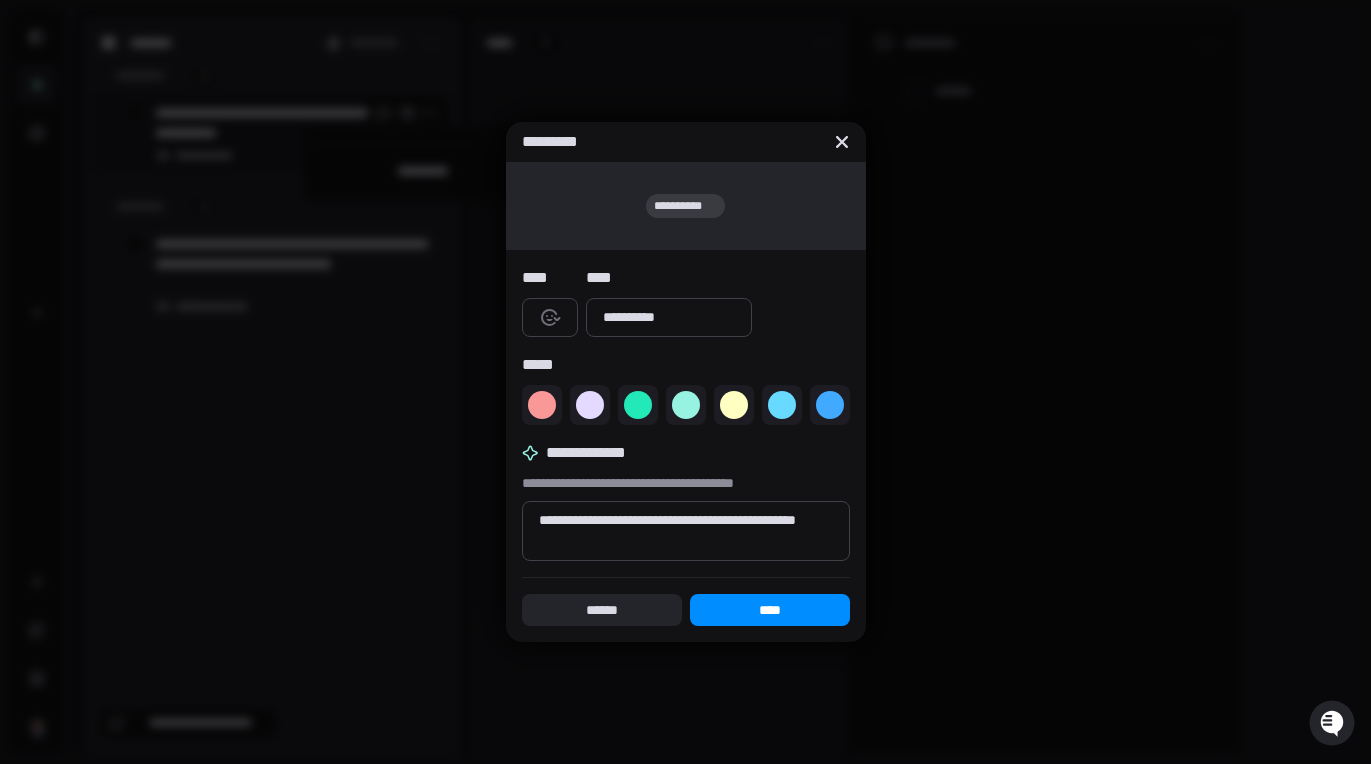 type on "*" 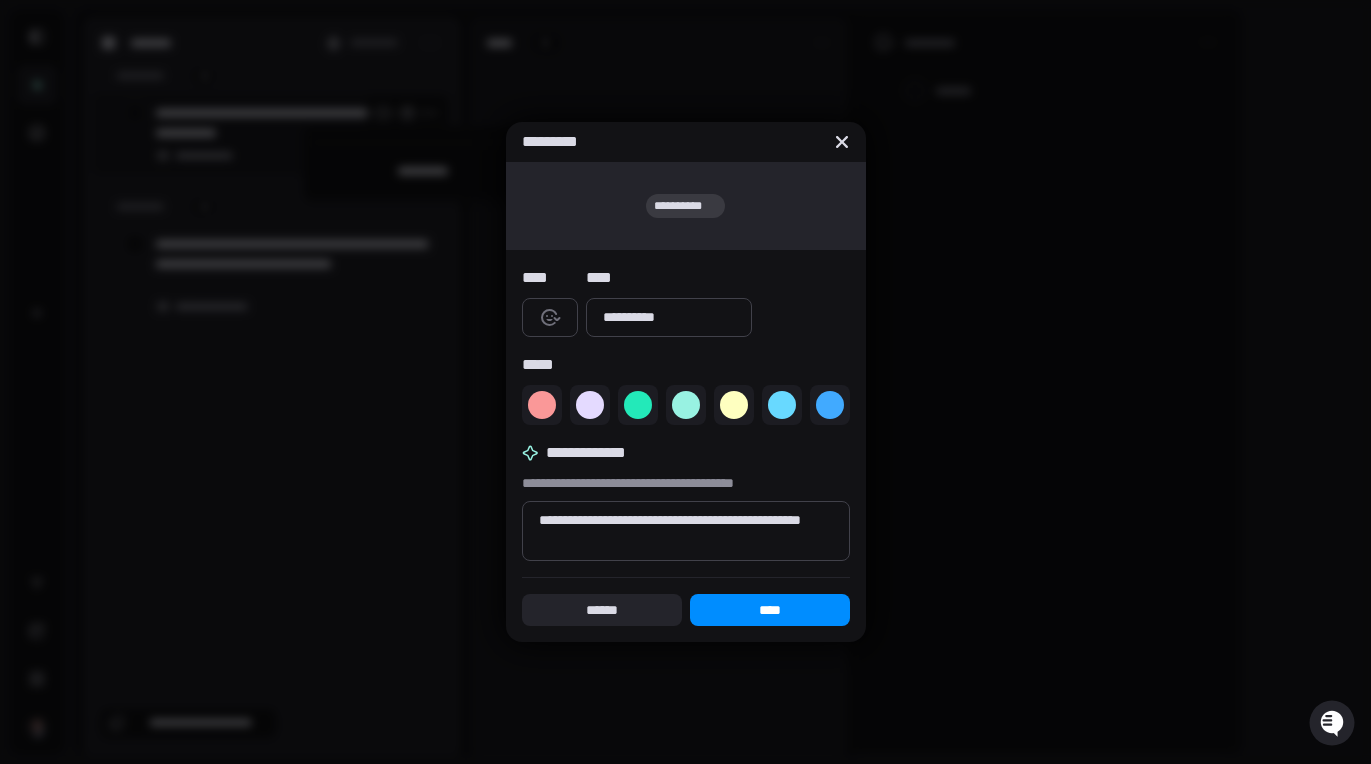 type on "*" 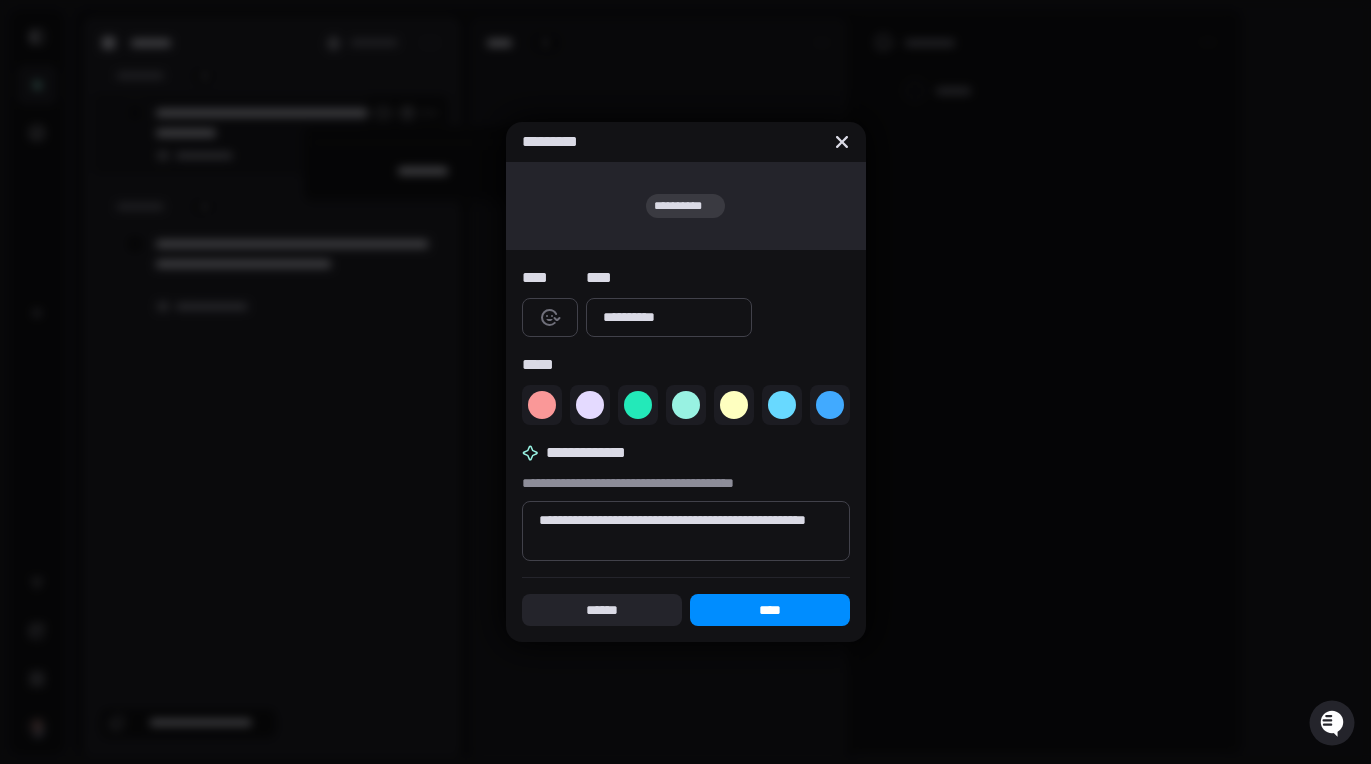 type on "*" 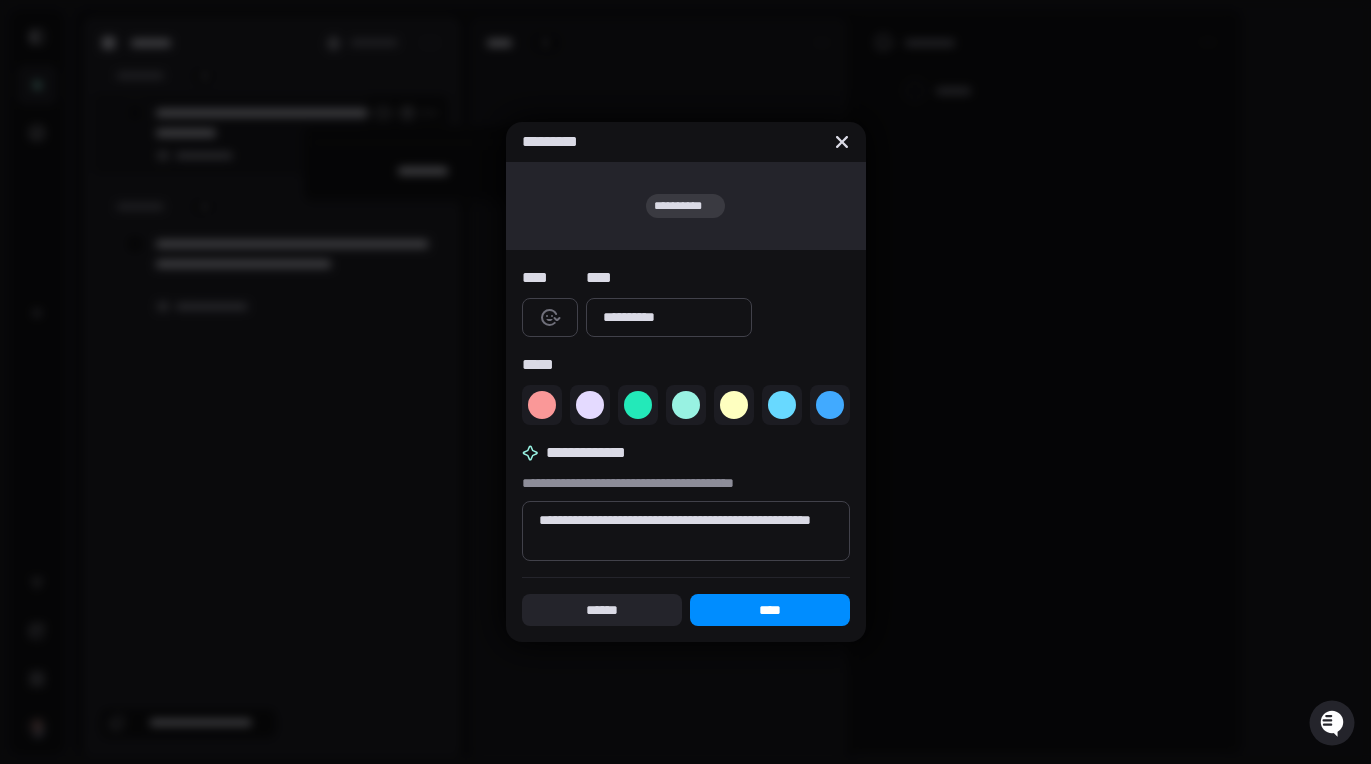 type on "*" 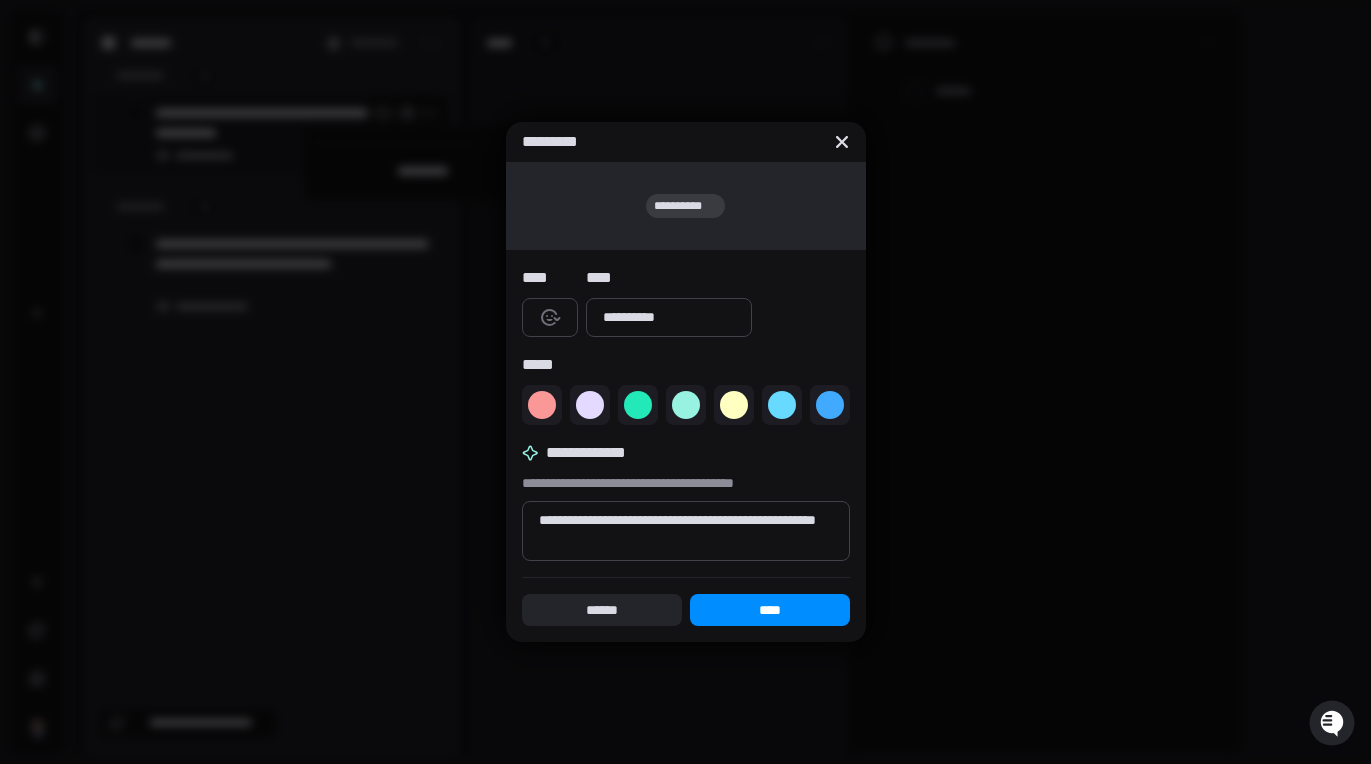 type on "**********" 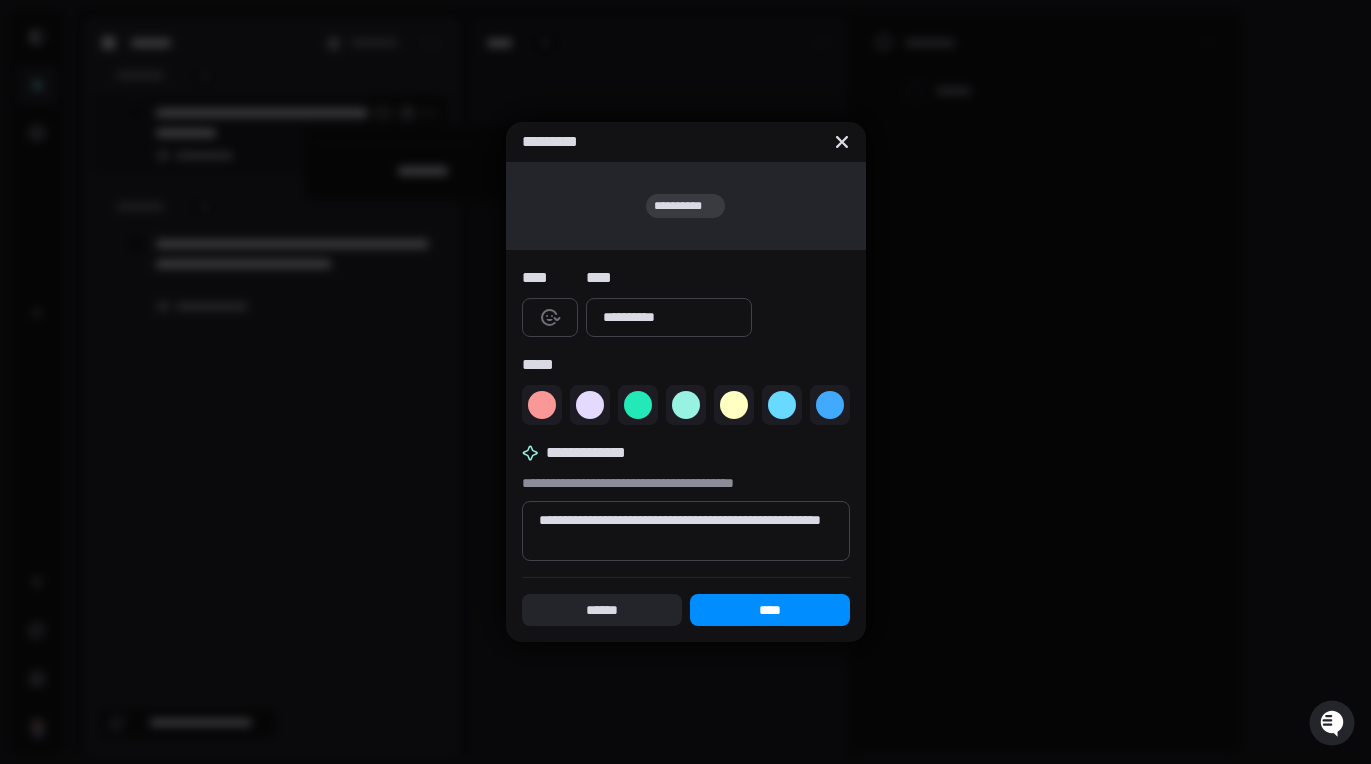 type on "*" 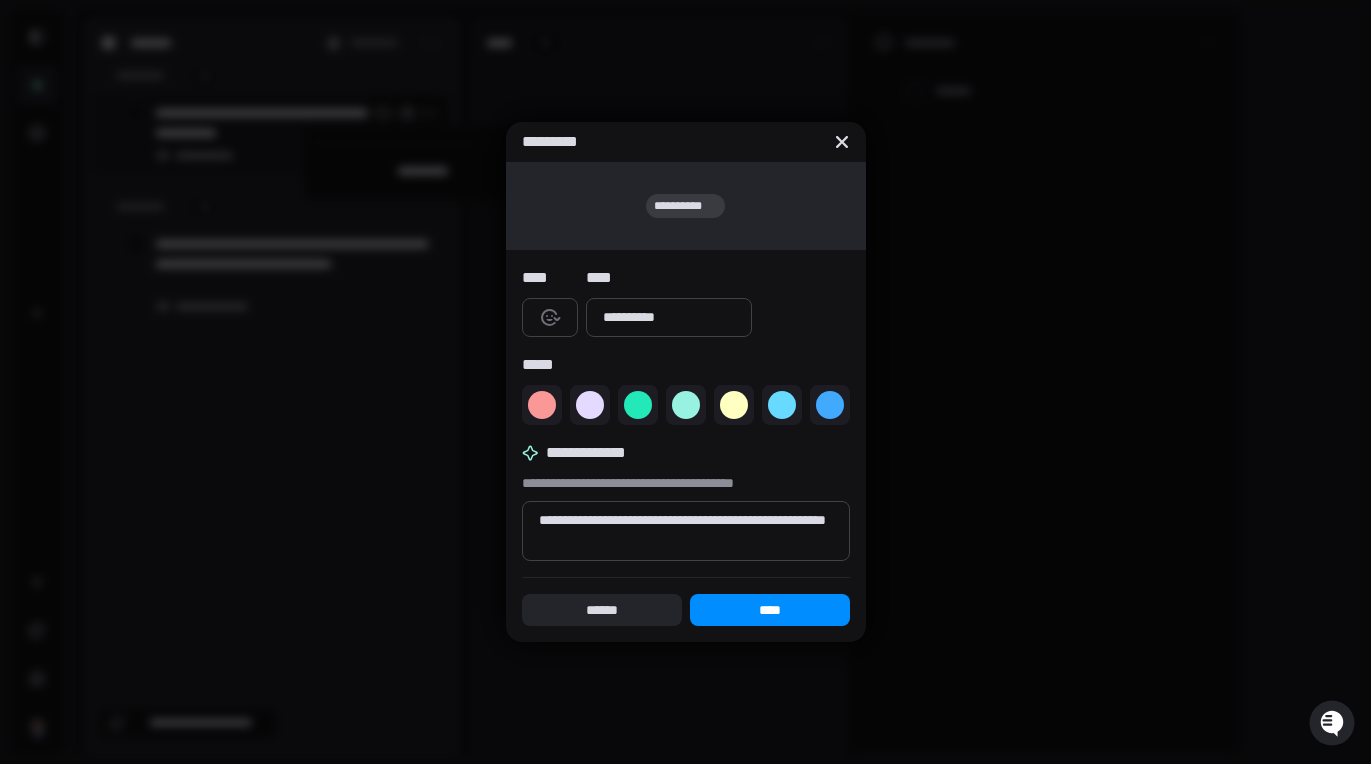 type on "*" 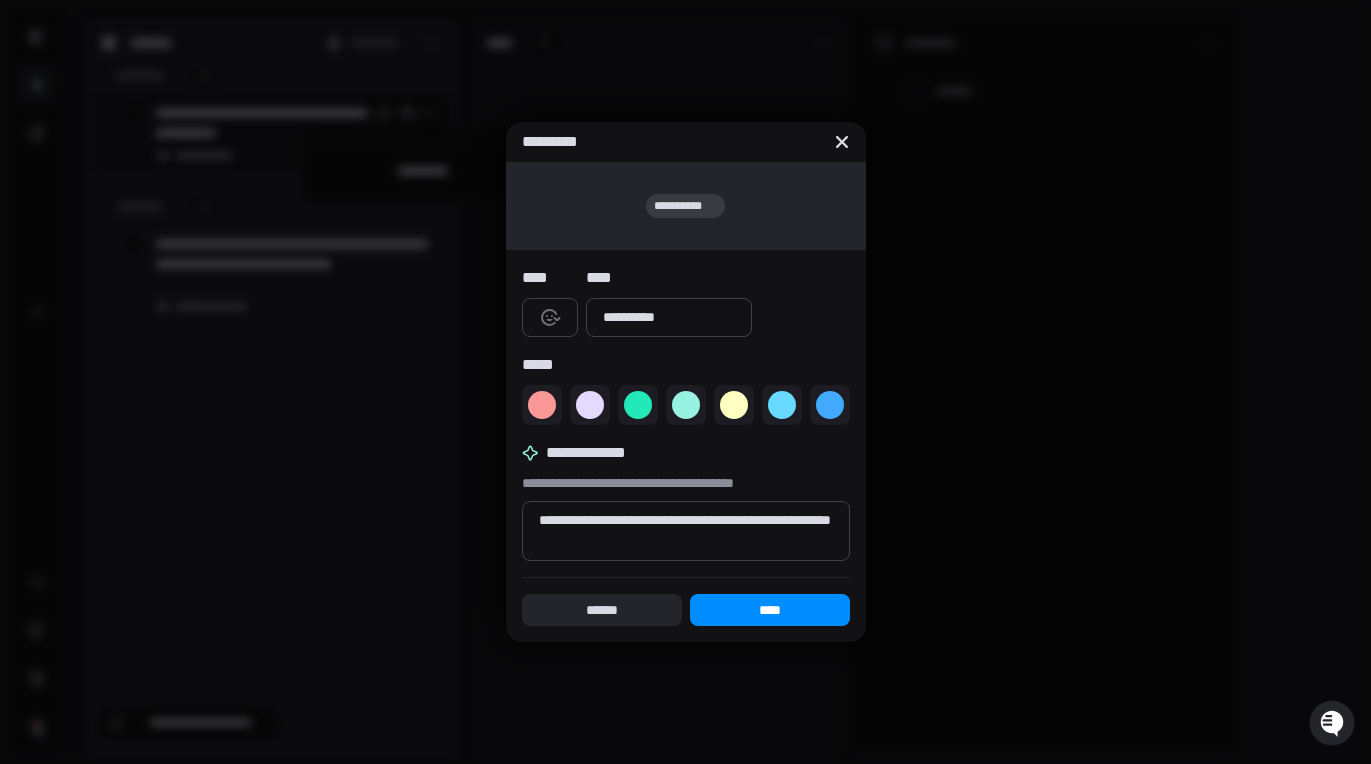 type on "*" 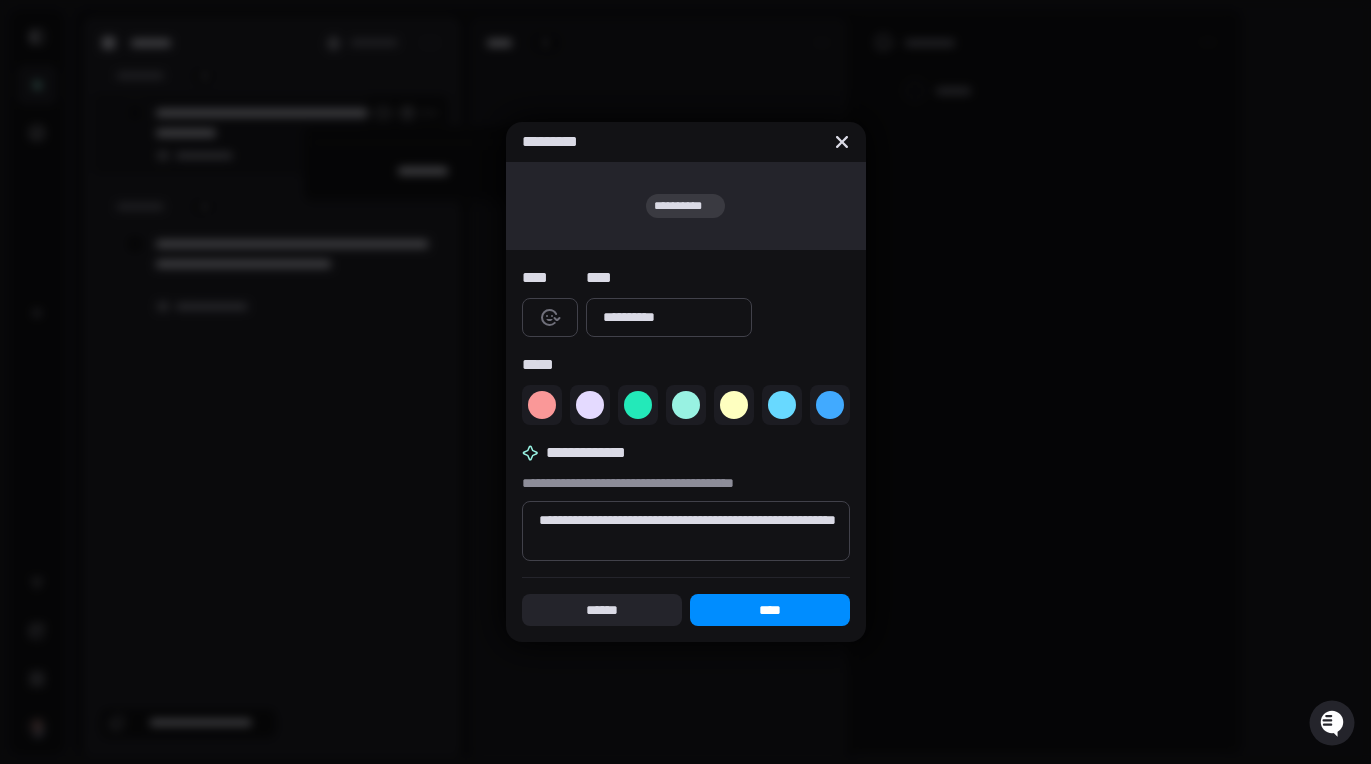 type on "*" 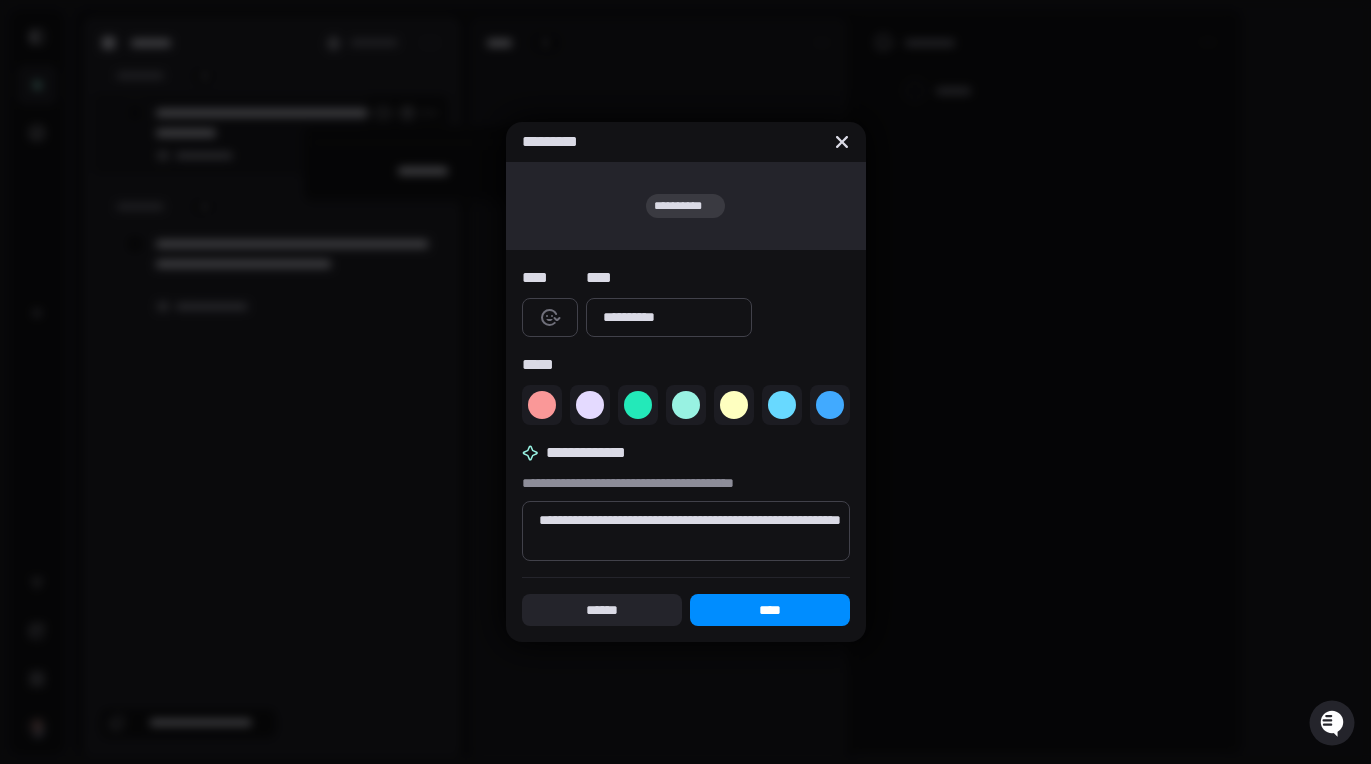 type on "*" 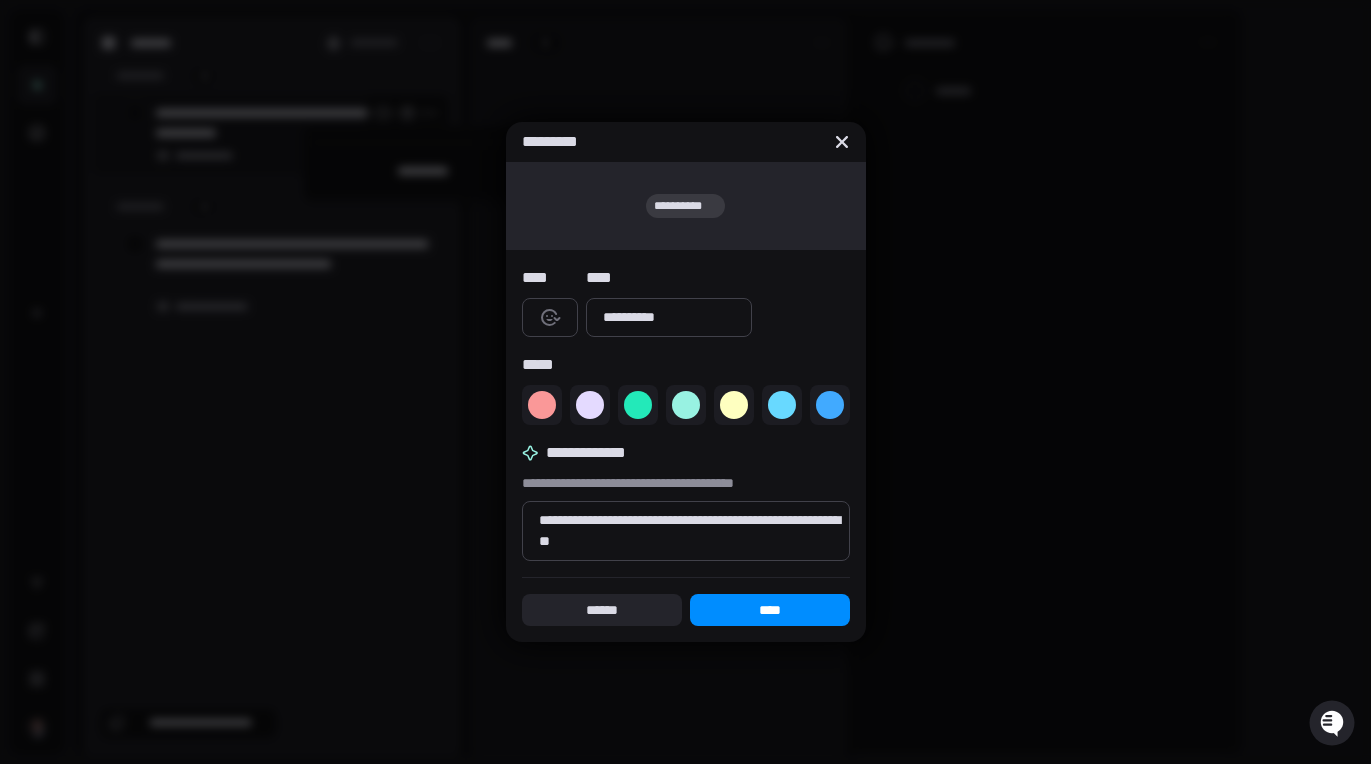 type on "**********" 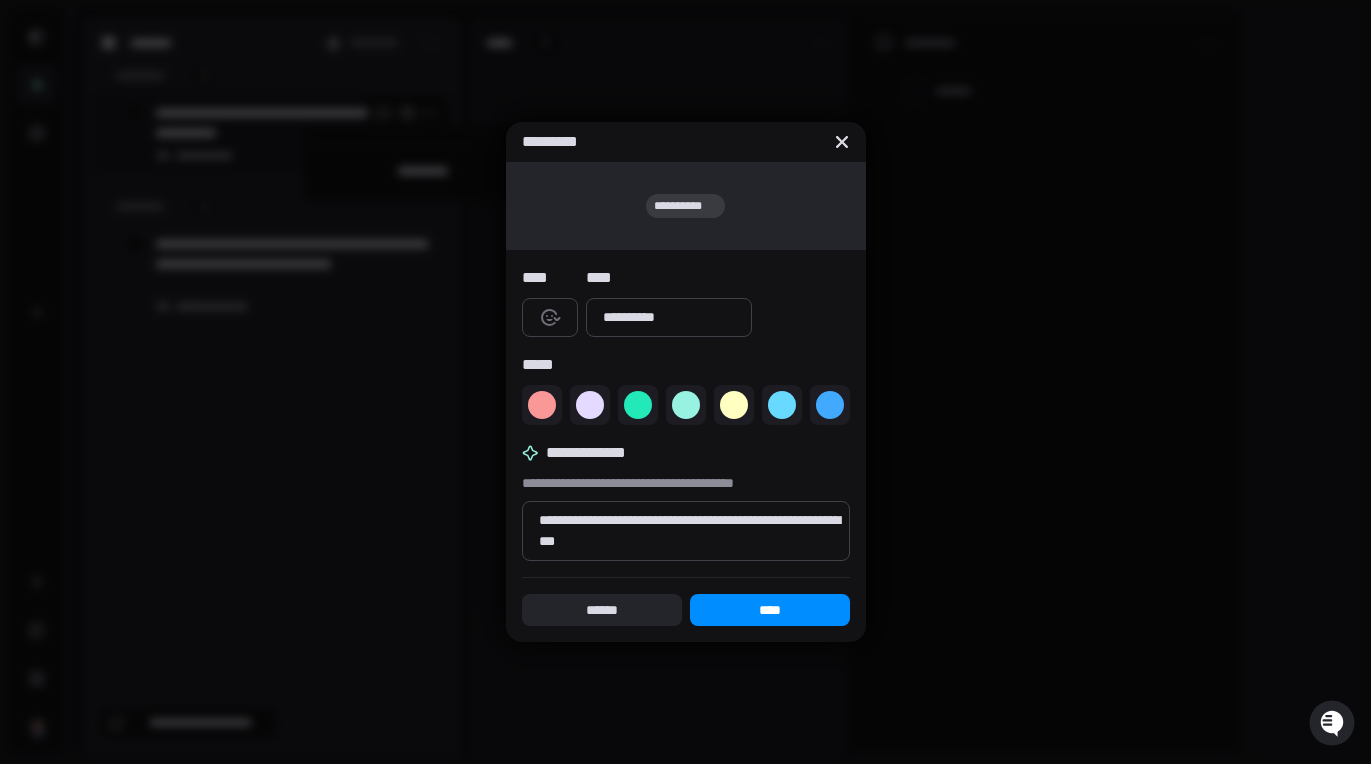 type on "*" 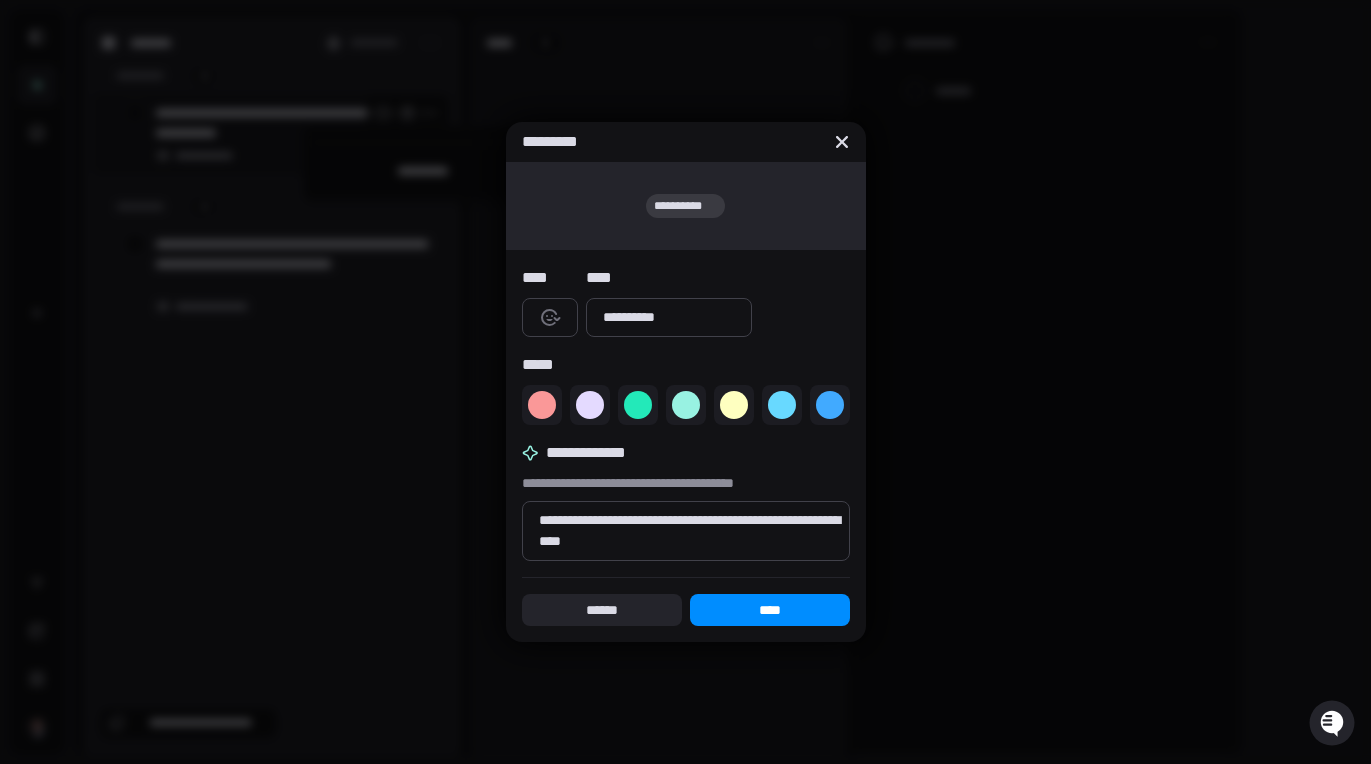 type on "*" 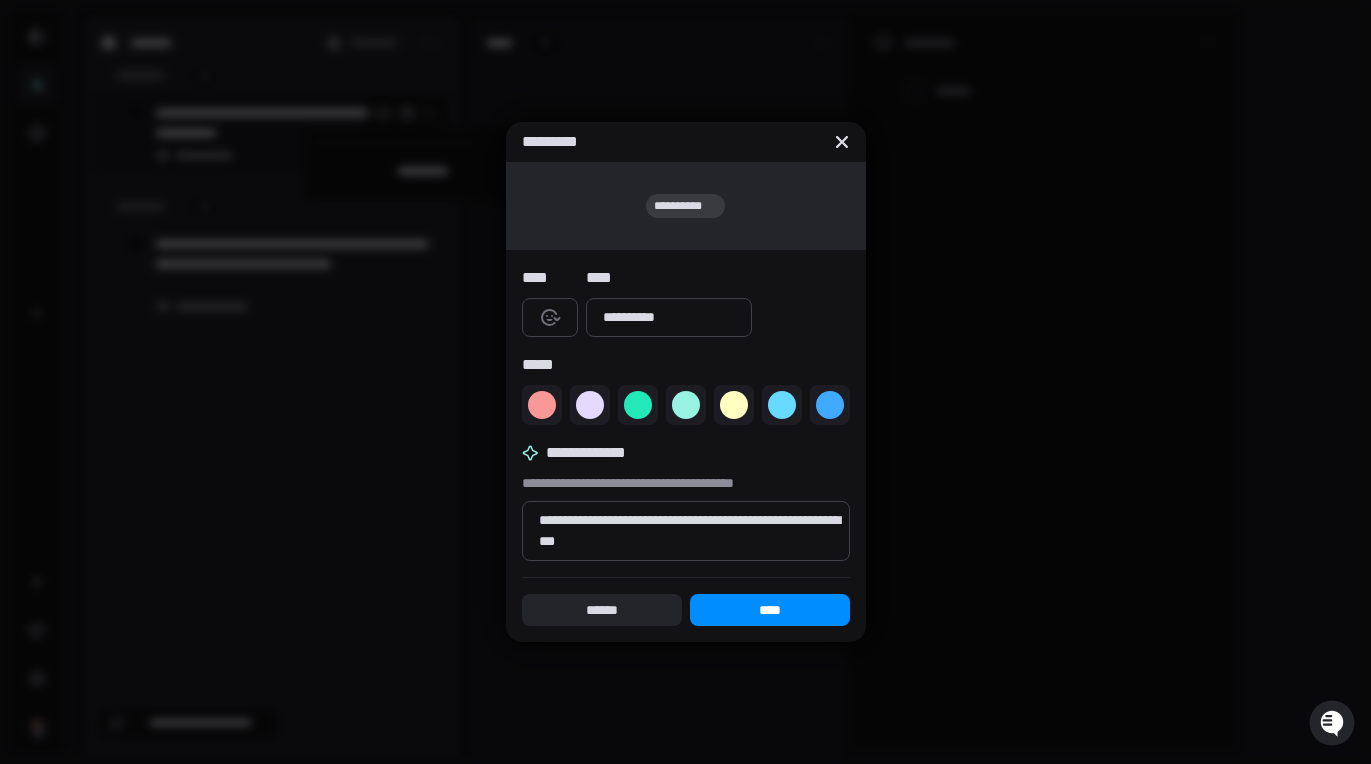 type on "*" 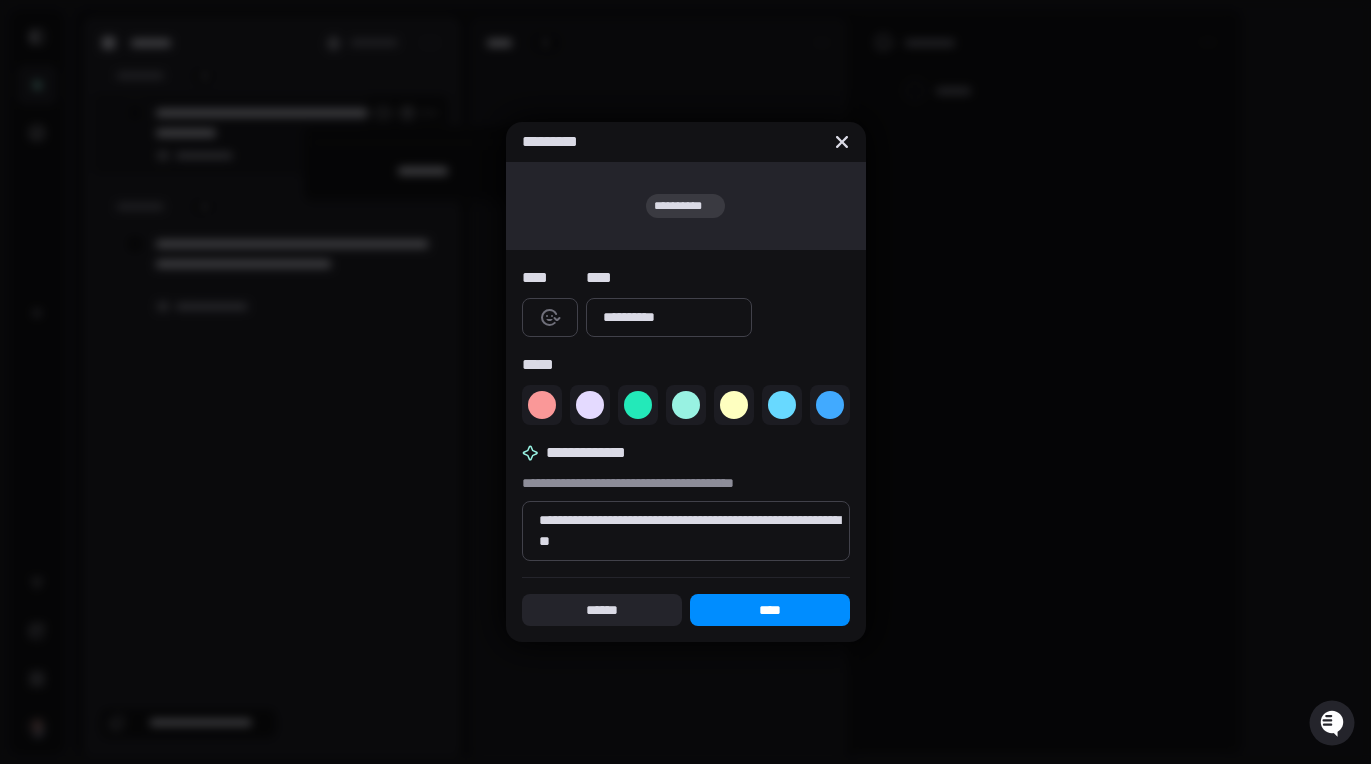 type on "*" 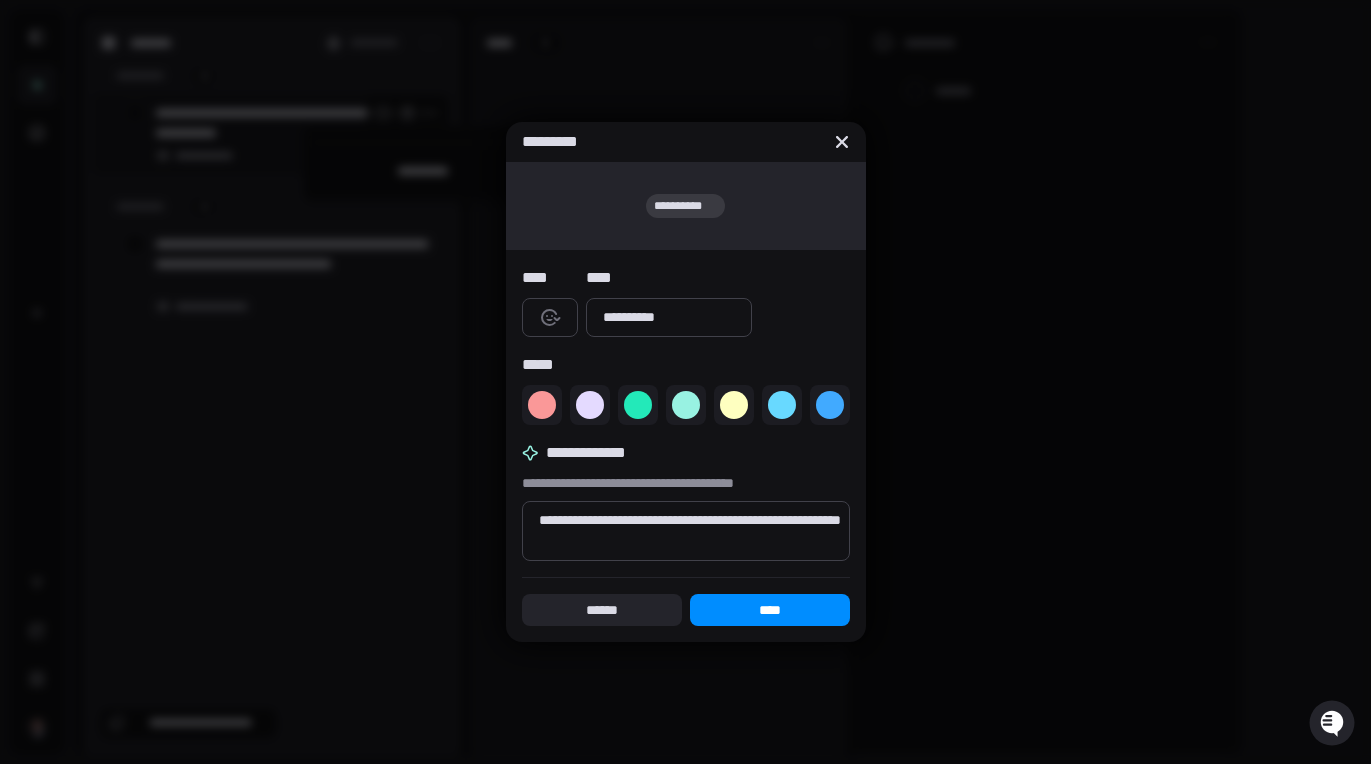type on "*" 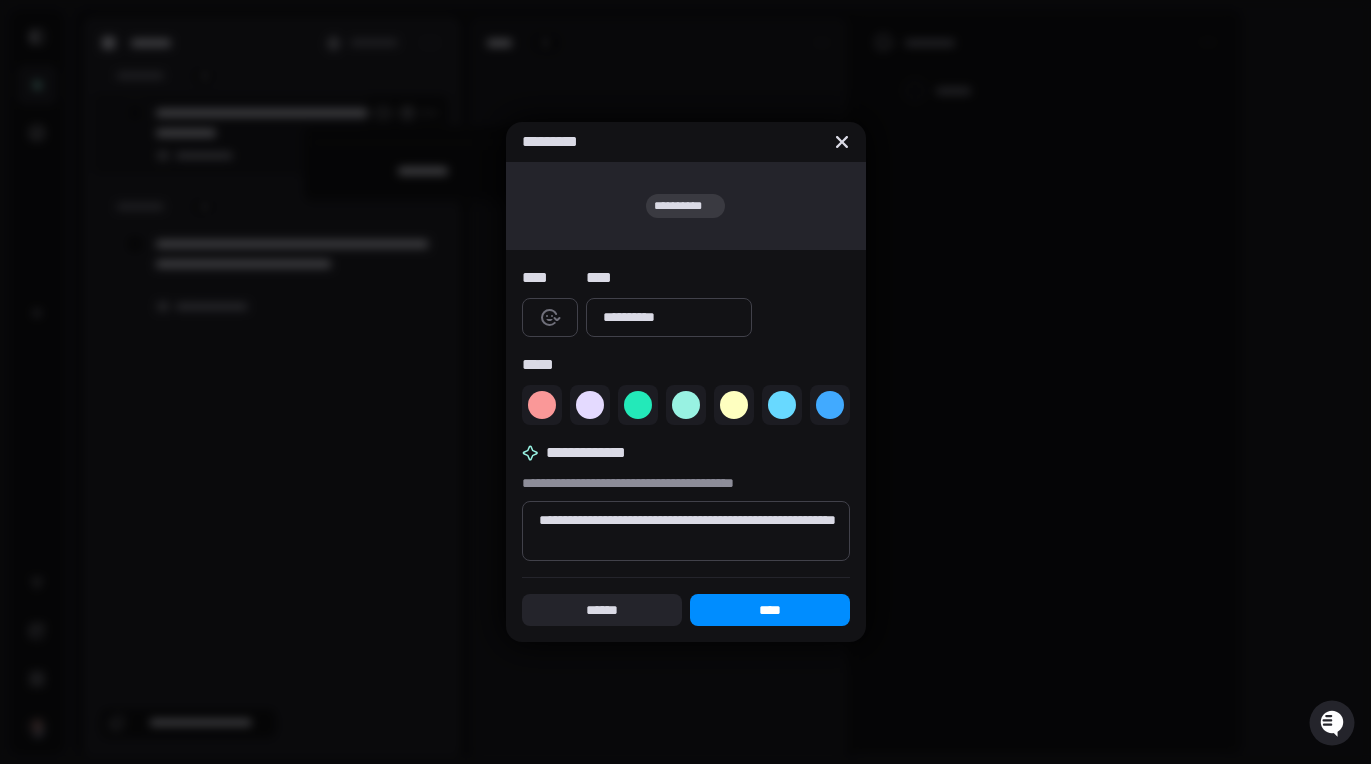 type on "*" 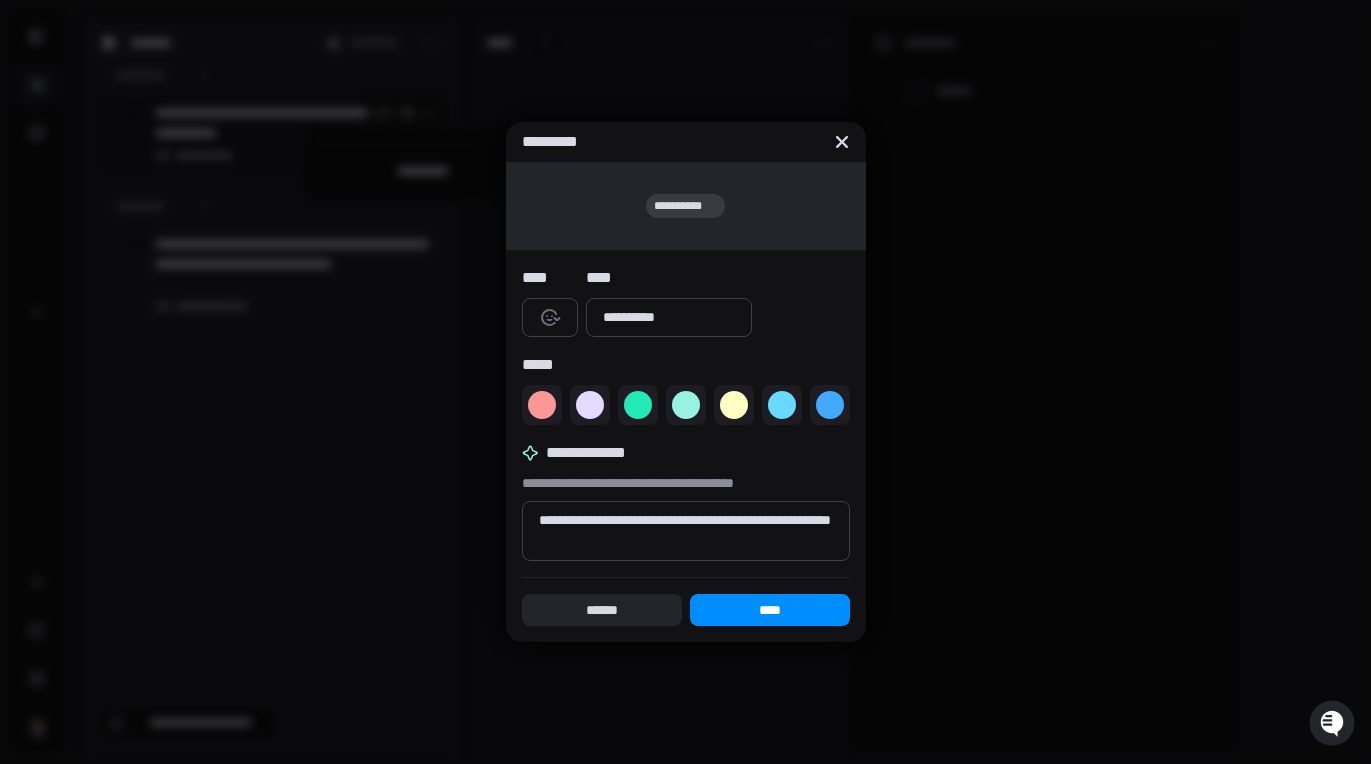 type on "*" 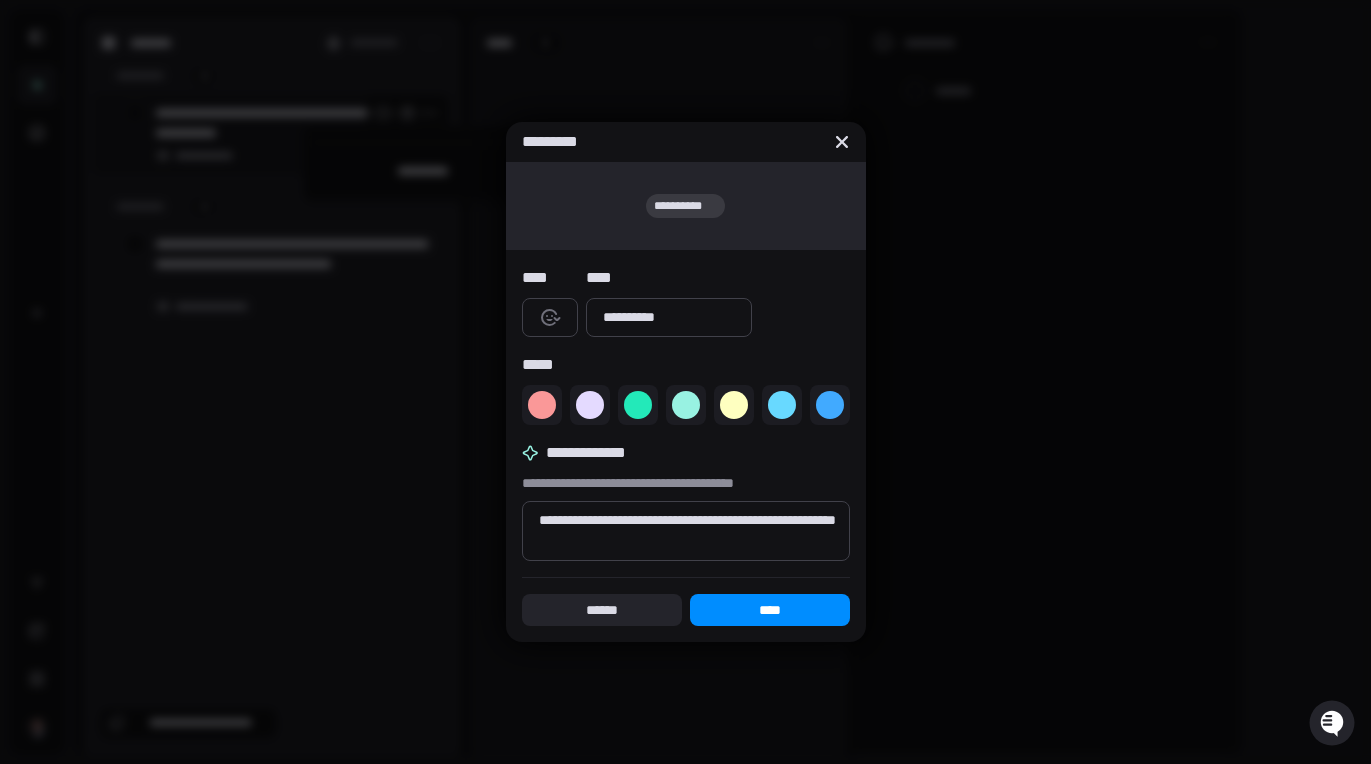 type on "*" 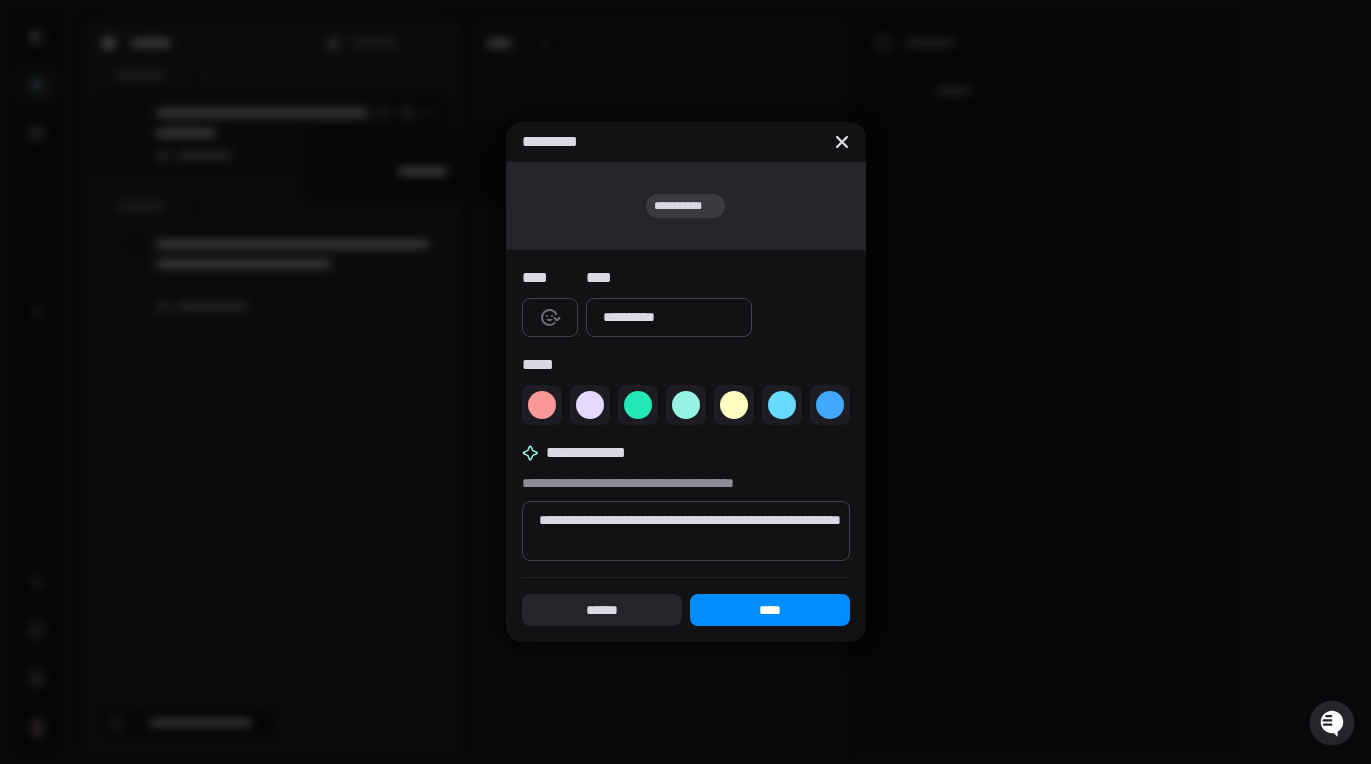 type on "*" 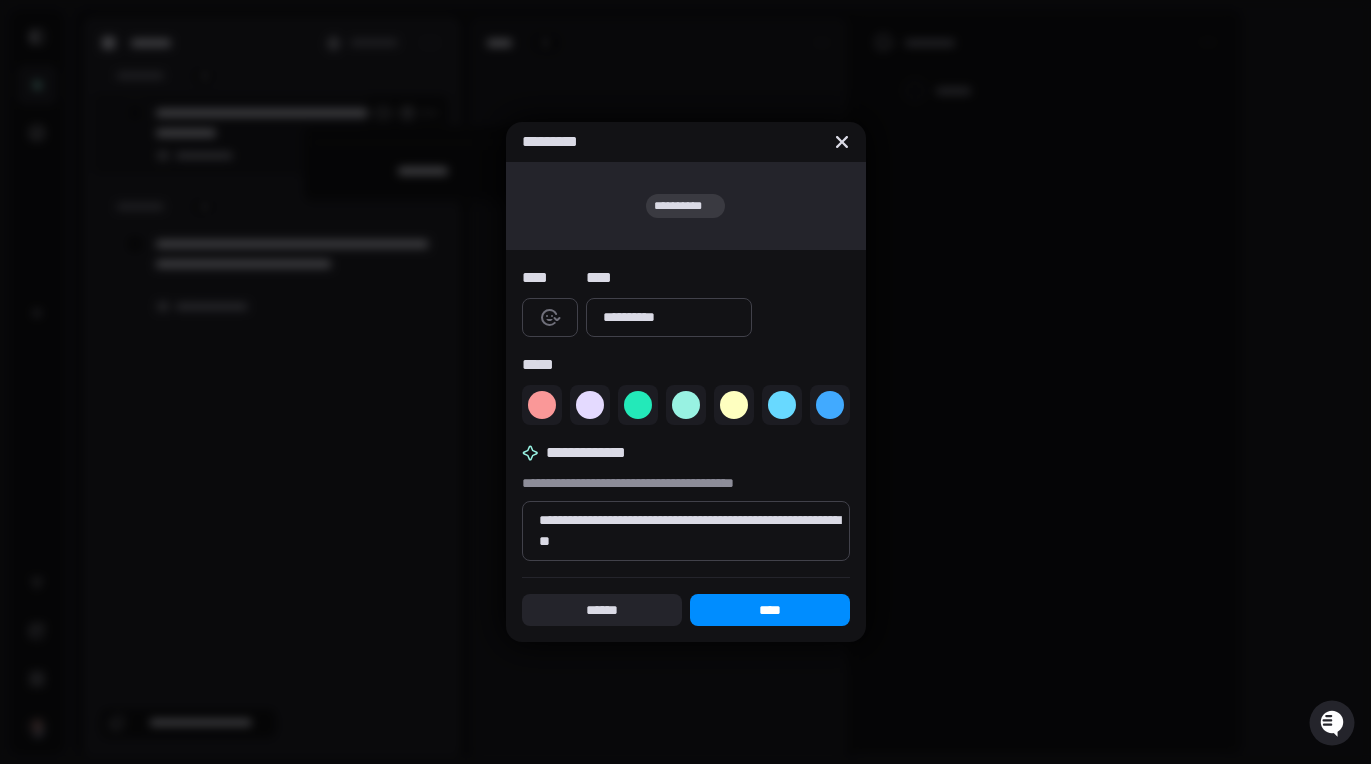 type on "*" 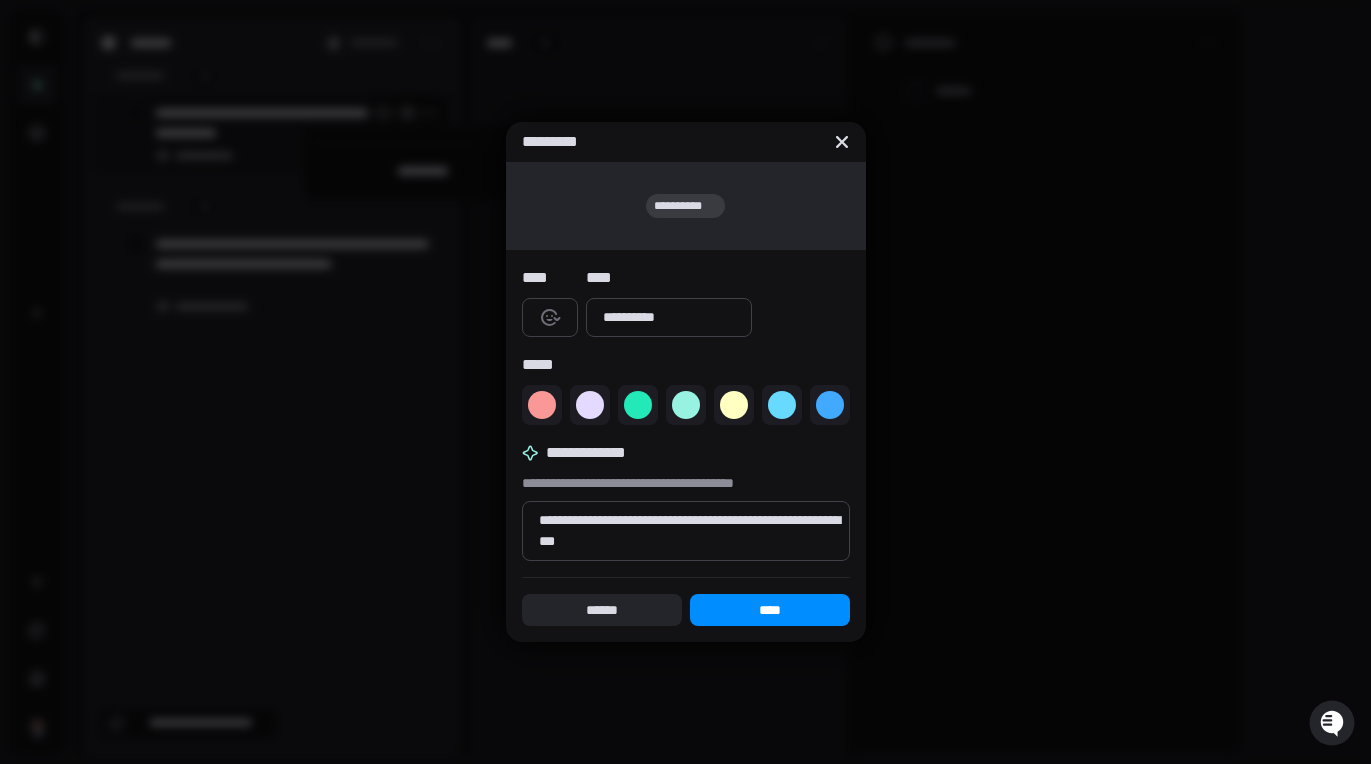 type on "*" 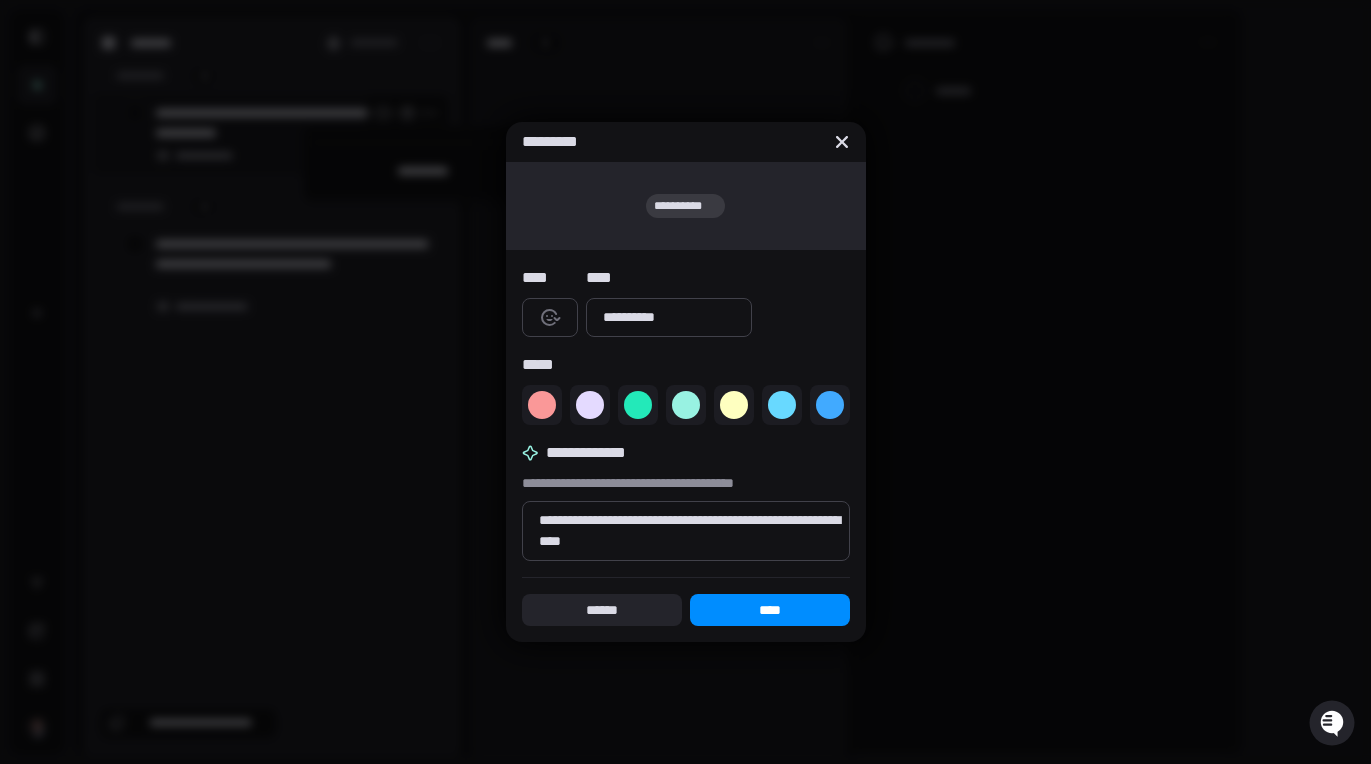 type on "*" 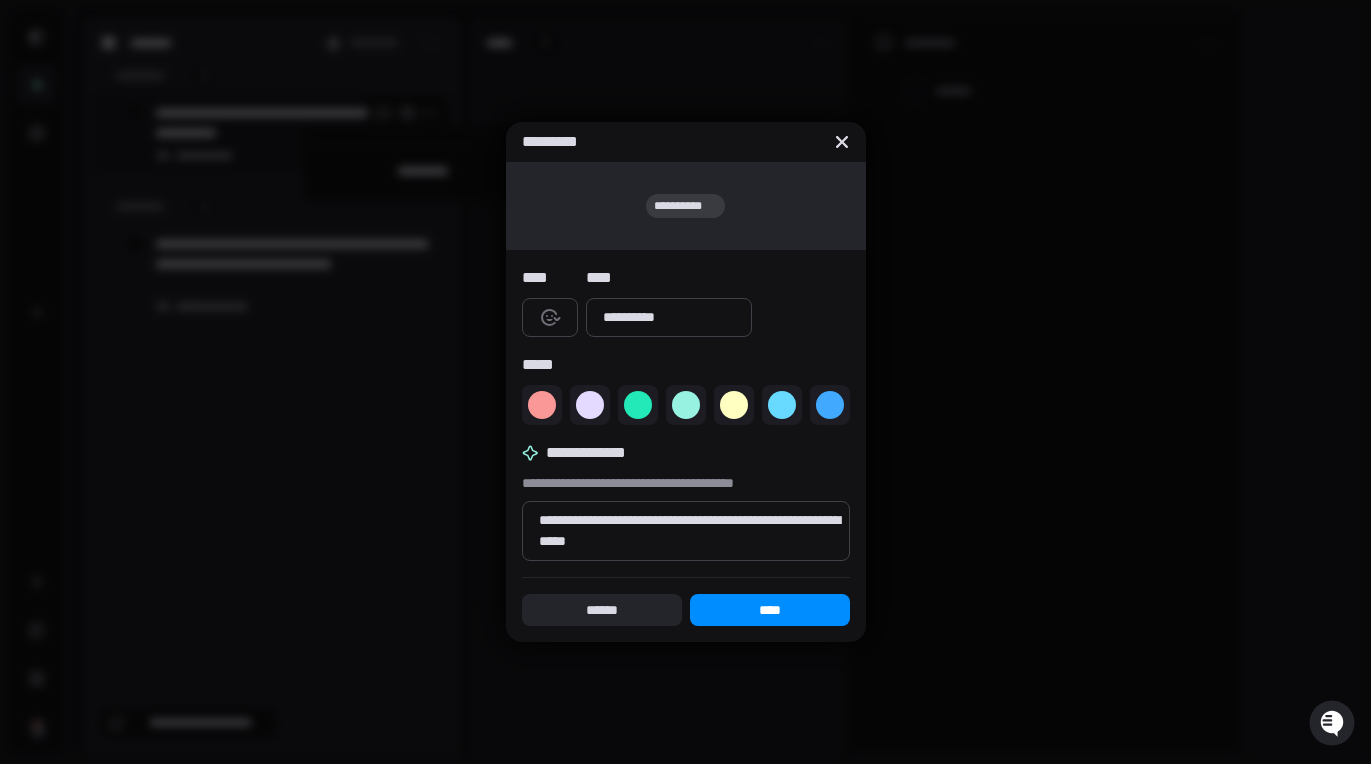 type on "*" 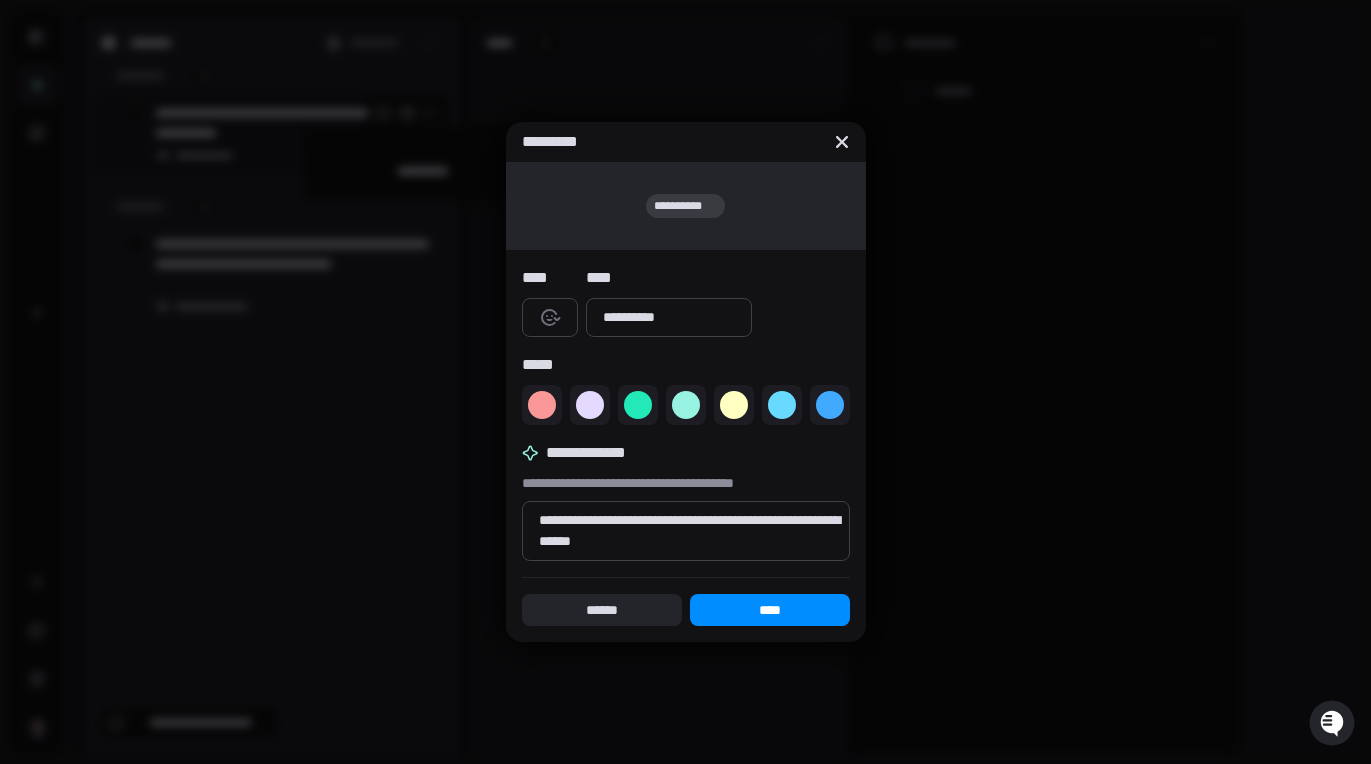 type on "*" 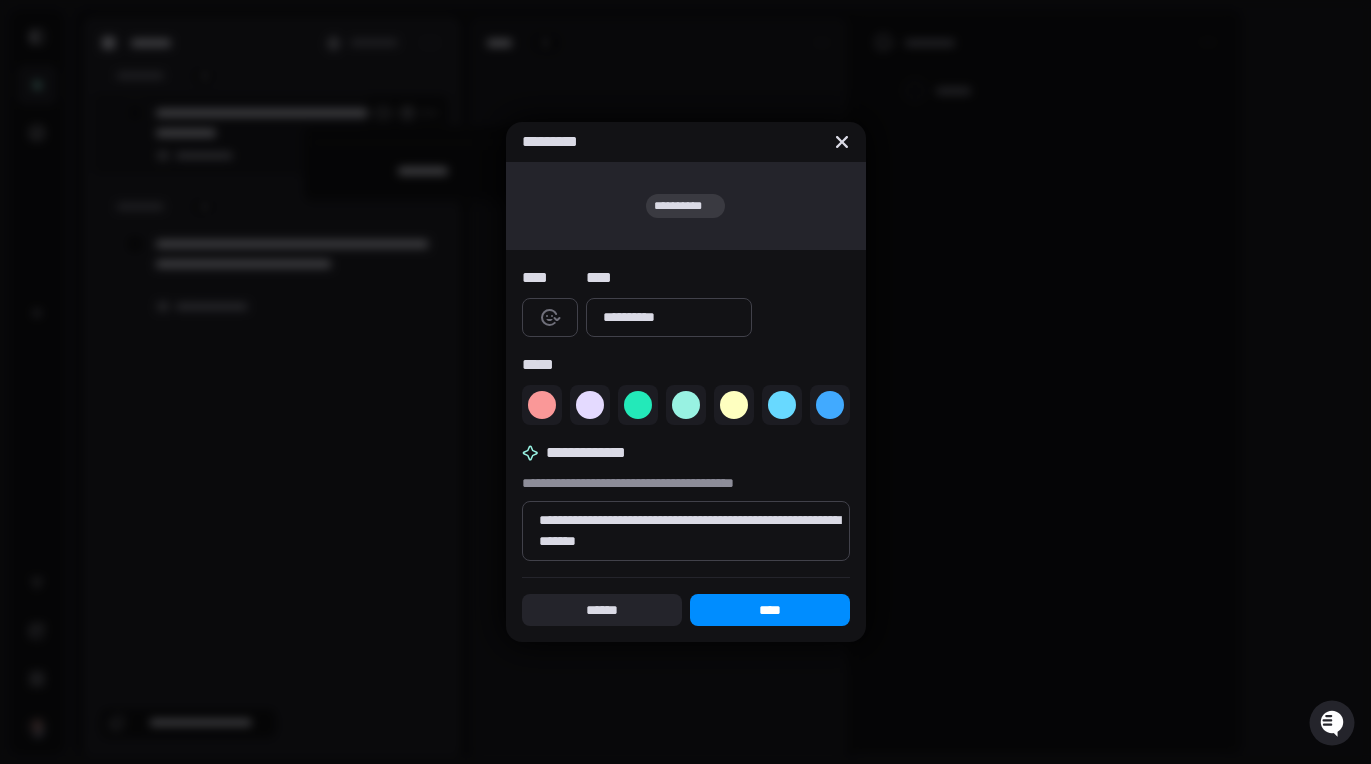 type on "**********" 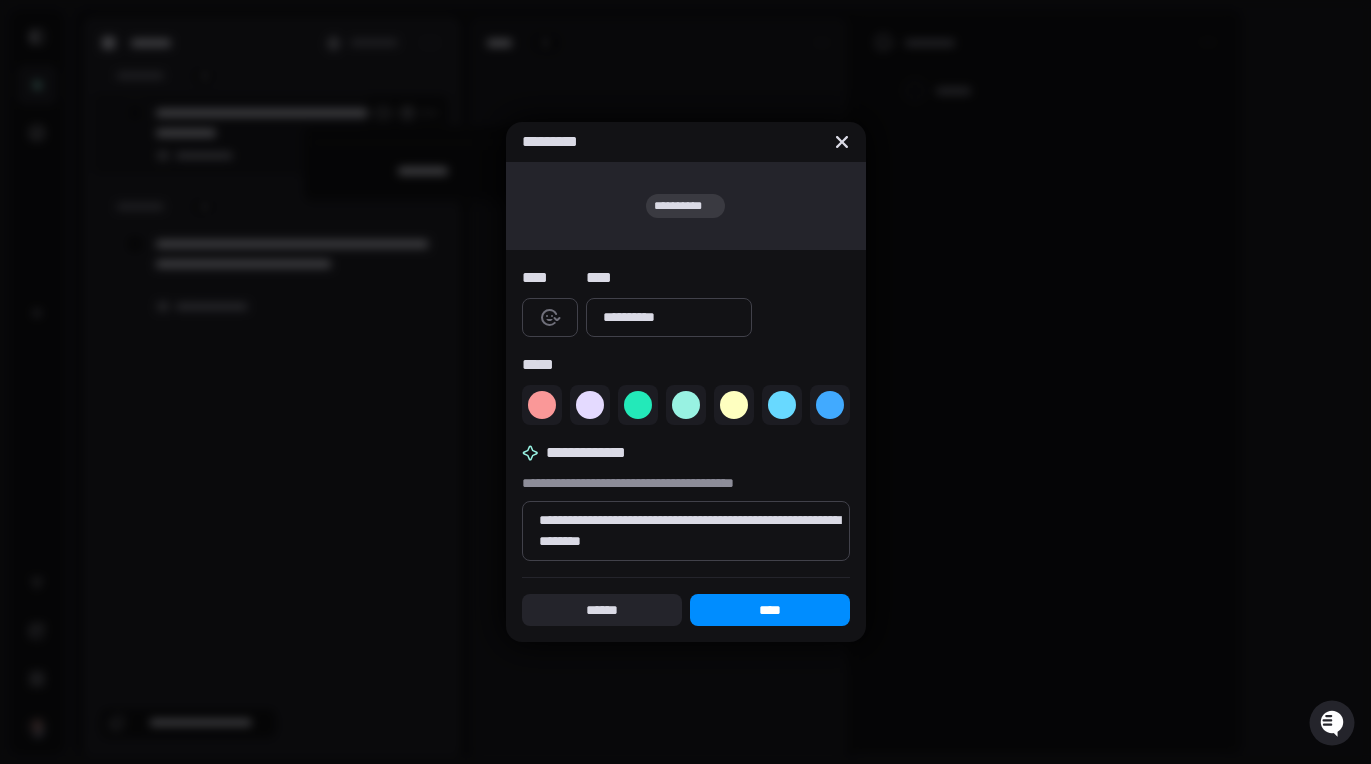 type on "*" 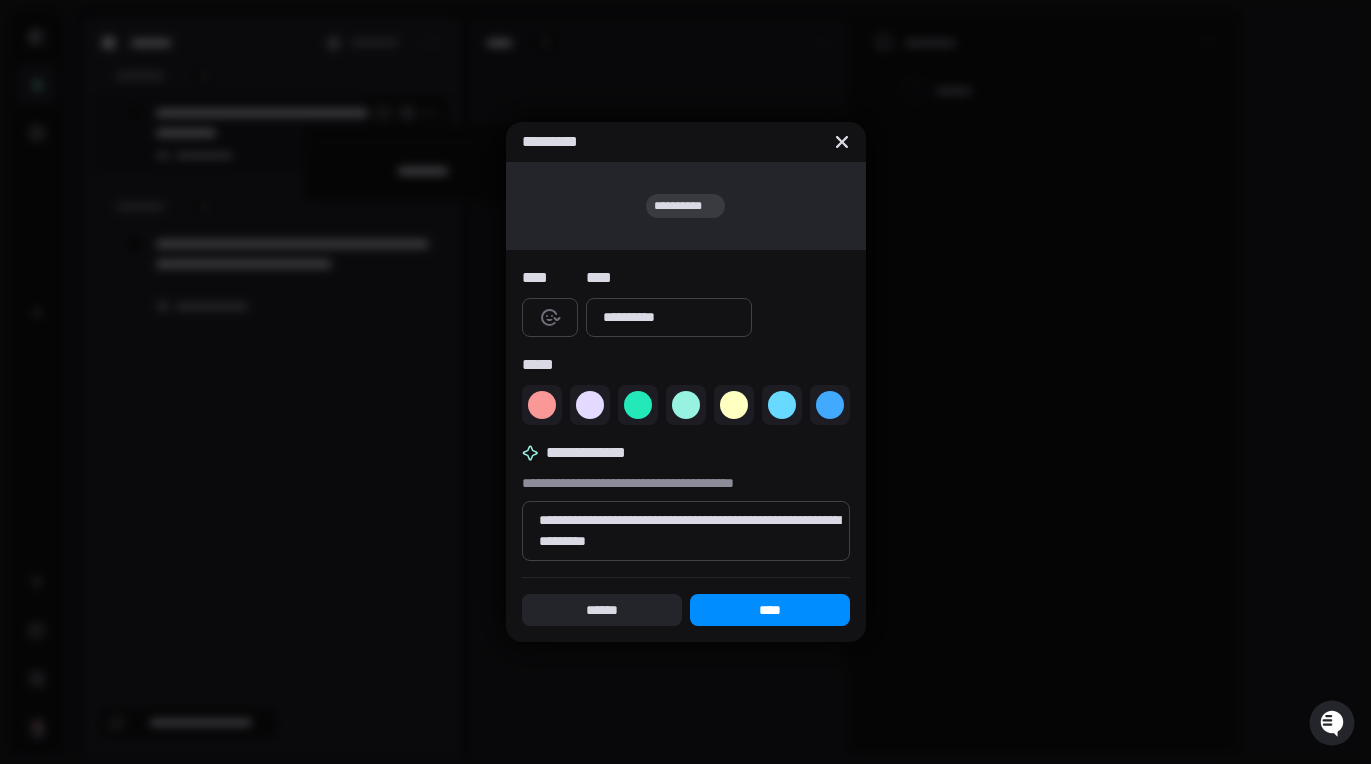 type on "*" 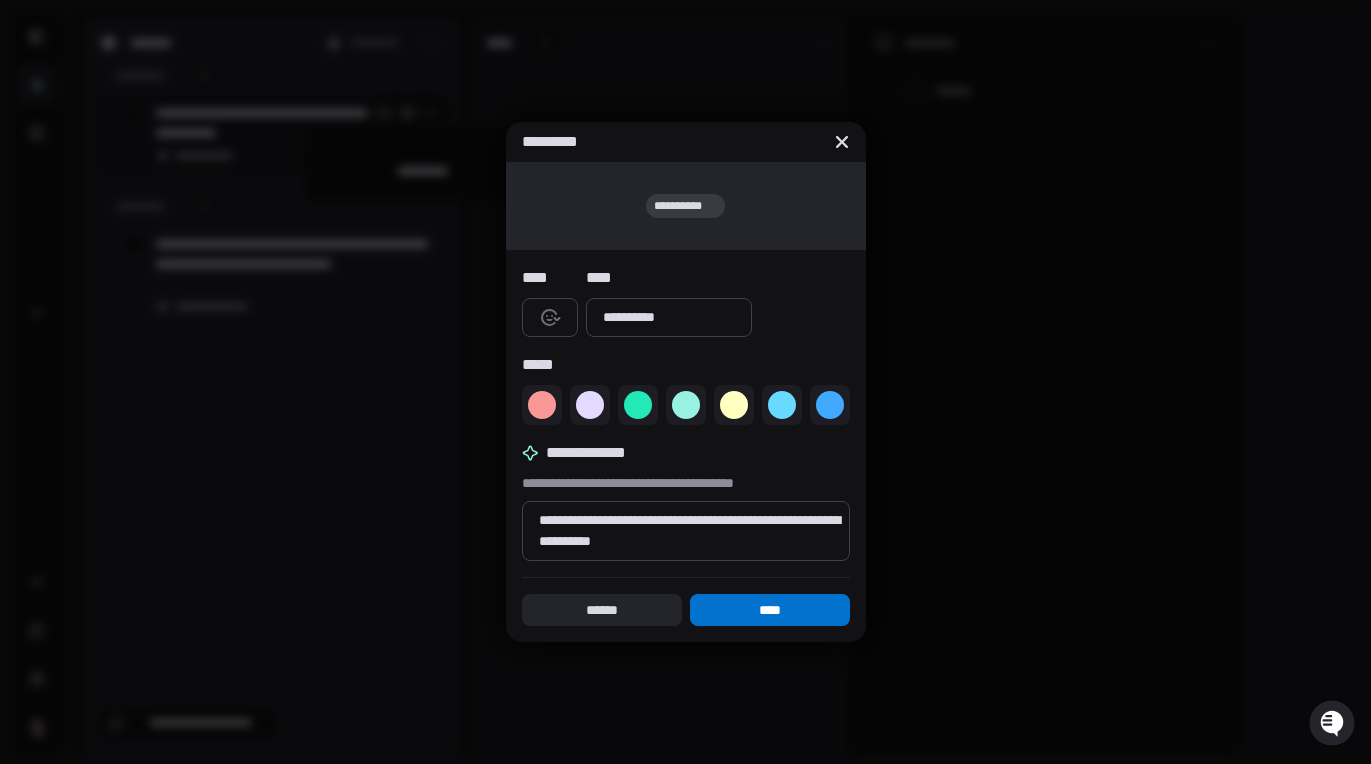 type on "**********" 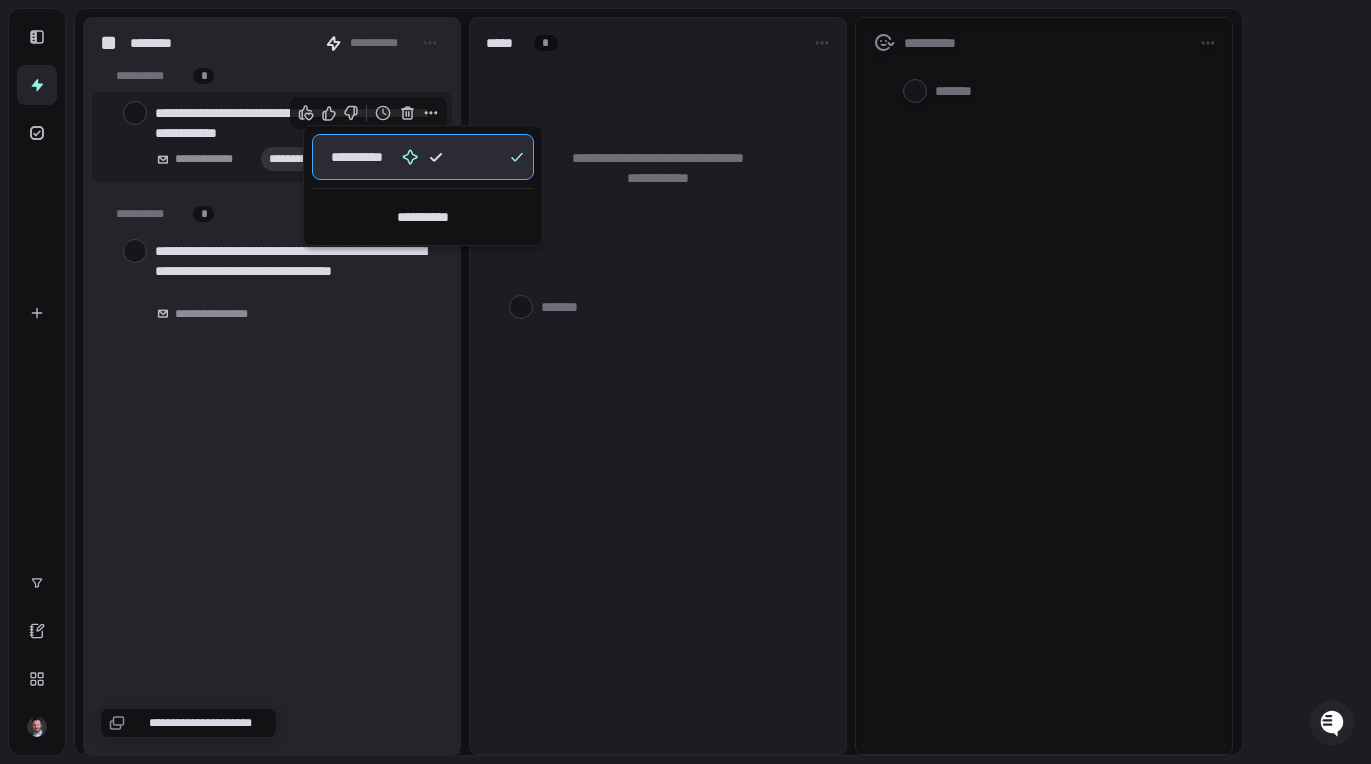 click at bounding box center (685, 382) 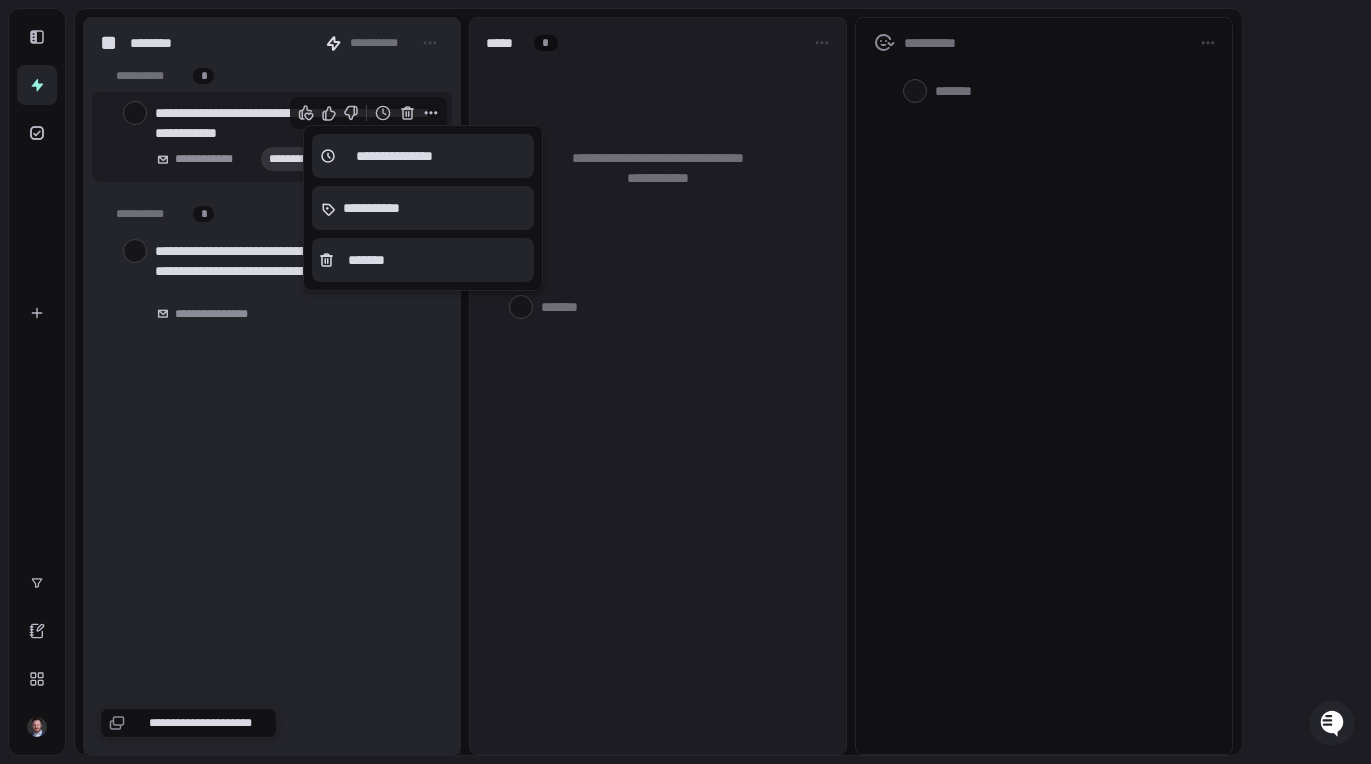 click at bounding box center (685, 382) 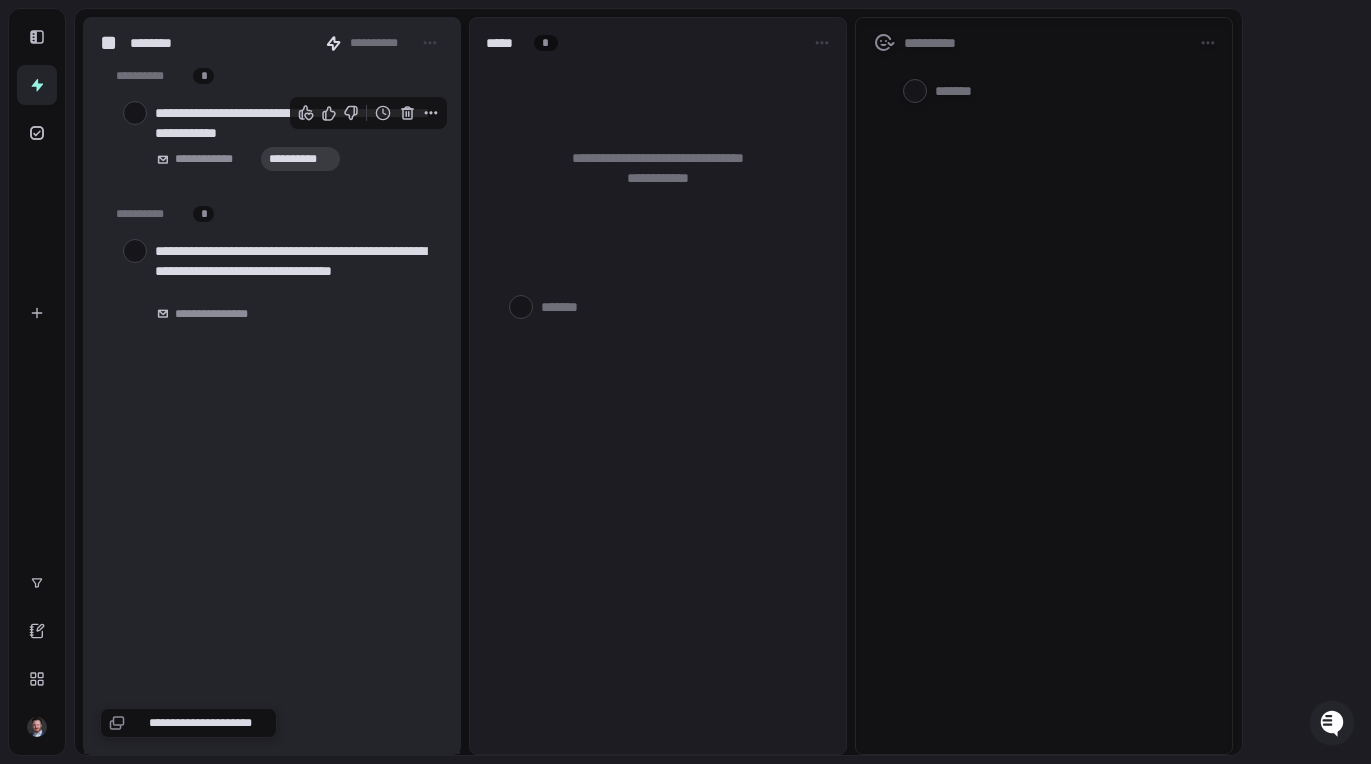 click on "**********" at bounding box center [272, 386] 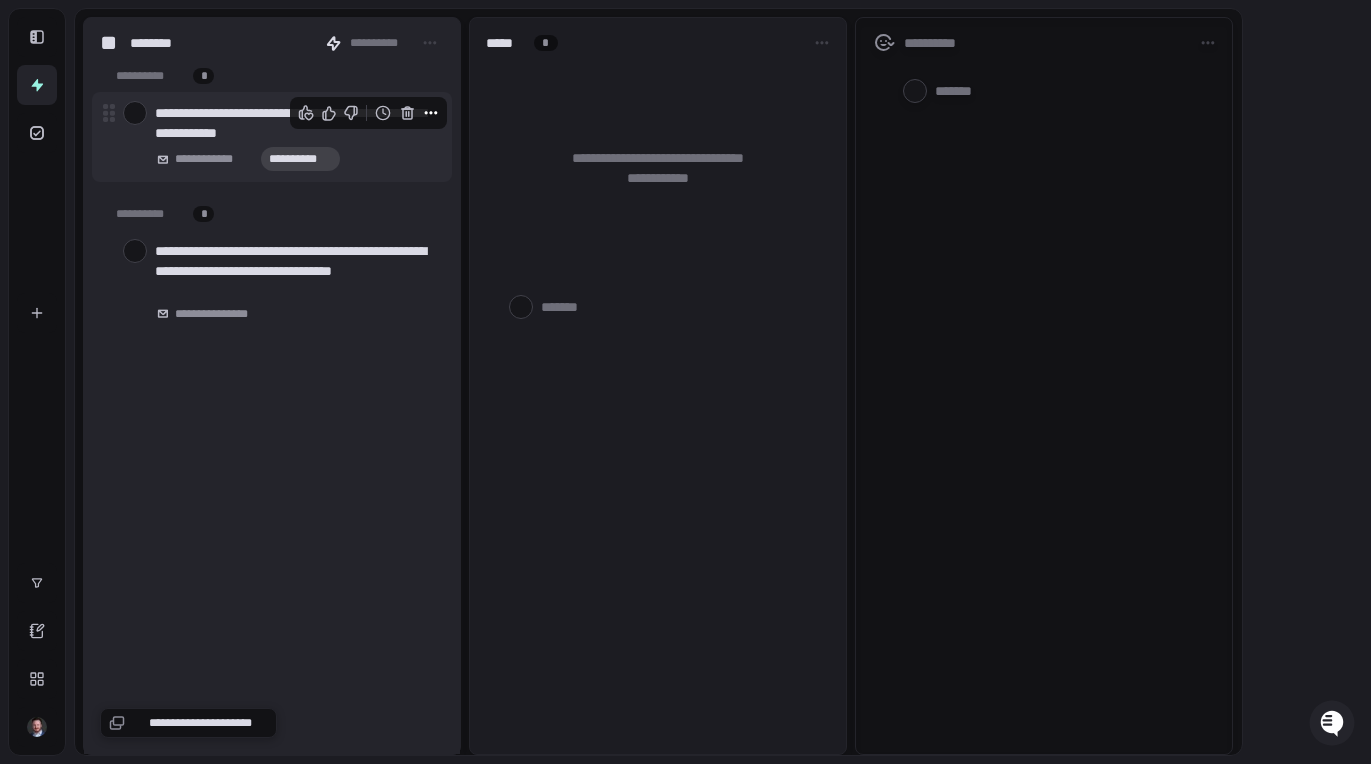 click 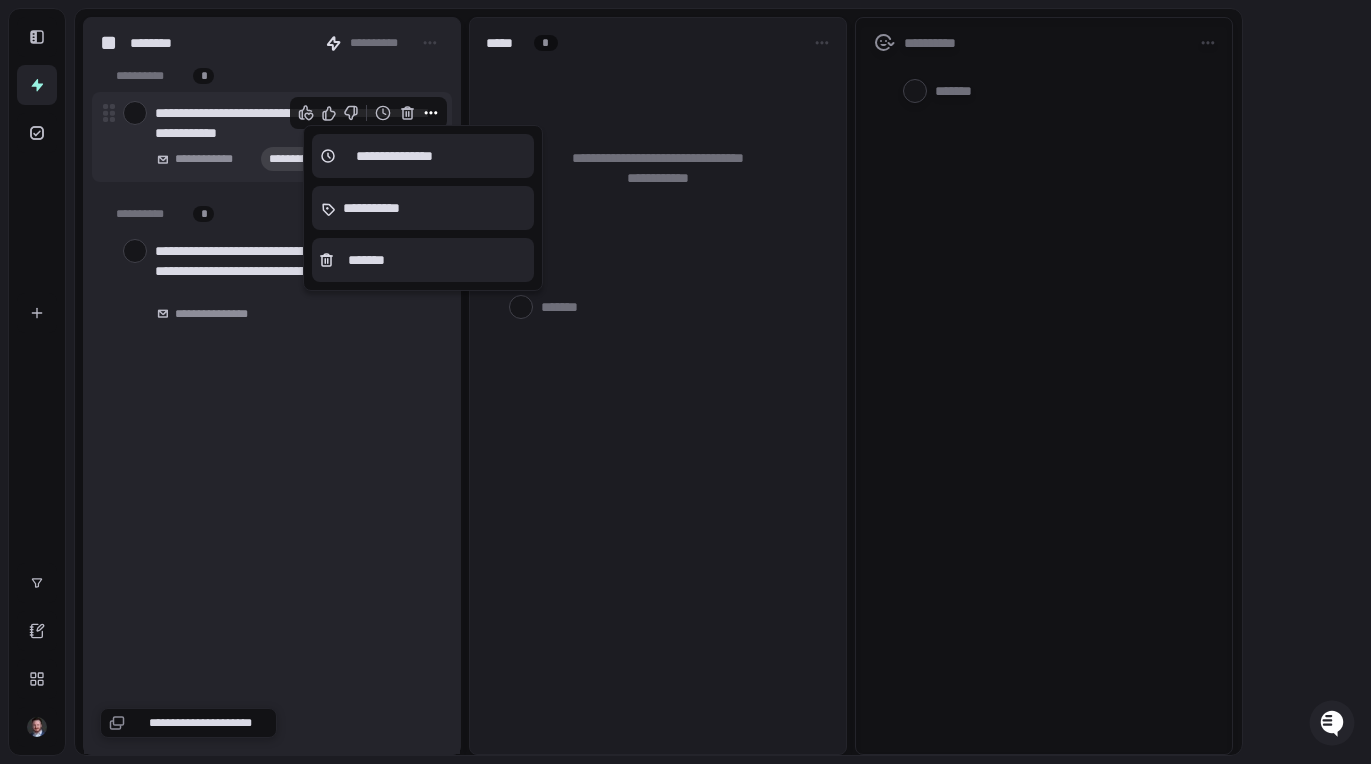 click at bounding box center [685, 382] 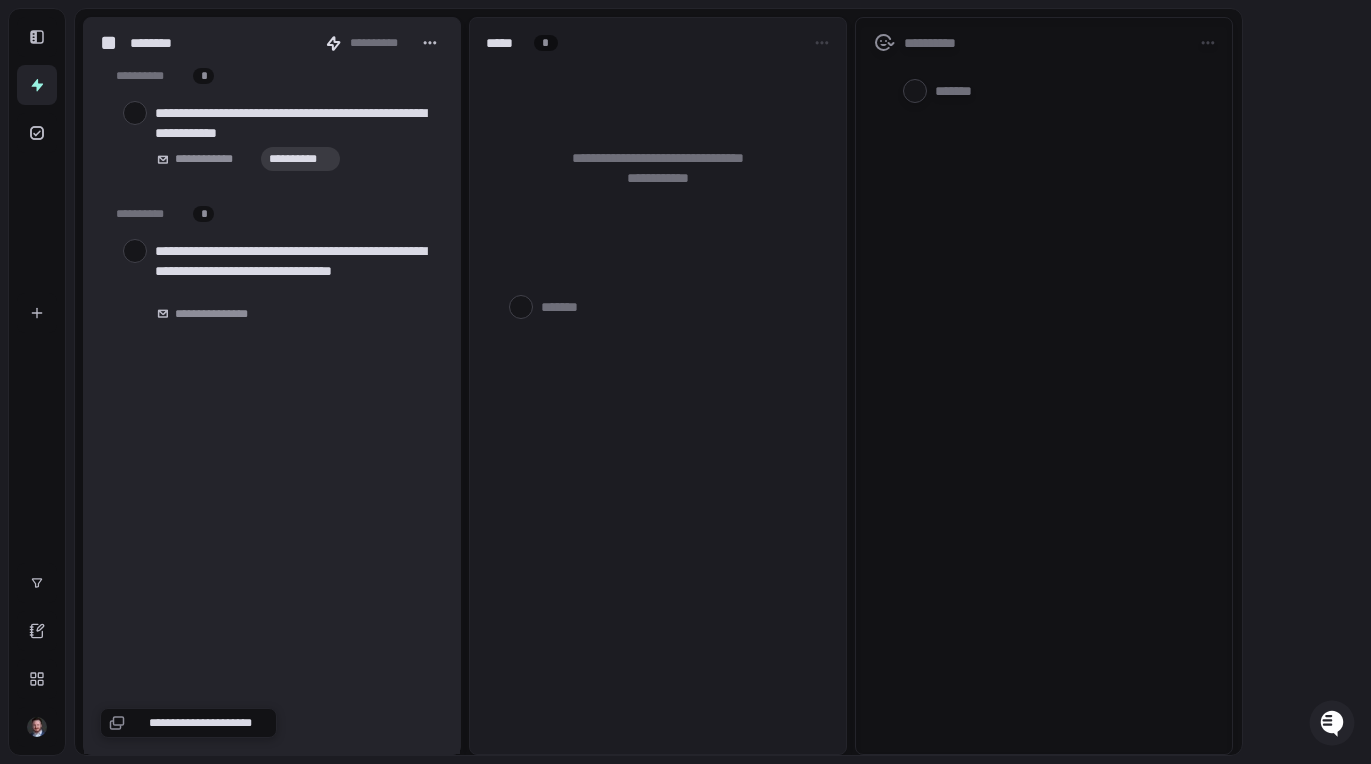 click at bounding box center [431, 43] 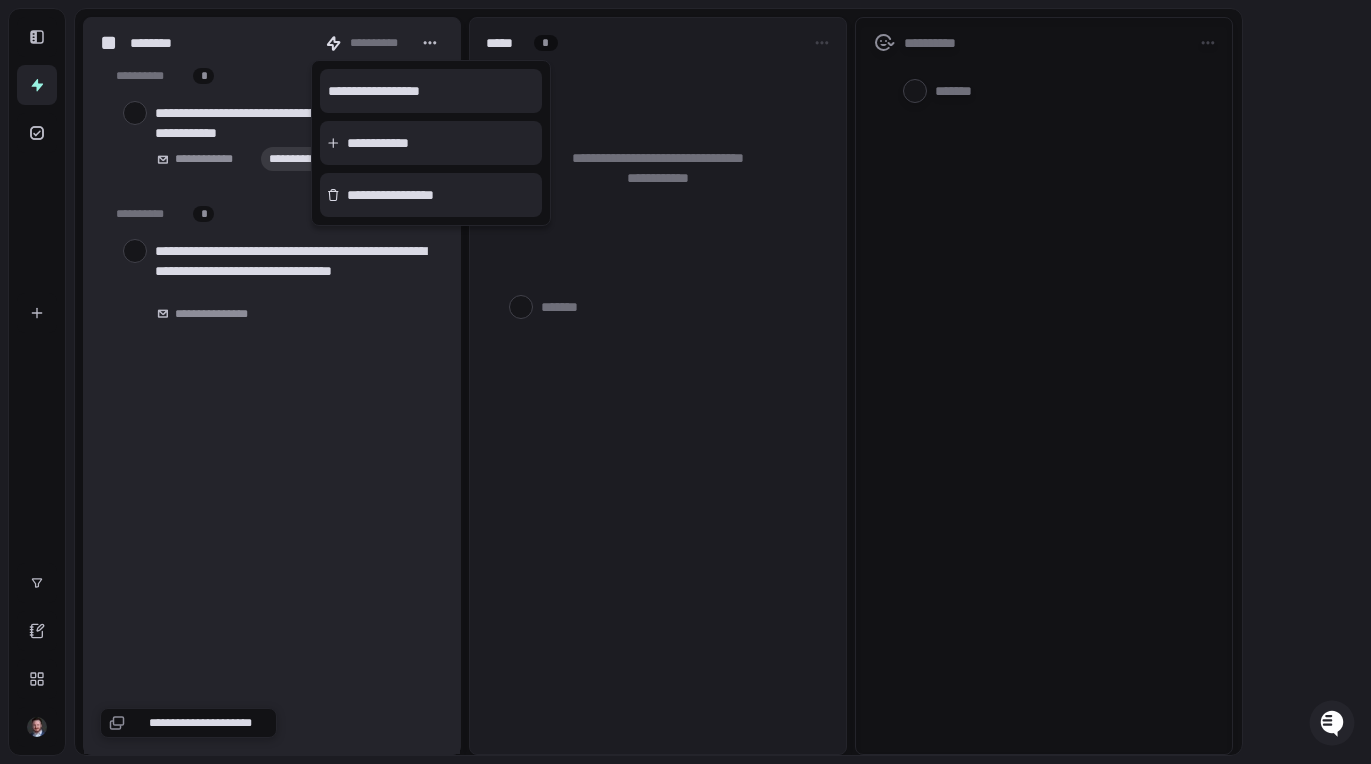 click at bounding box center [685, 382] 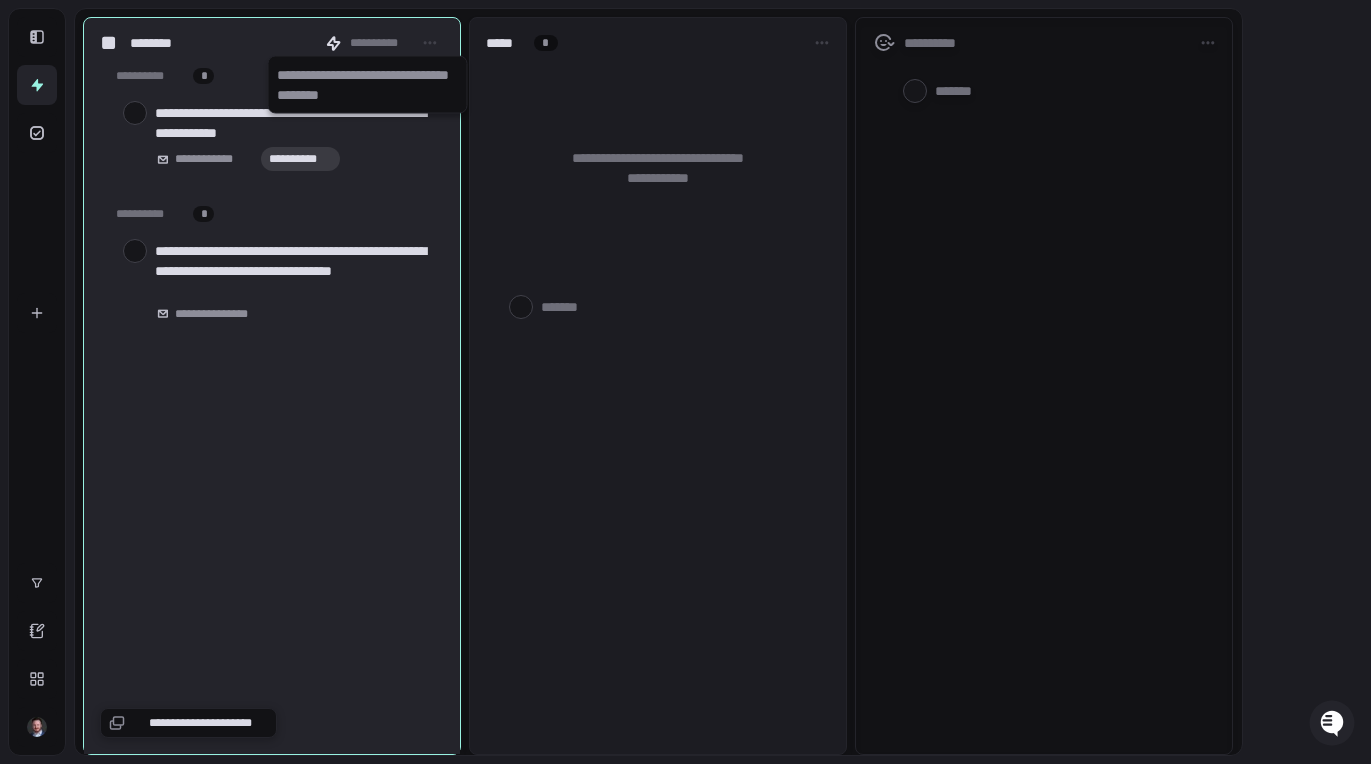click on "**********" at bounding box center [380, 43] 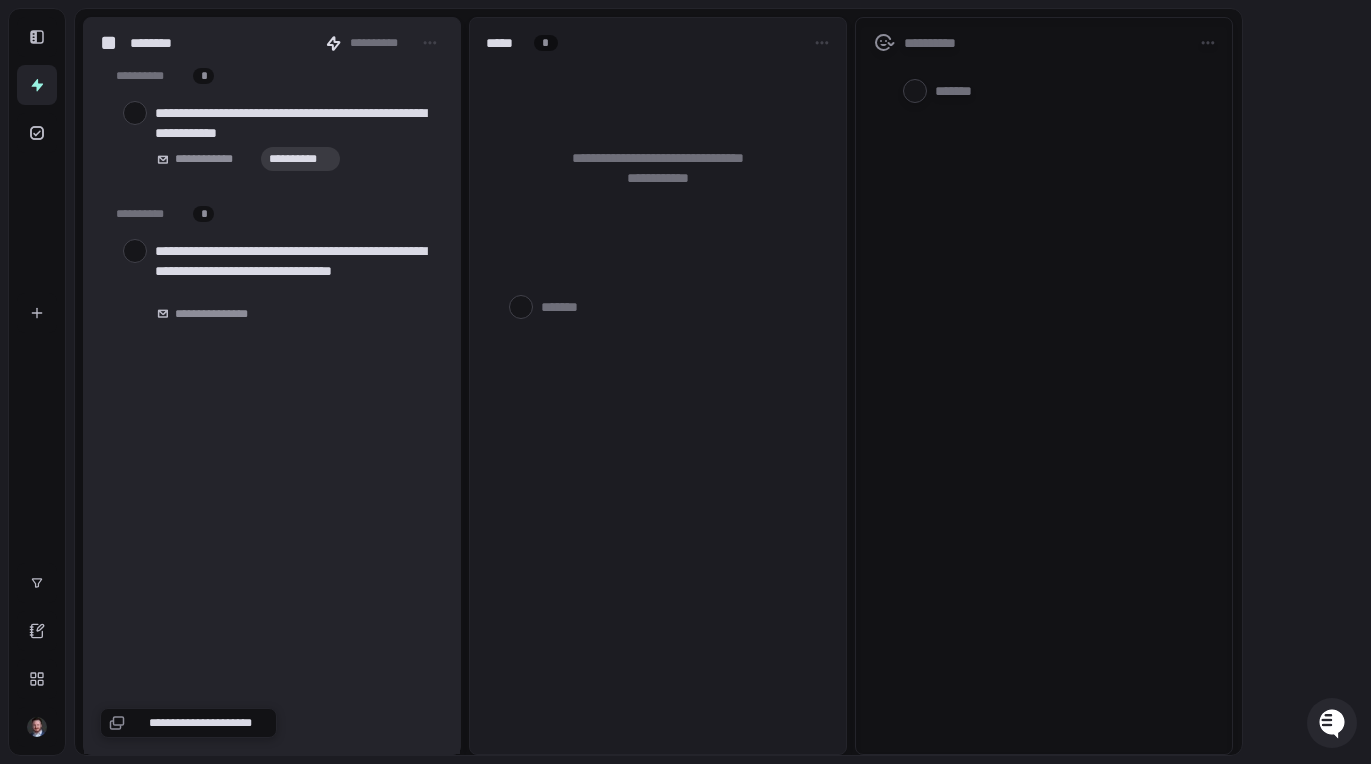 click 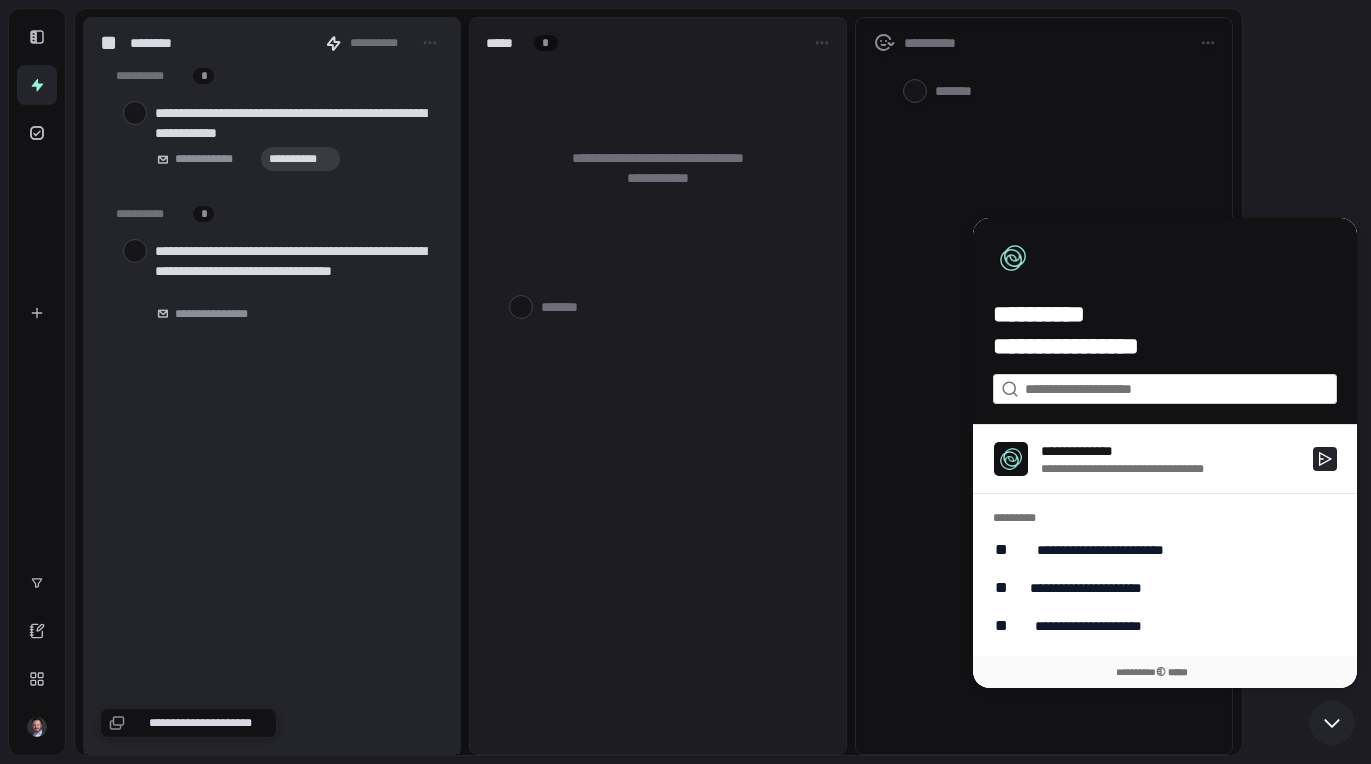 click on "**********" at bounding box center [1086, 588] 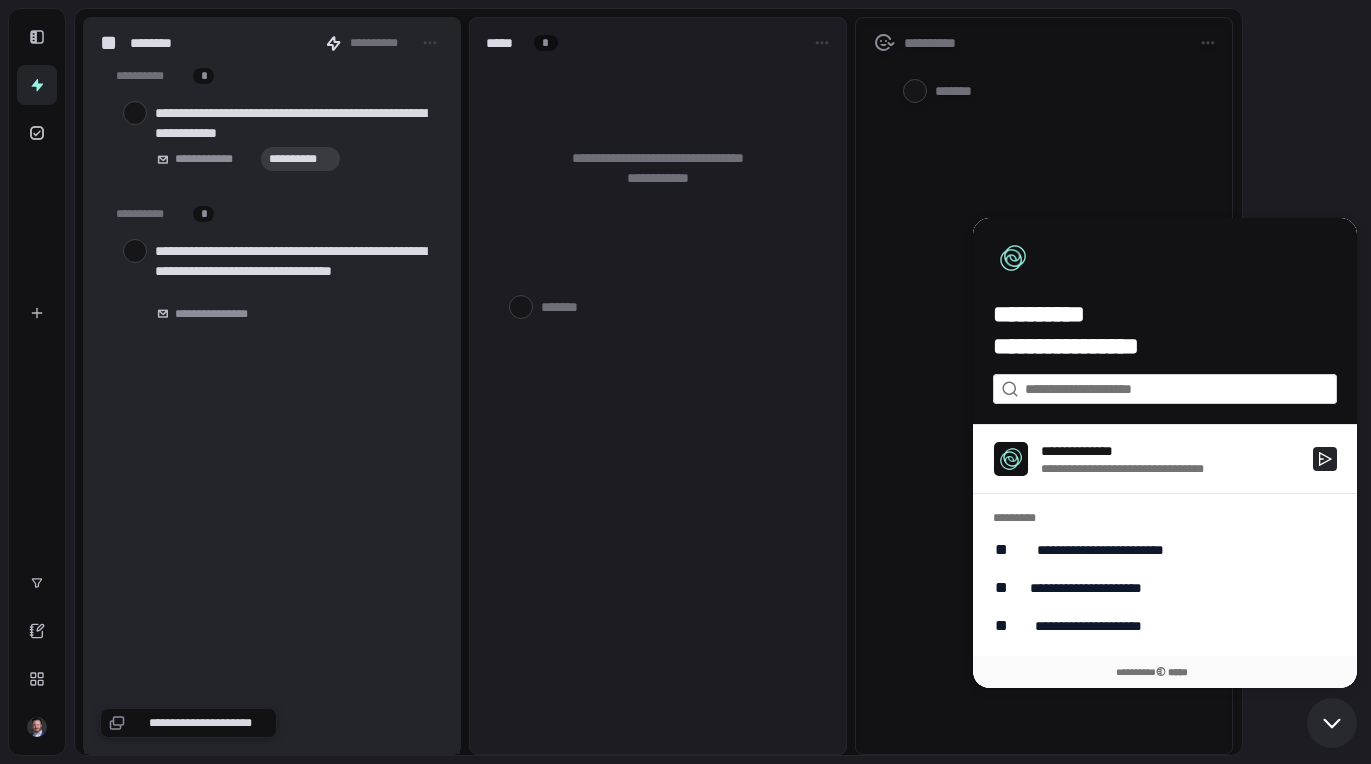 click 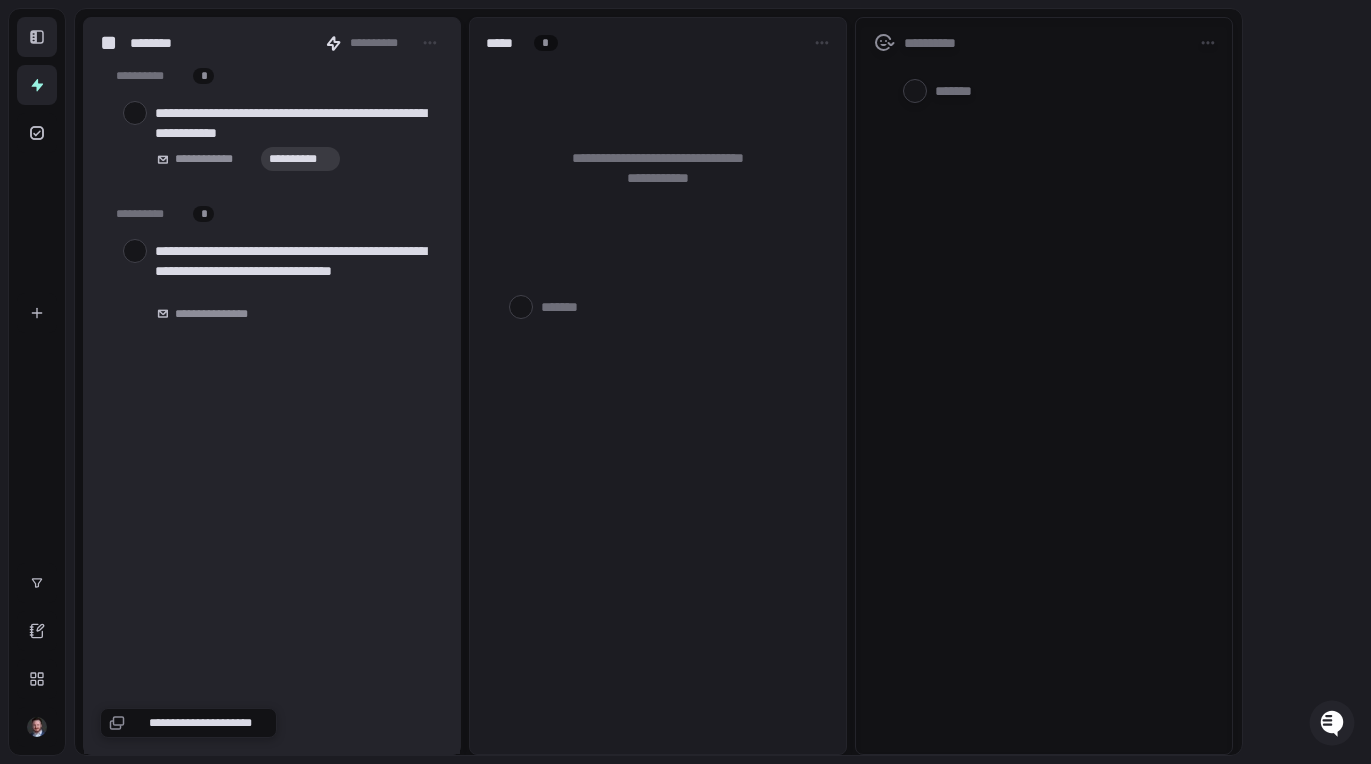 click at bounding box center [37, 37] 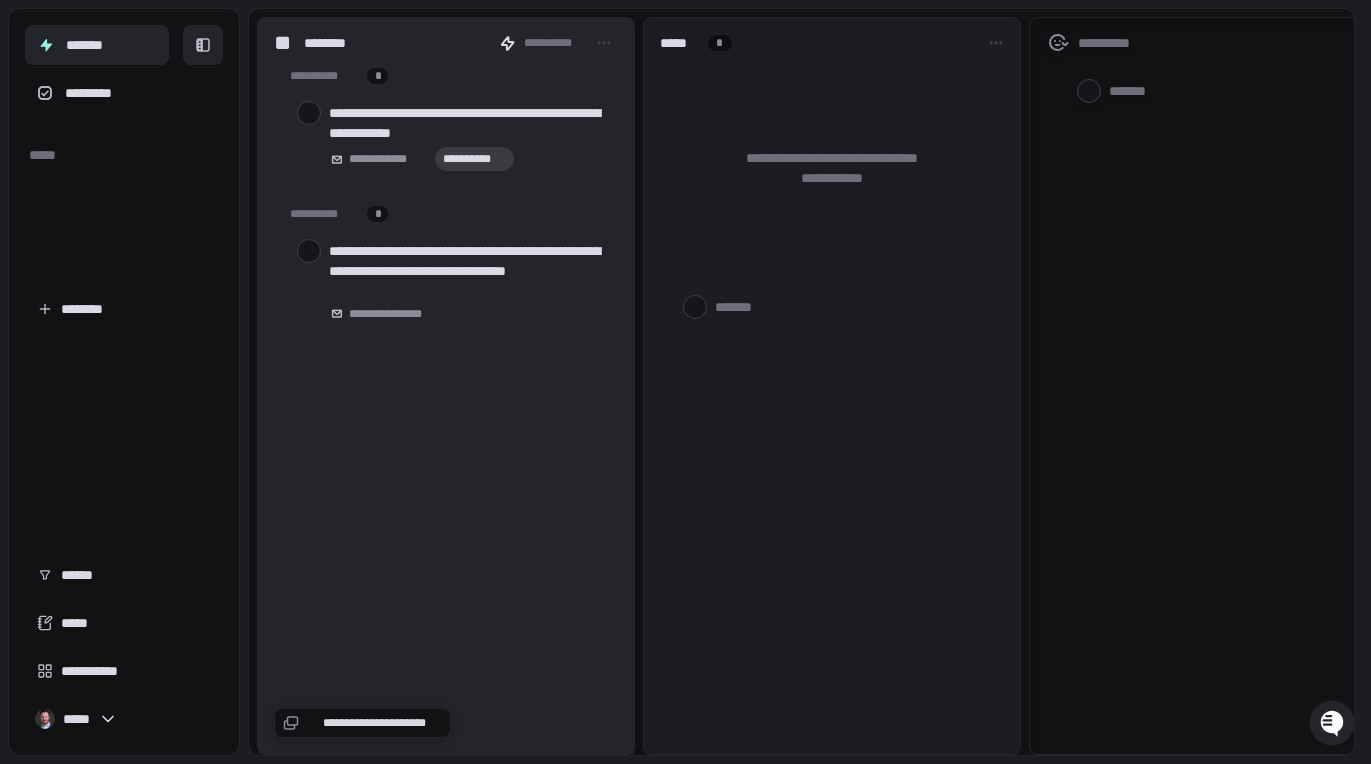 click at bounding box center [46, 45] 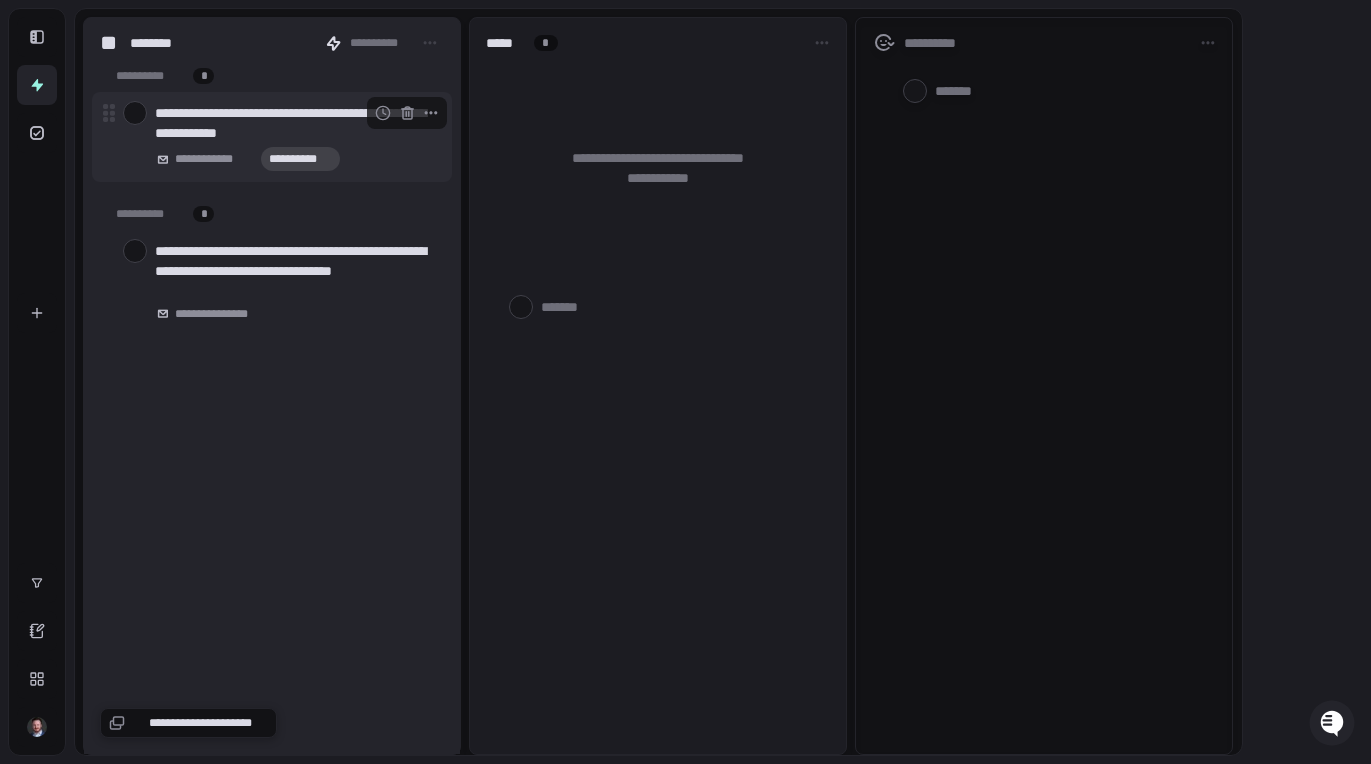 type 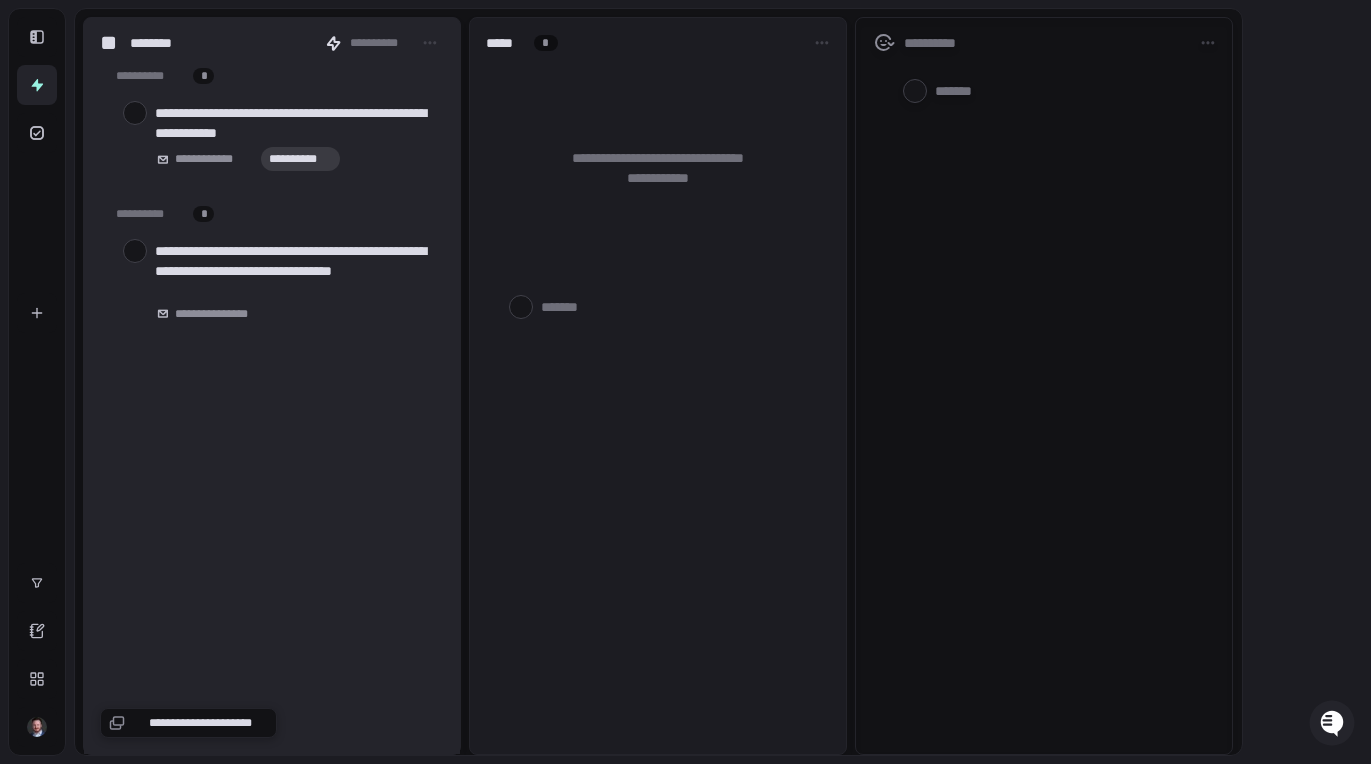 type on "*" 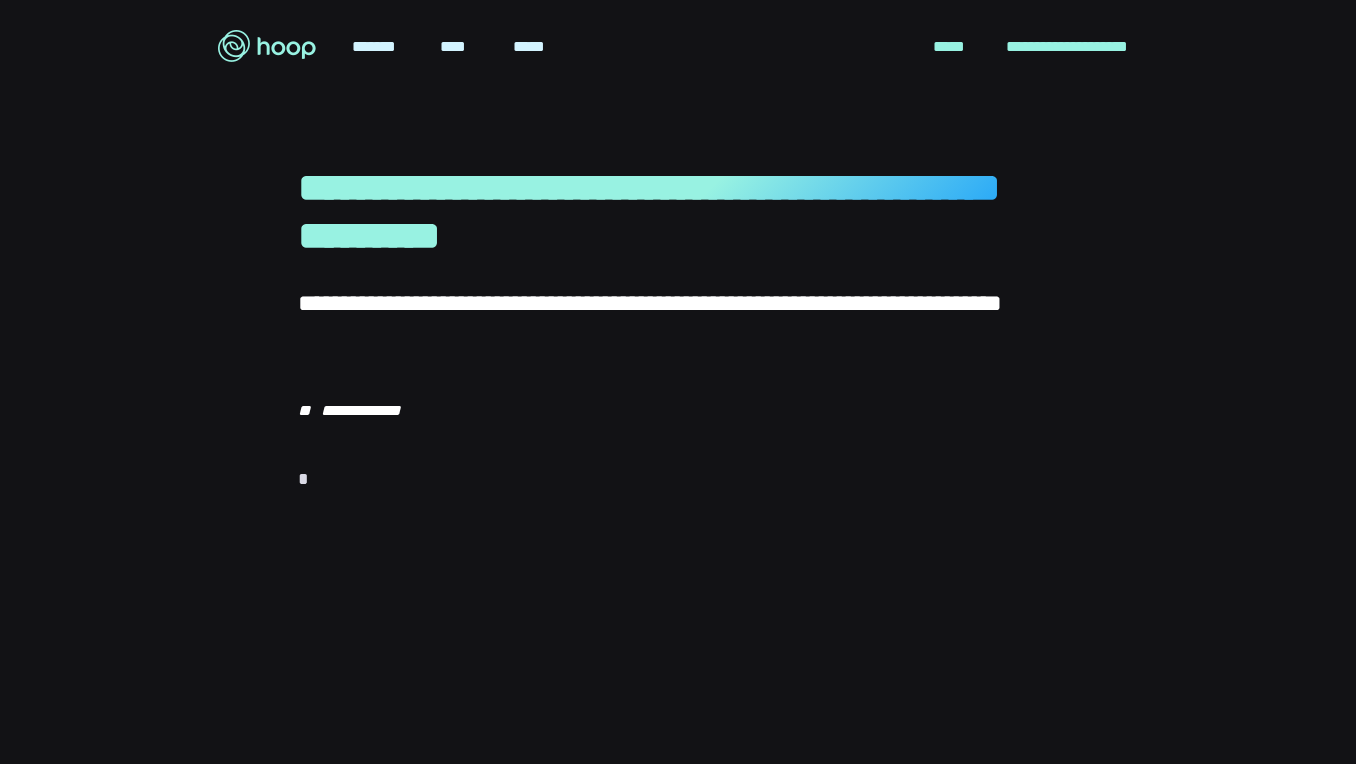 scroll, scrollTop: 0, scrollLeft: 0, axis: both 